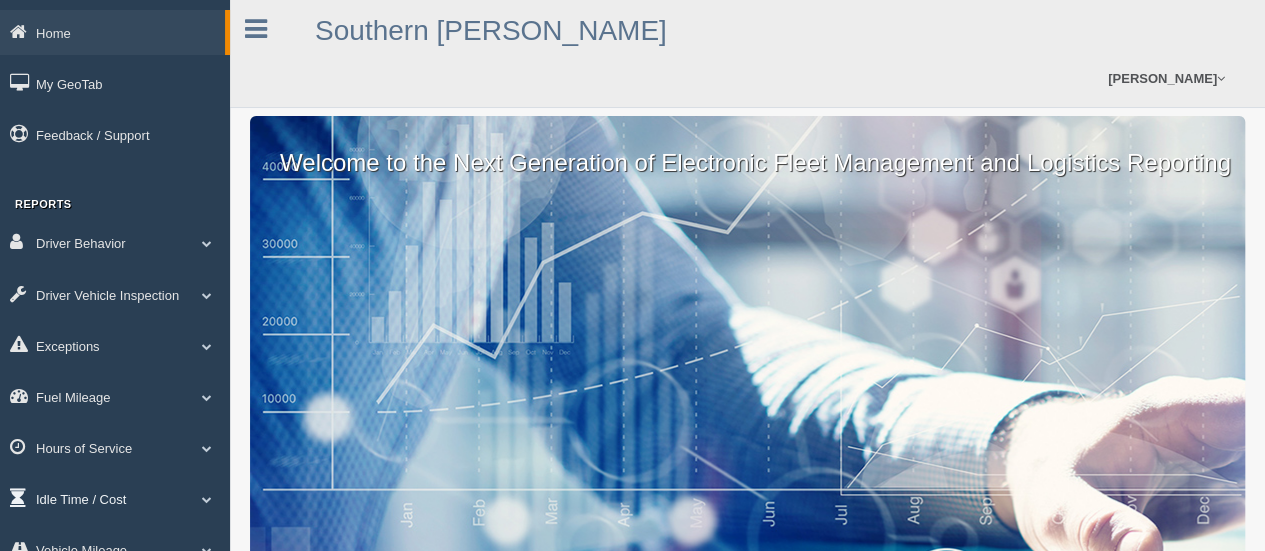 scroll, scrollTop: 100, scrollLeft: 0, axis: vertical 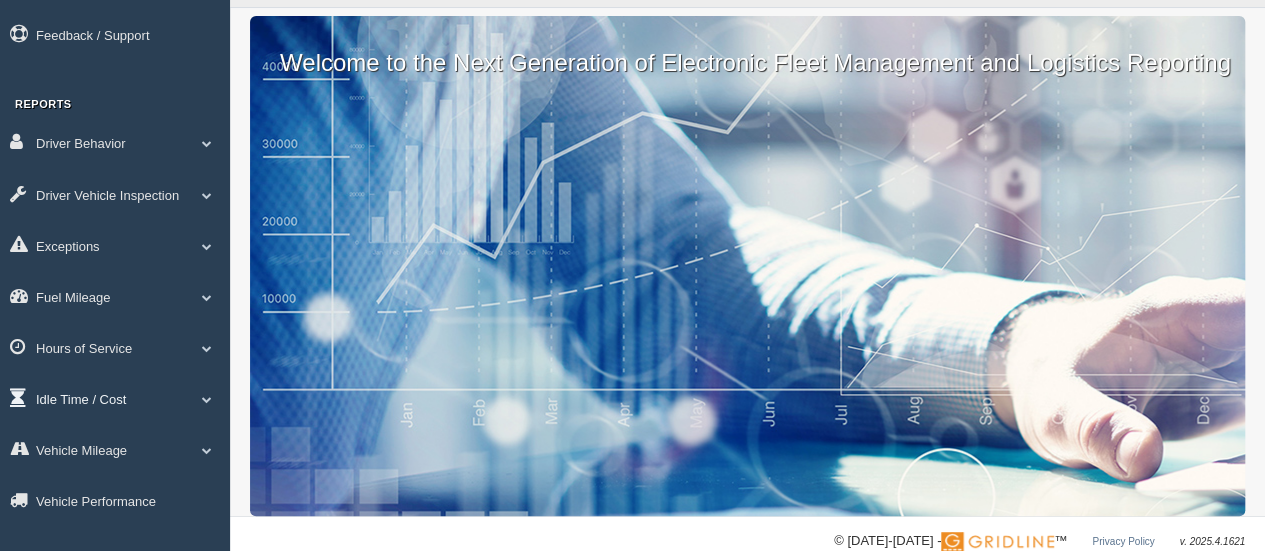 click on "Idle Time / Cost" at bounding box center [115, 398] 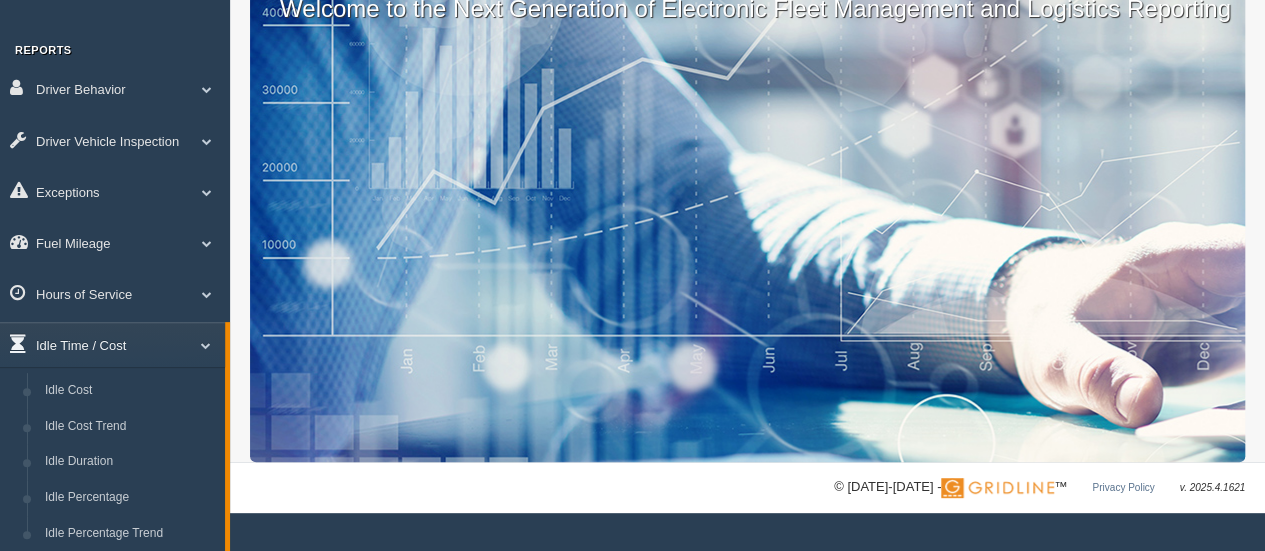 scroll, scrollTop: 200, scrollLeft: 0, axis: vertical 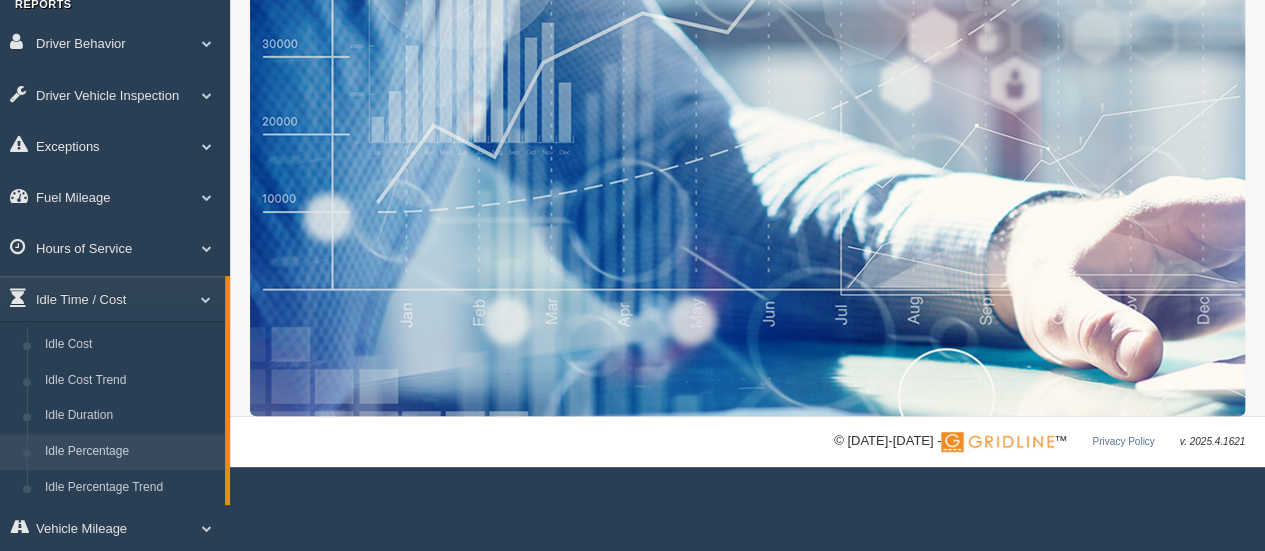 click on "Idle Percentage" at bounding box center (130, 452) 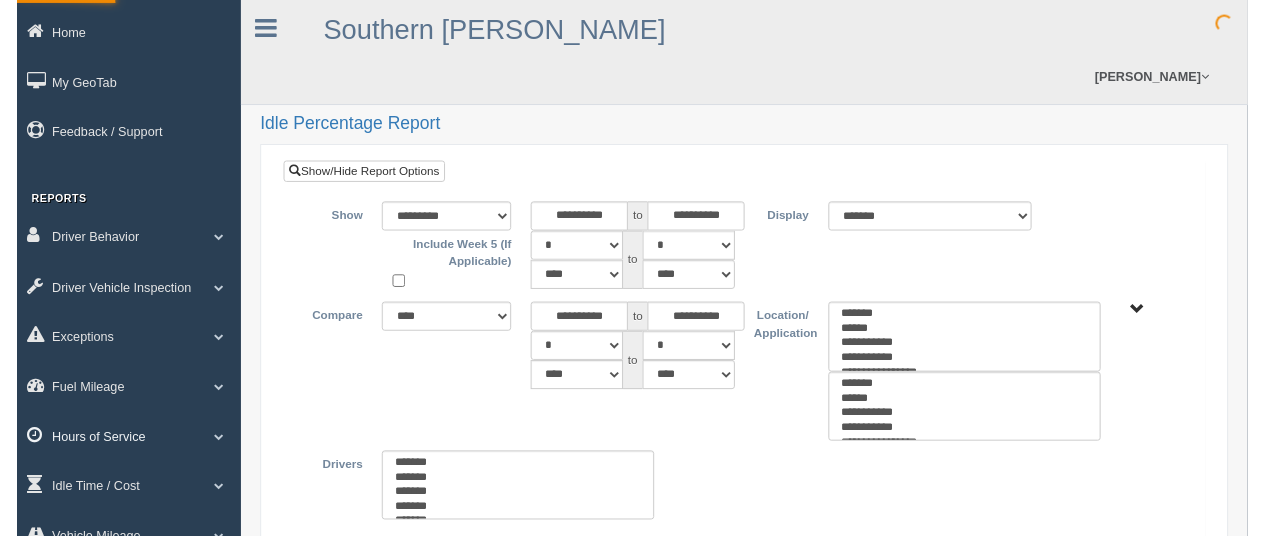 scroll, scrollTop: 0, scrollLeft: 0, axis: both 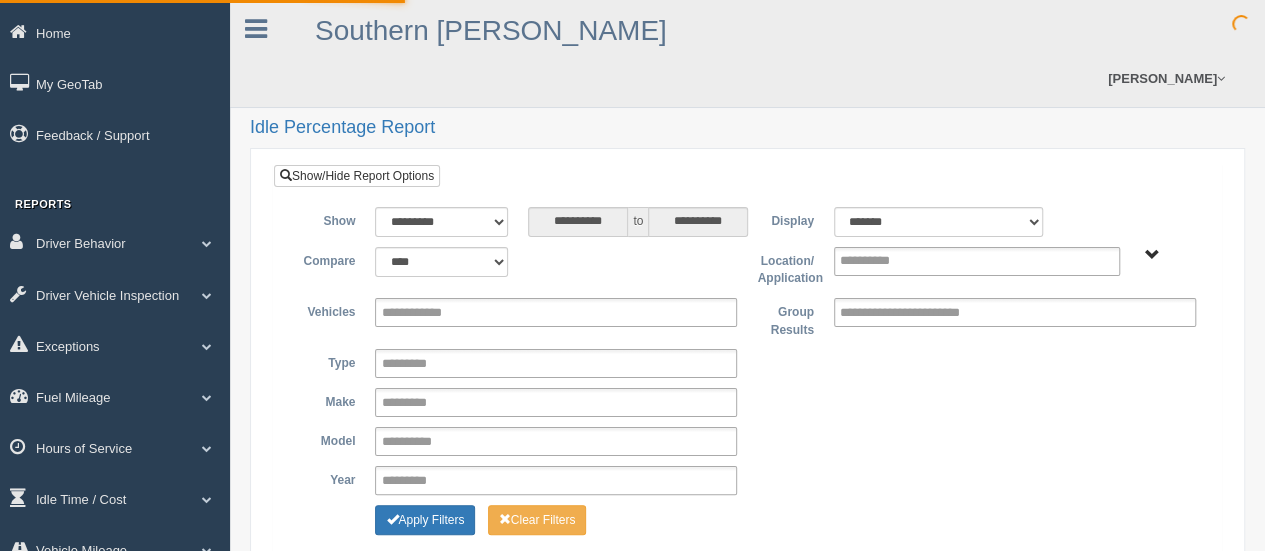 type on "*********" 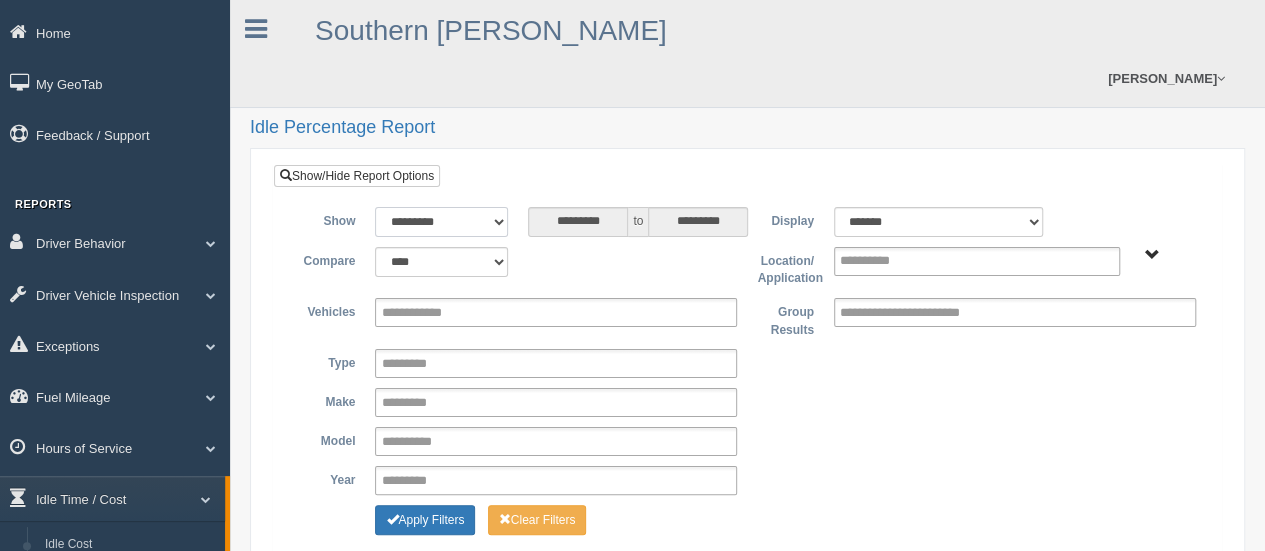 click on "**********" at bounding box center [441, 222] 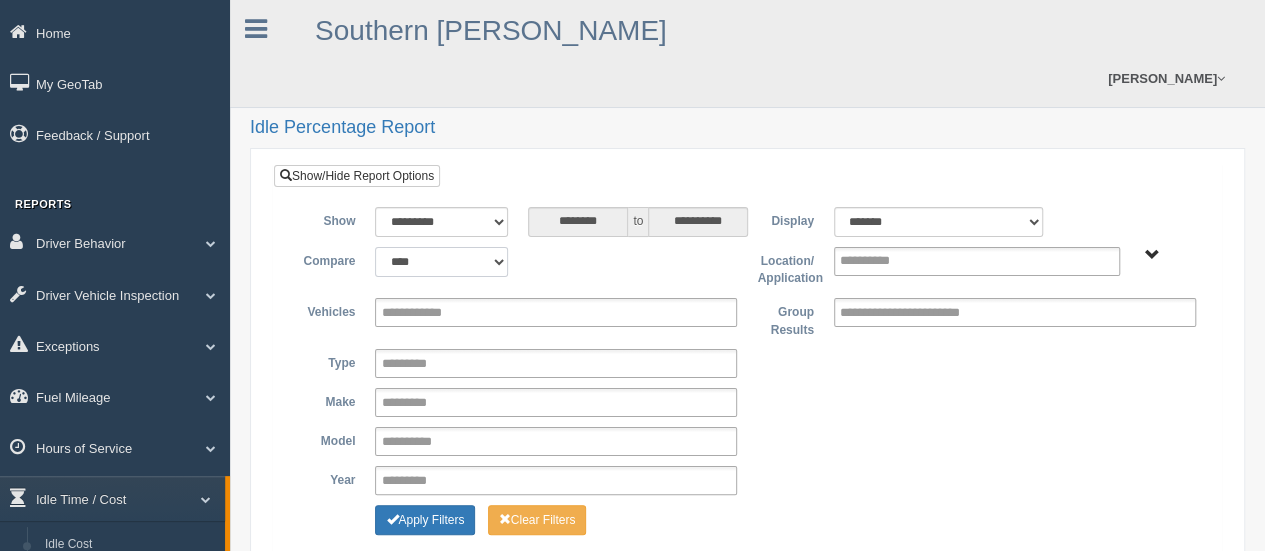 click on "**********" at bounding box center (441, 262) 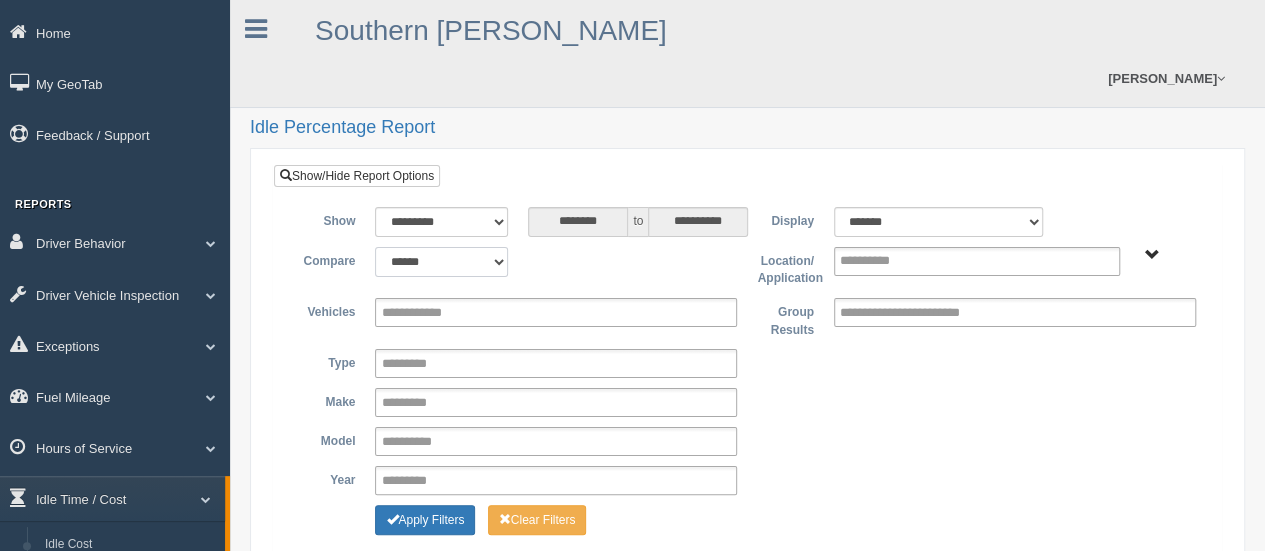 click on "**********" at bounding box center (441, 262) 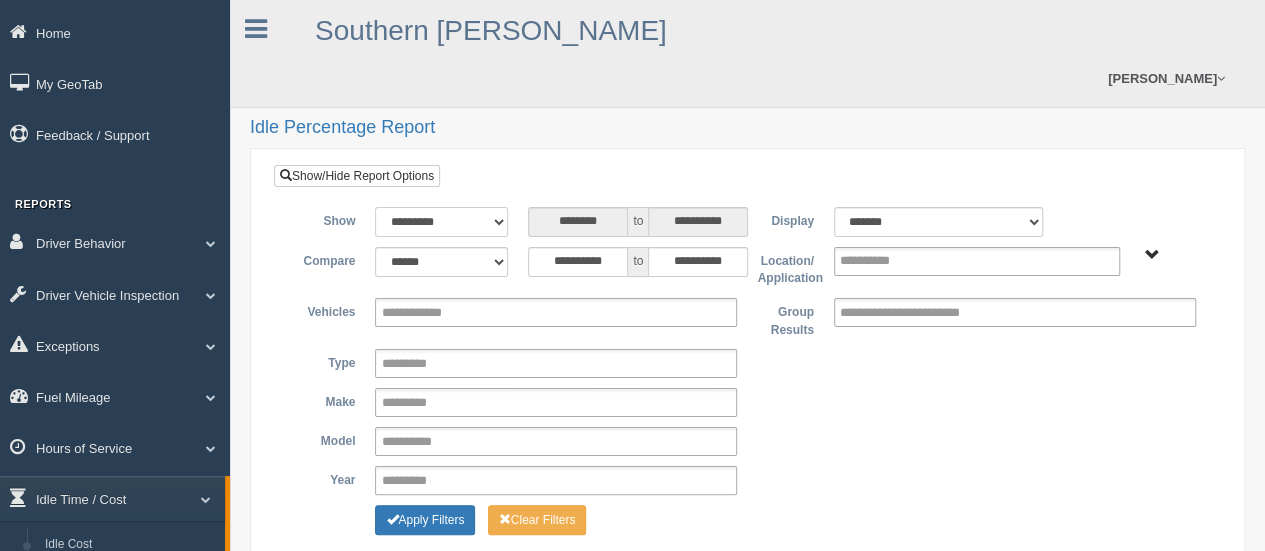 click on "**********" at bounding box center [441, 222] 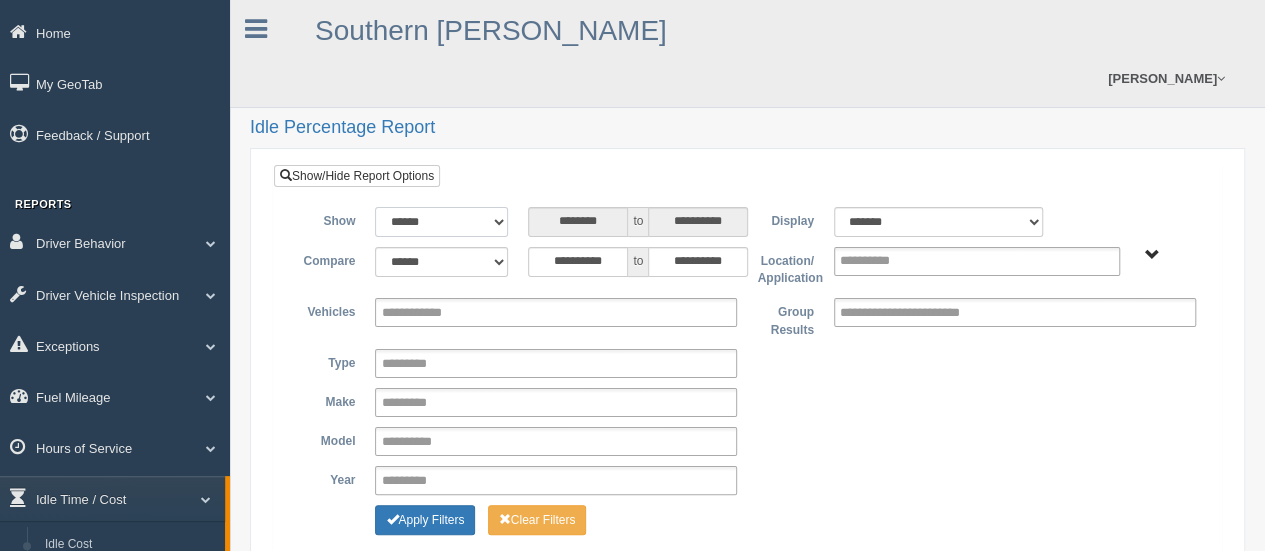 click on "**********" at bounding box center (441, 222) 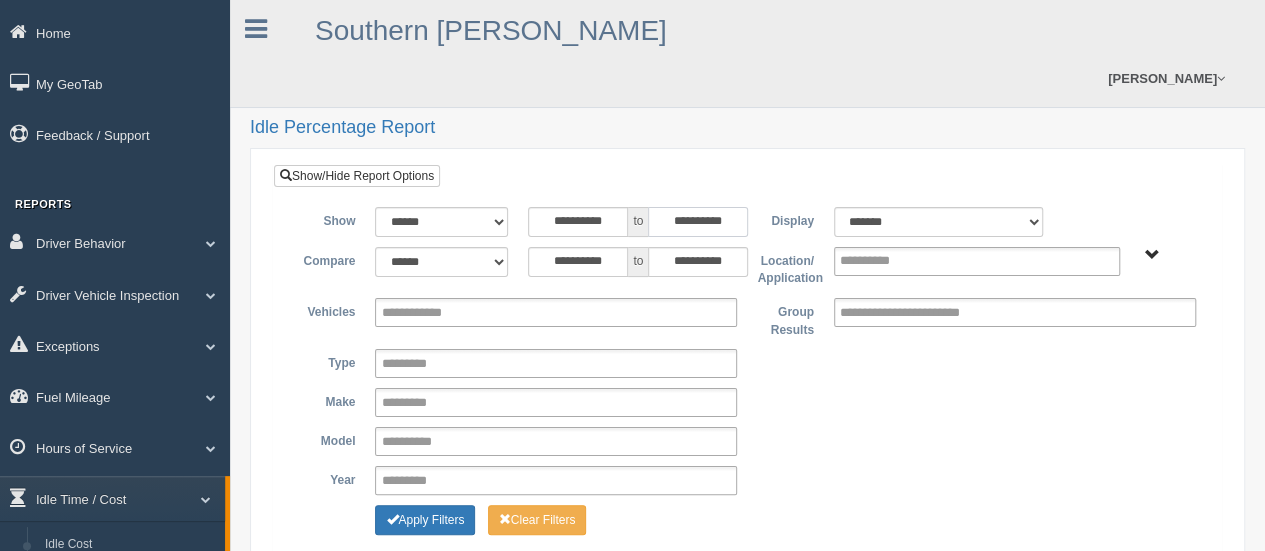 click on "**********" at bounding box center (698, 222) 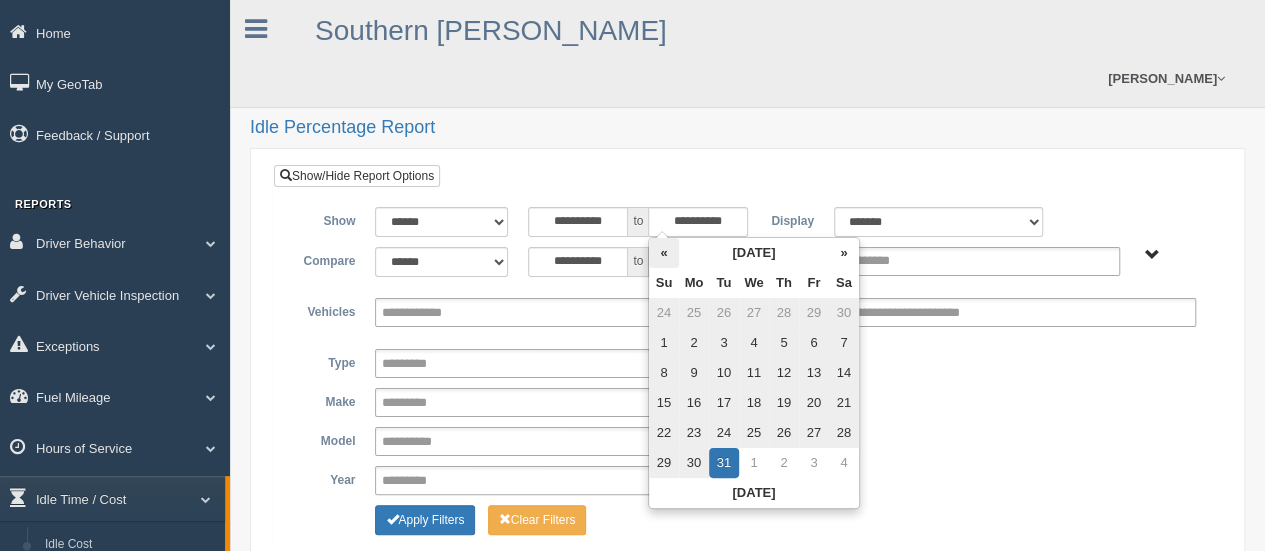 click on "«" at bounding box center (664, 253) 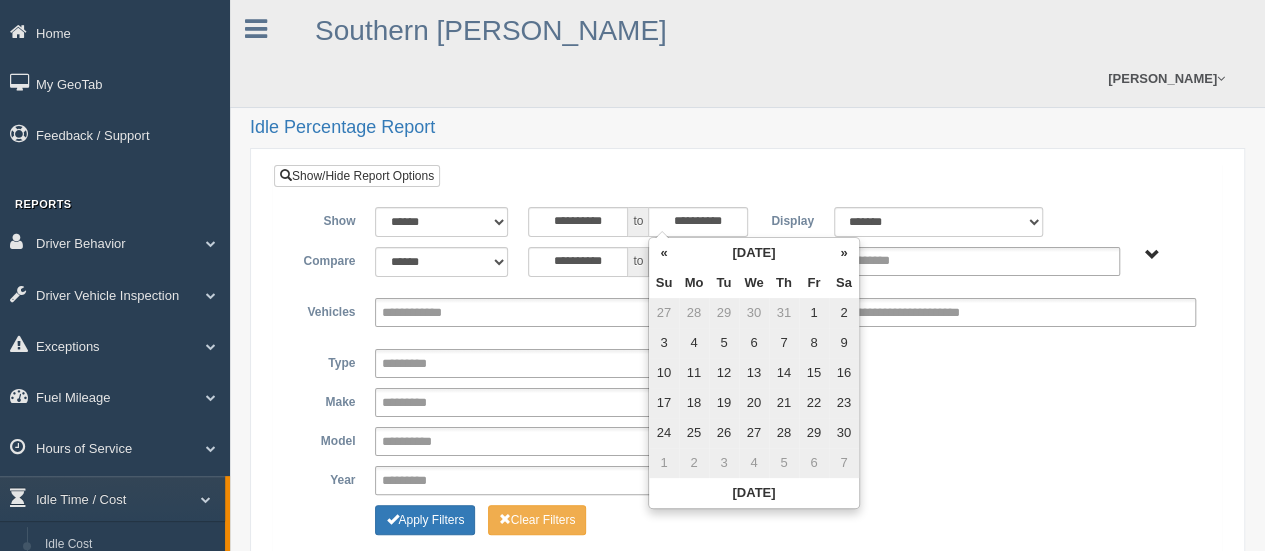 click on "«" at bounding box center [664, 253] 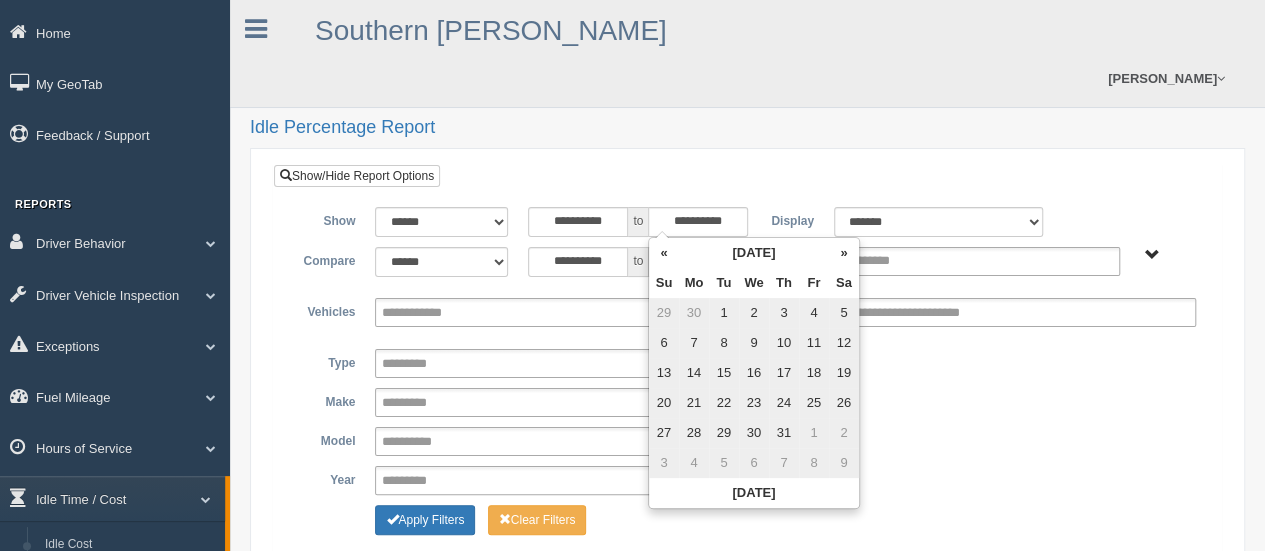 click on "«" at bounding box center [664, 253] 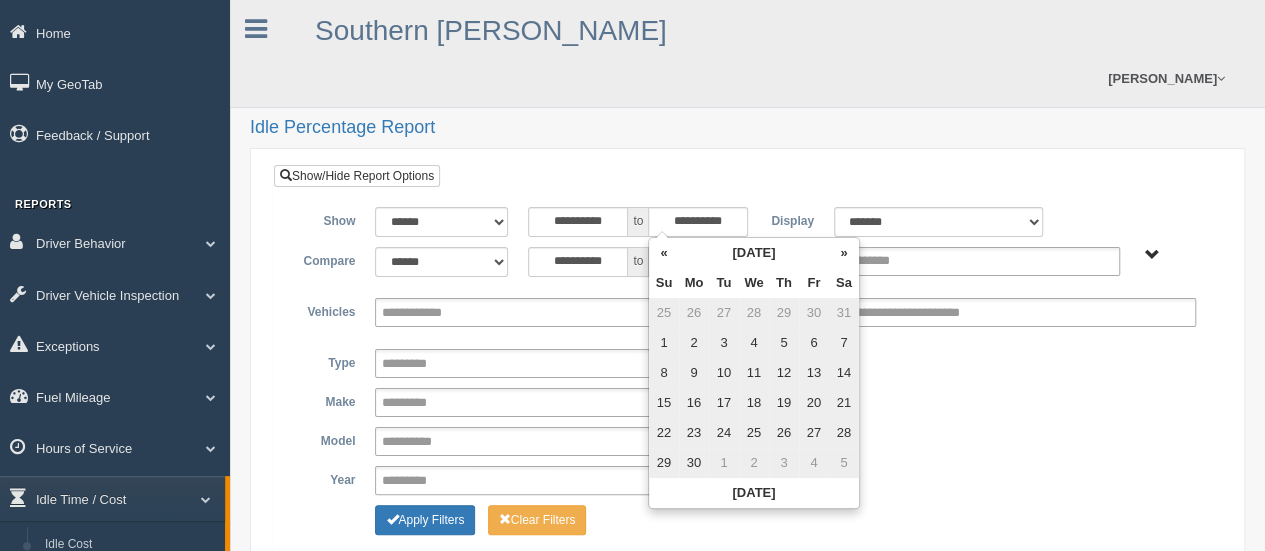 click on "«" at bounding box center [664, 253] 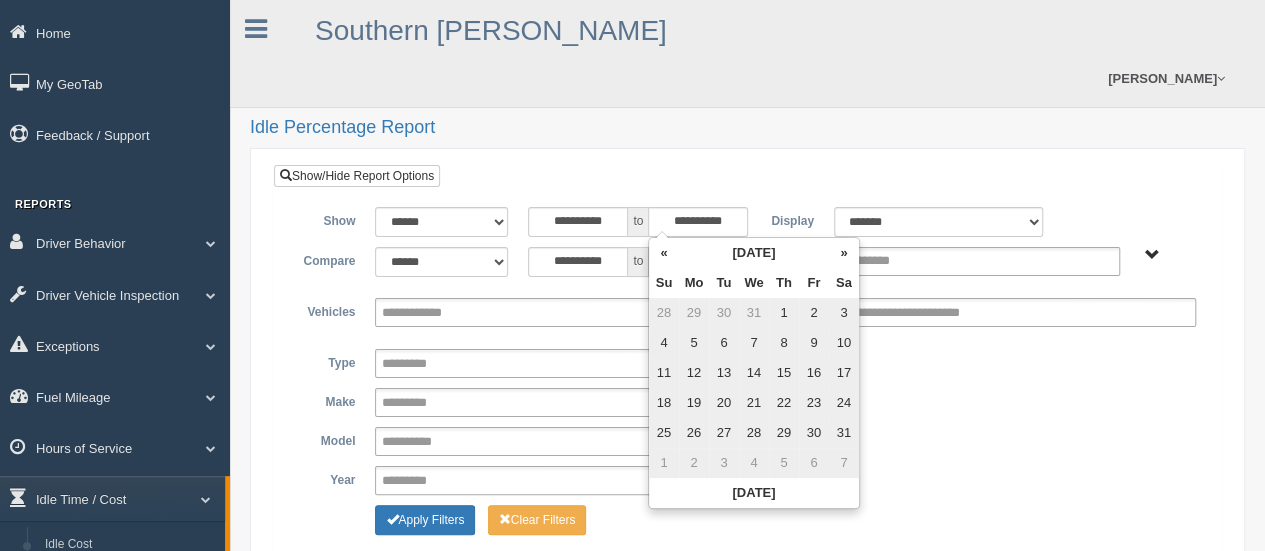 click on "«" at bounding box center (664, 253) 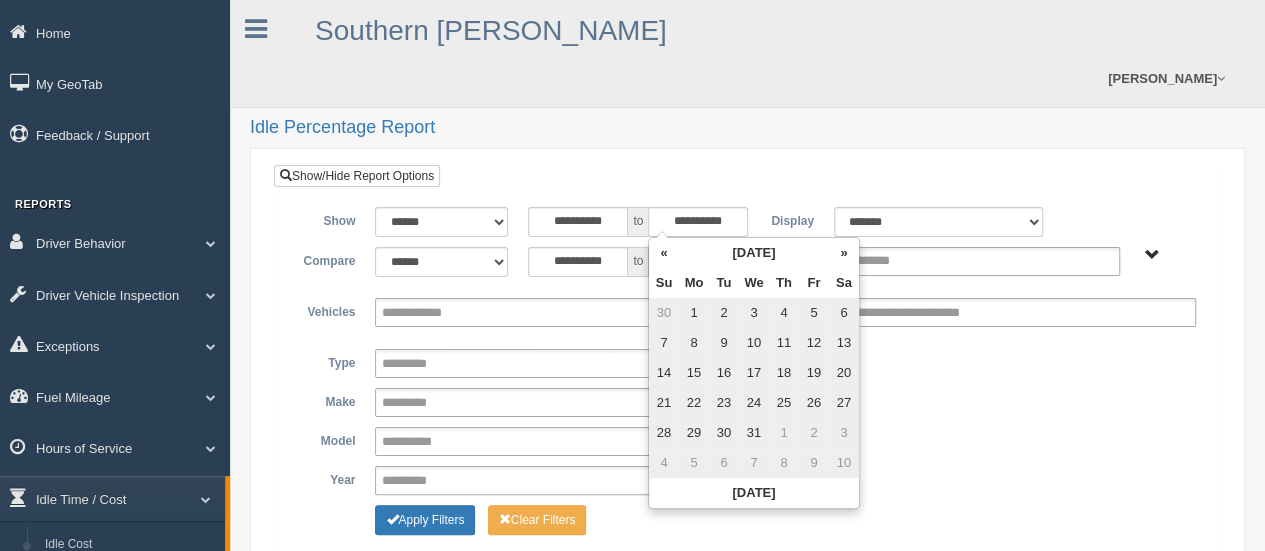 click on "«" at bounding box center [664, 253] 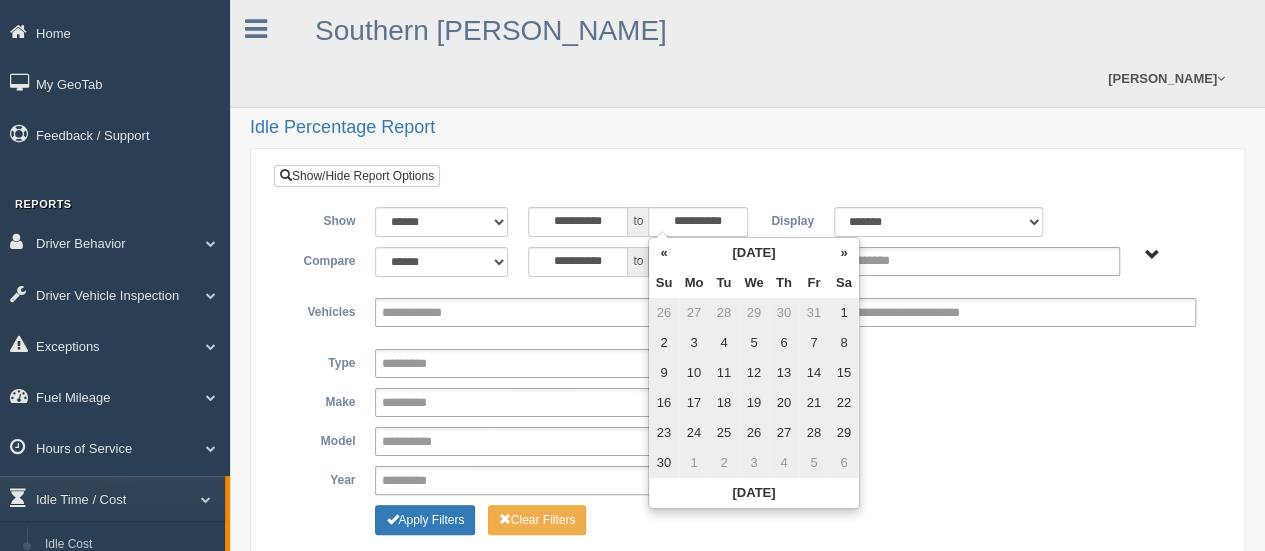 click on "30" at bounding box center (664, 463) 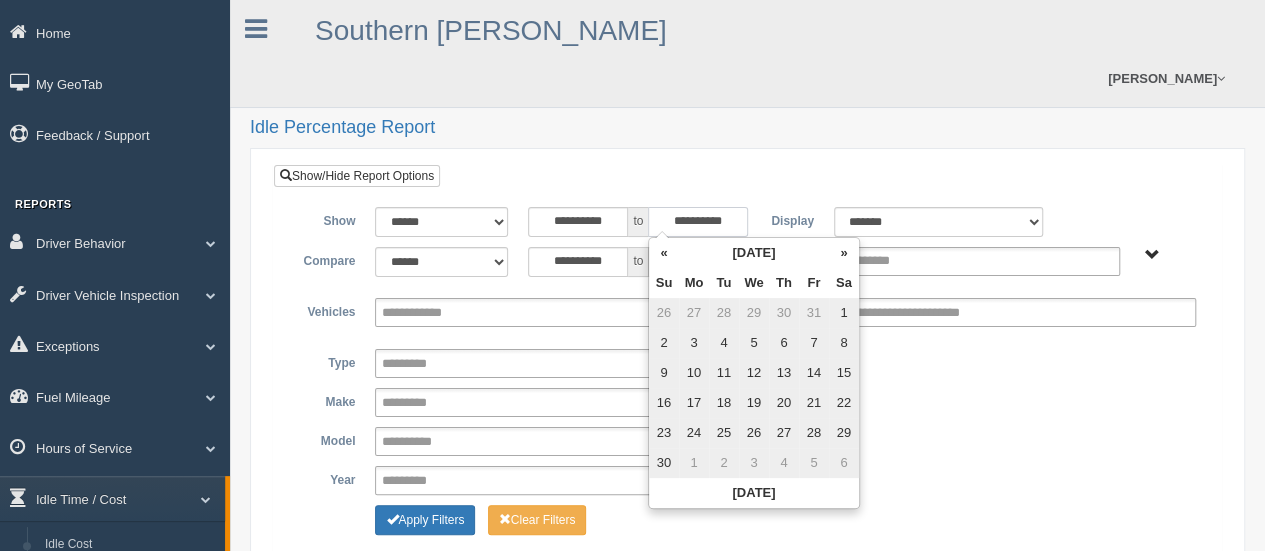 type on "**********" 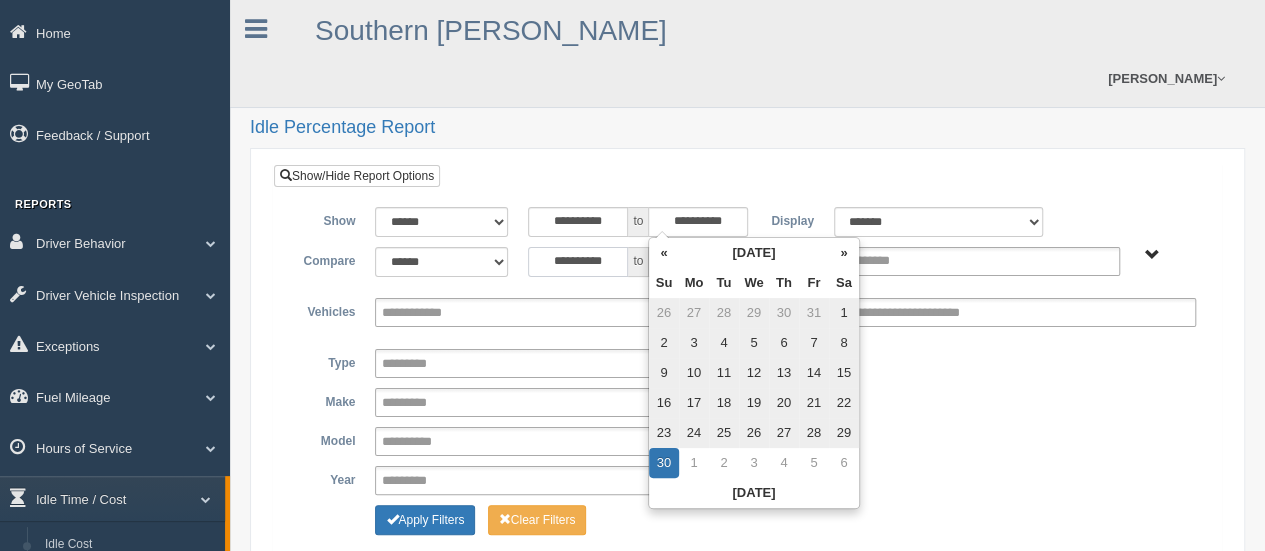 click on "**********" at bounding box center (578, 262) 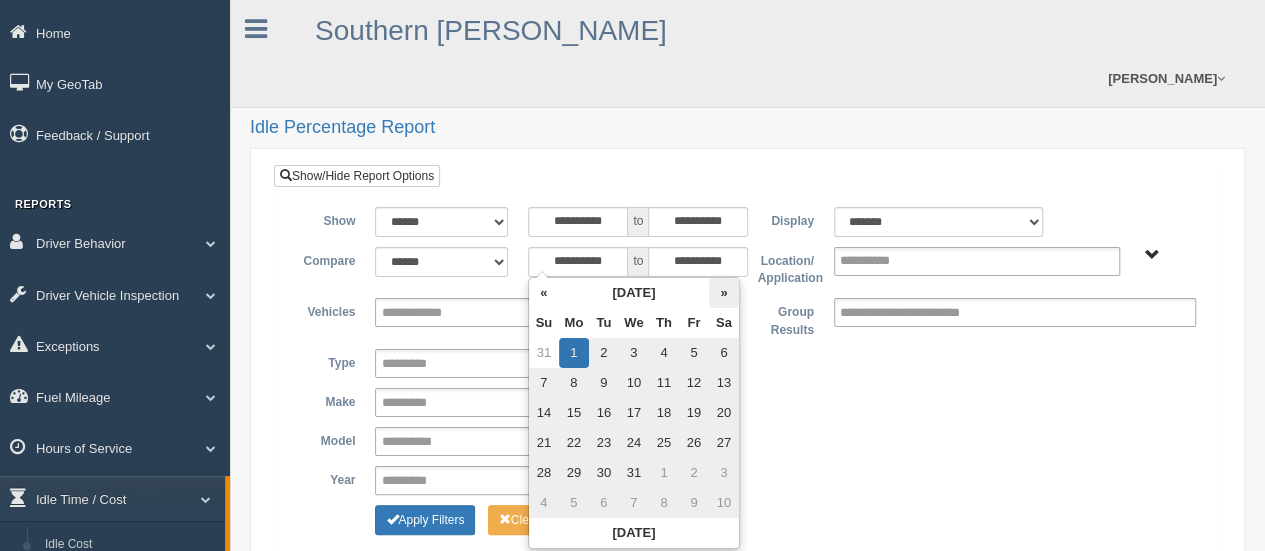 click on "»" at bounding box center (724, 293) 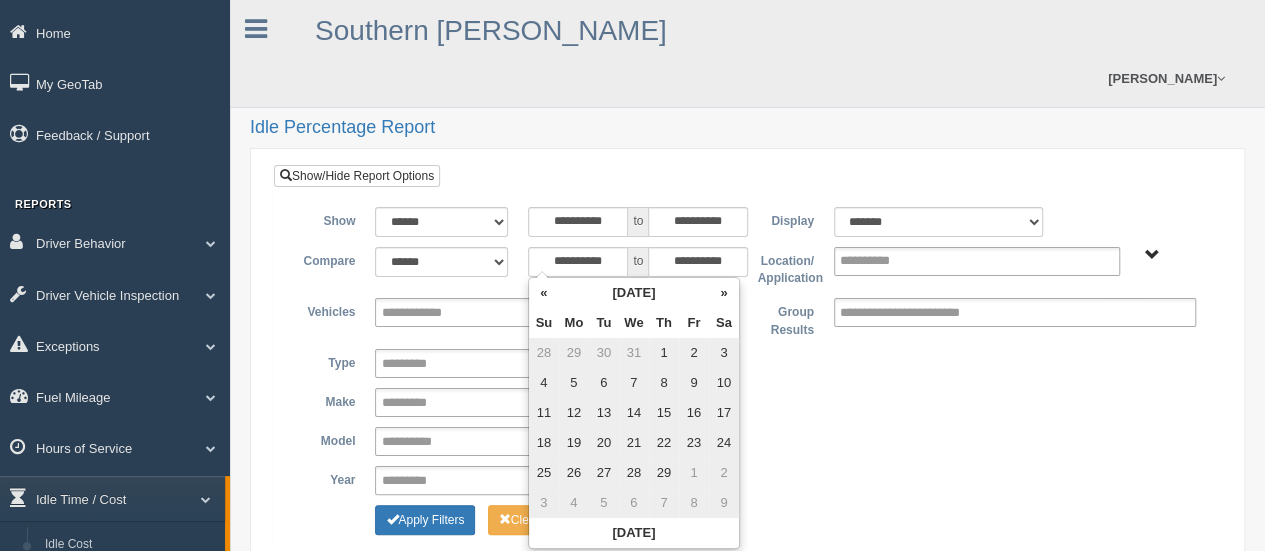 click on "»" at bounding box center [724, 293] 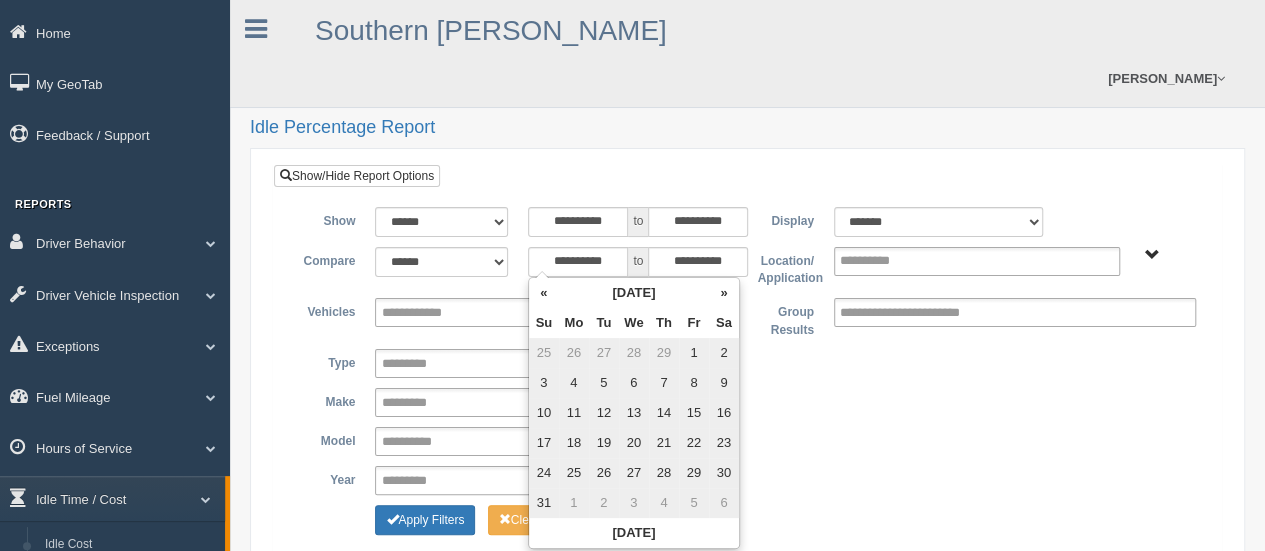 click on "»" at bounding box center (724, 293) 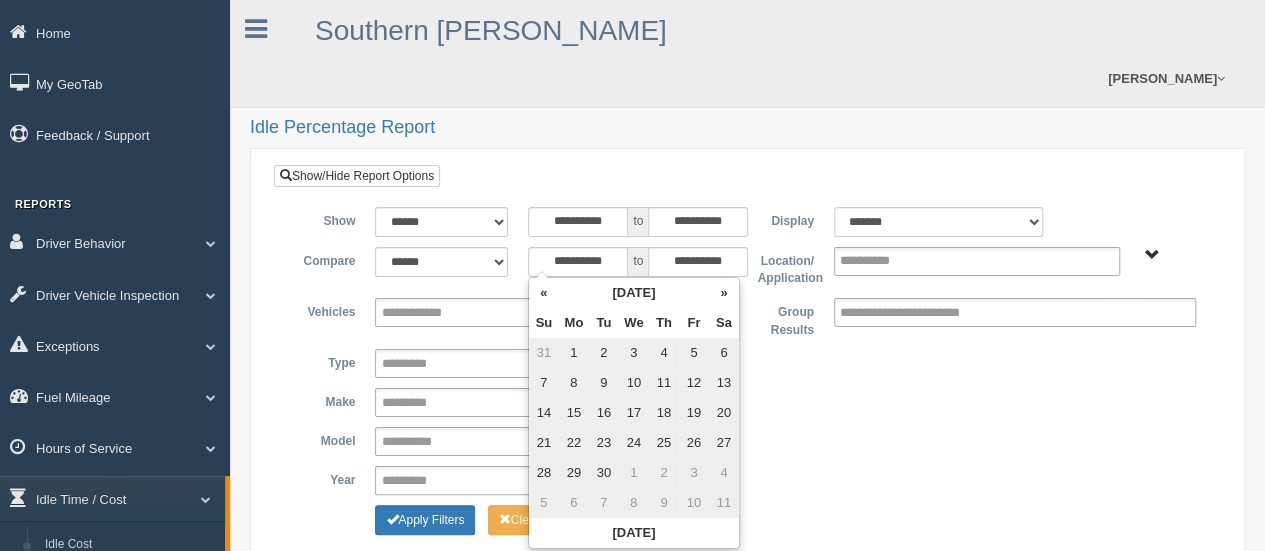 click on "»" at bounding box center (724, 293) 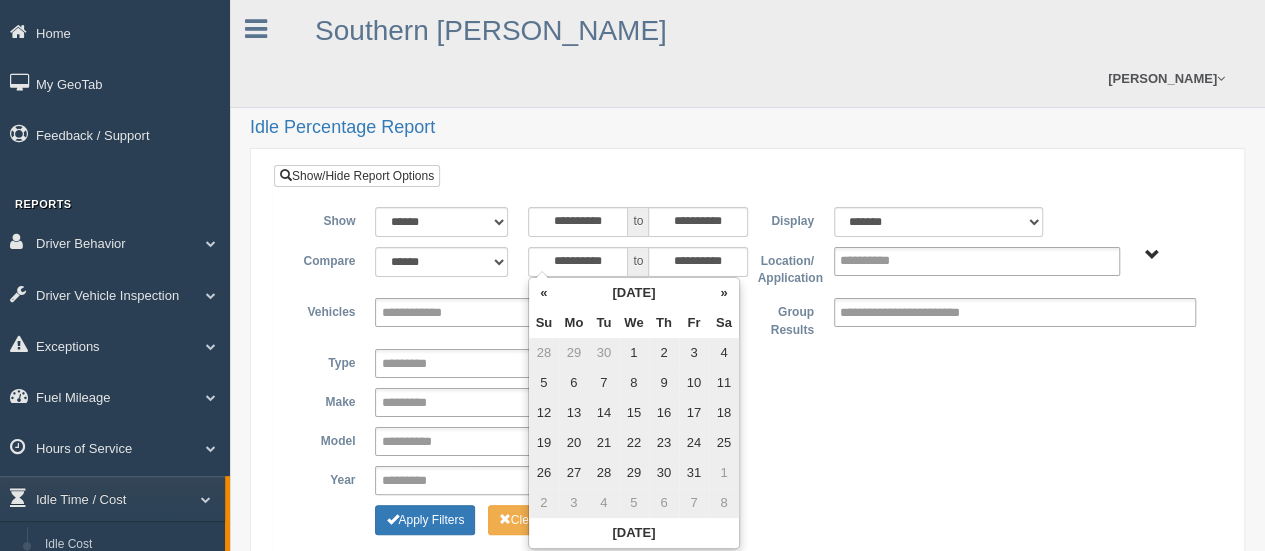 click on "»" at bounding box center (724, 293) 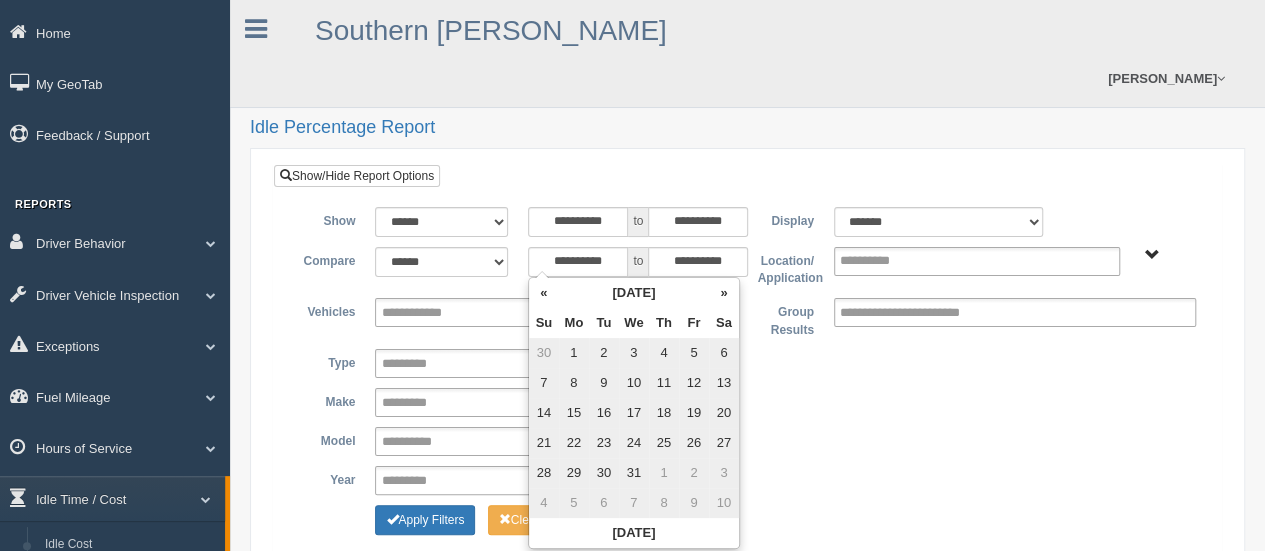 click on "»" at bounding box center (724, 293) 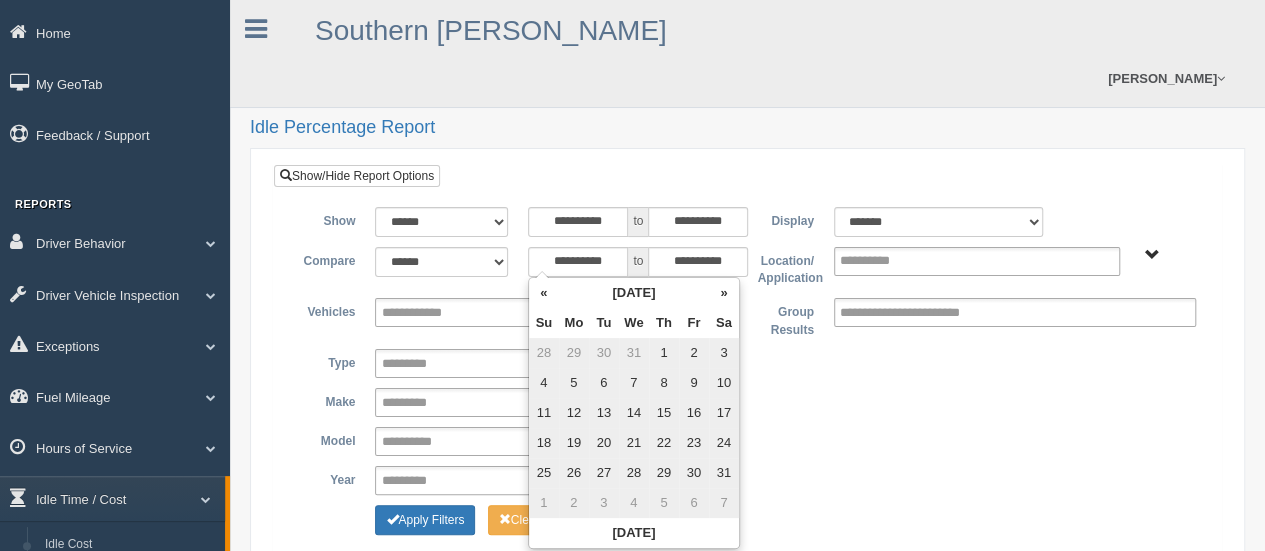click on "»" at bounding box center [724, 293] 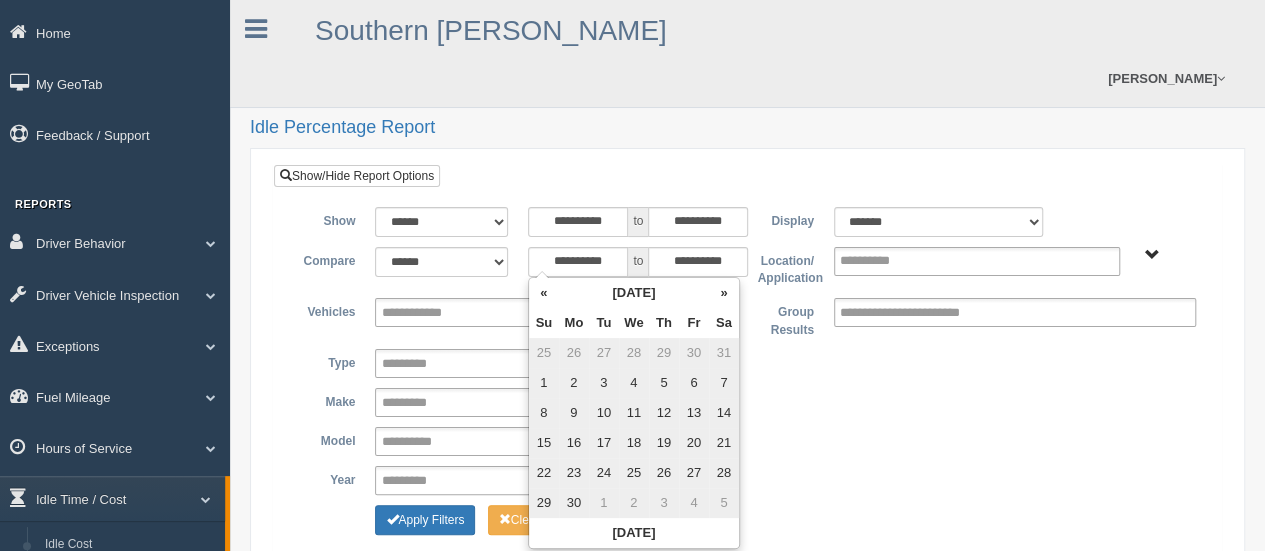 click on "»" at bounding box center (724, 293) 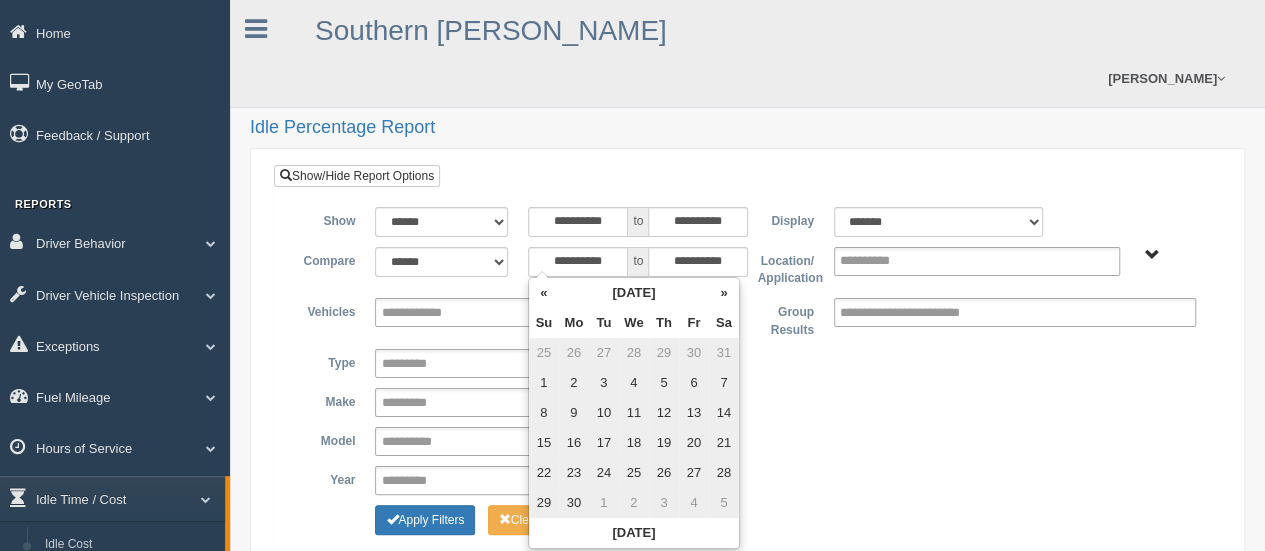click on "»" at bounding box center [724, 293] 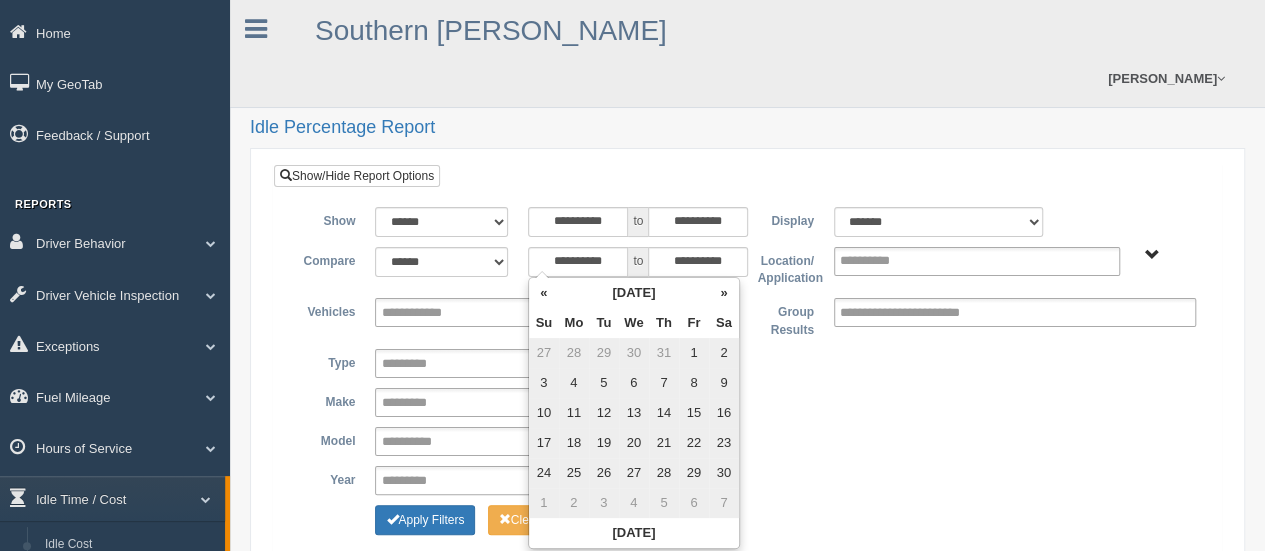 click on "»" at bounding box center (724, 293) 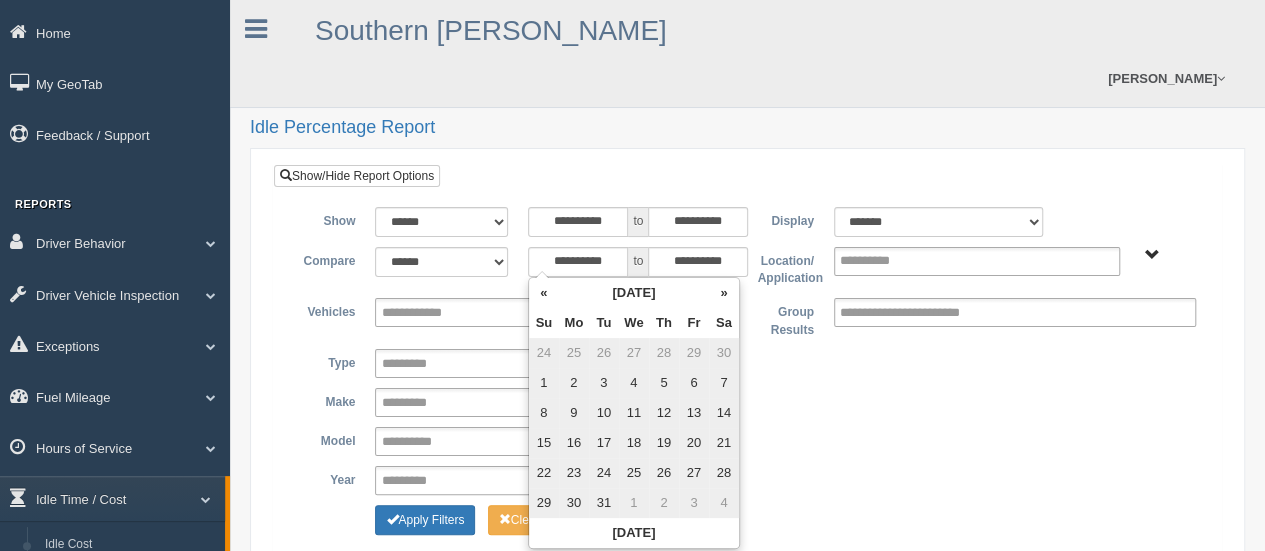 click on "»" at bounding box center [724, 293] 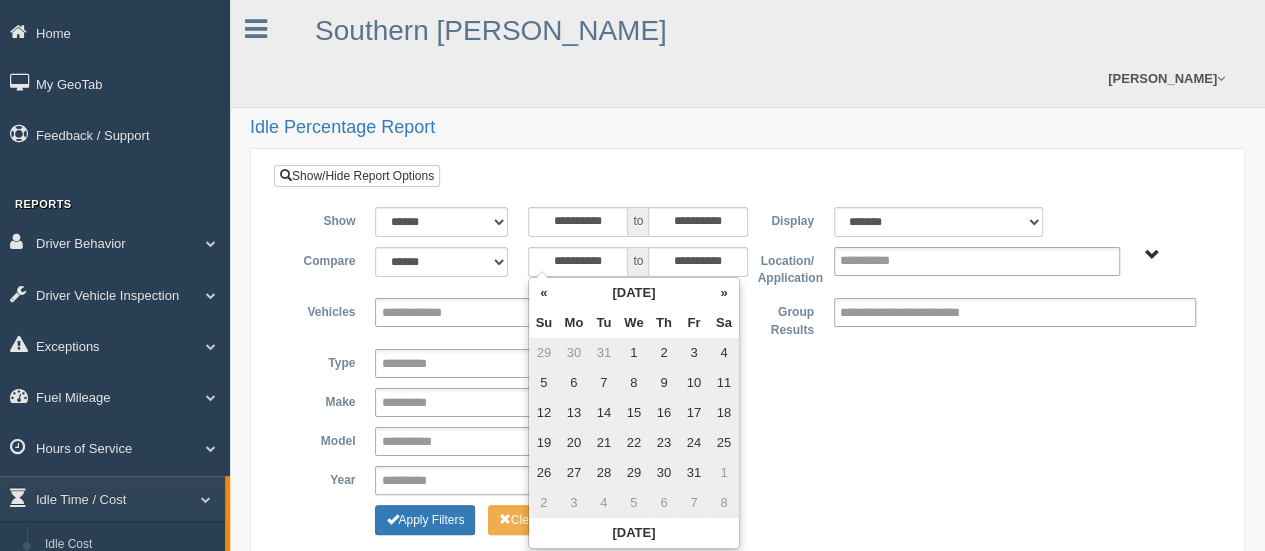 click on "1" at bounding box center [634, 353] 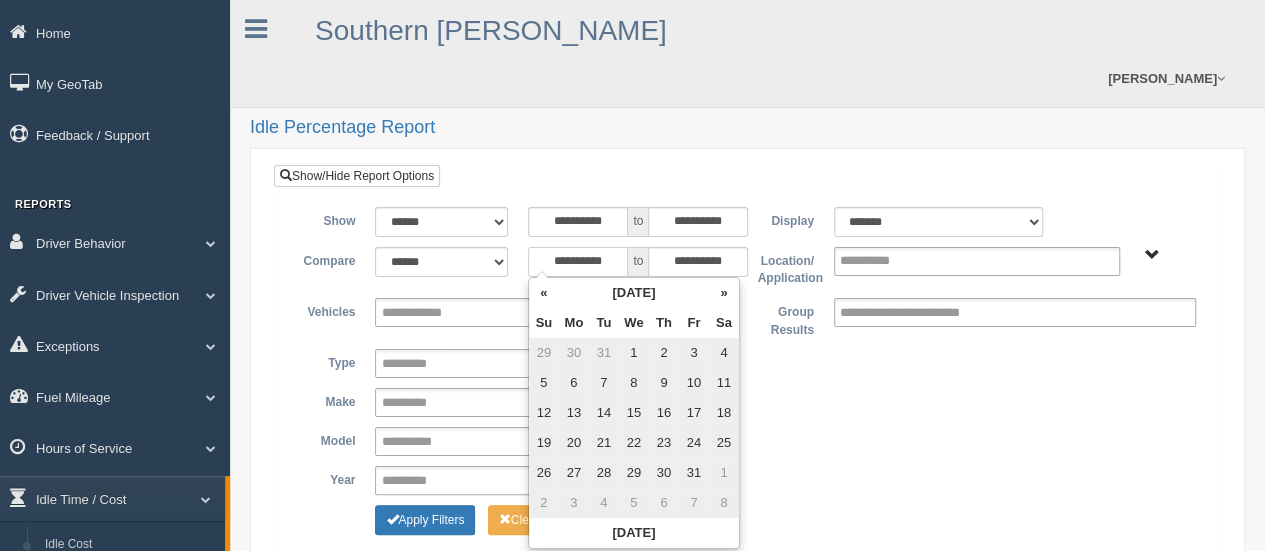 type on "**********" 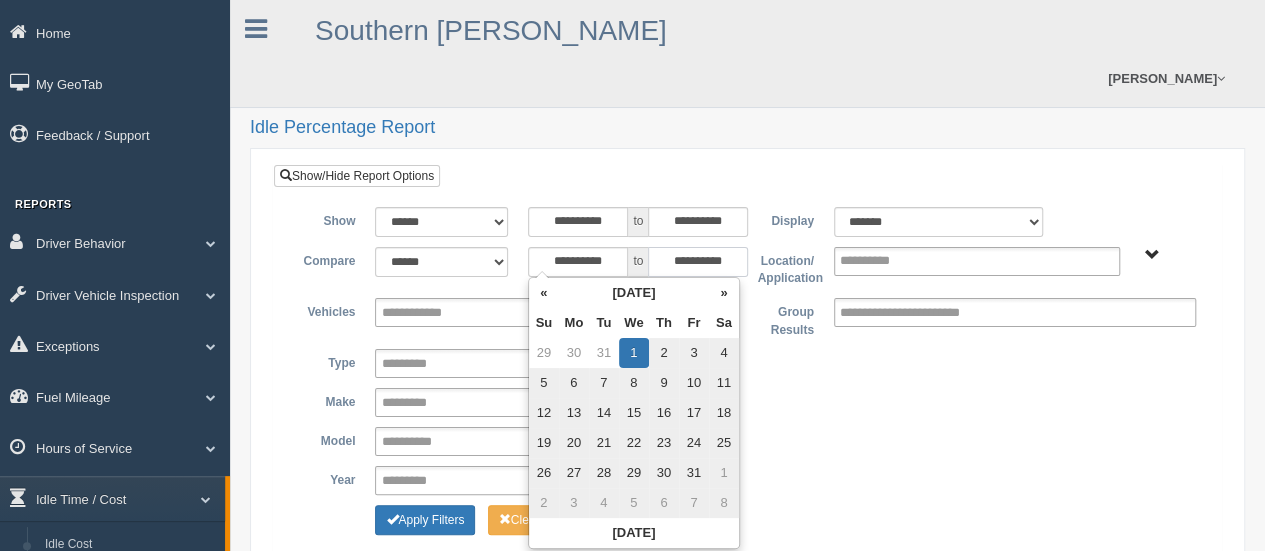 click on "**********" at bounding box center [698, 262] 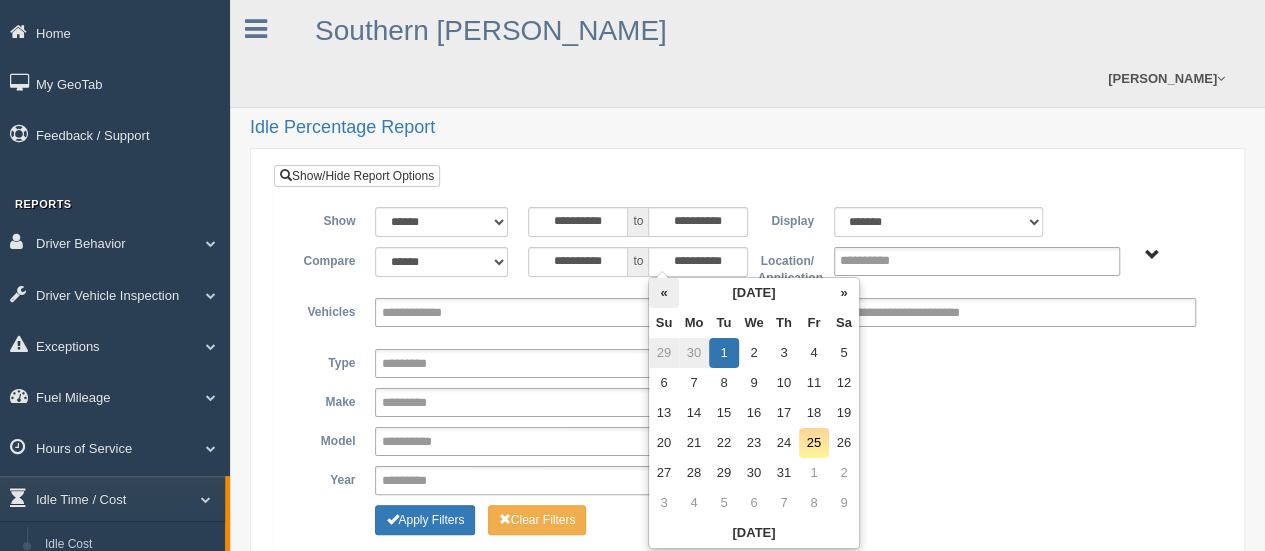 click on "«" at bounding box center (664, 293) 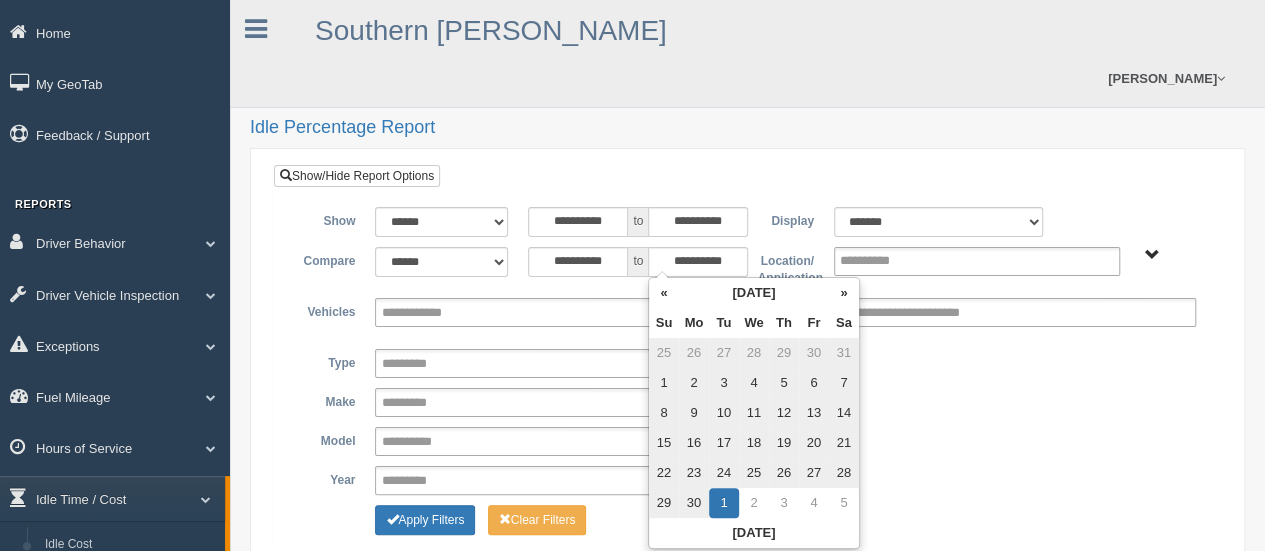 click on "30" at bounding box center (694, 503) 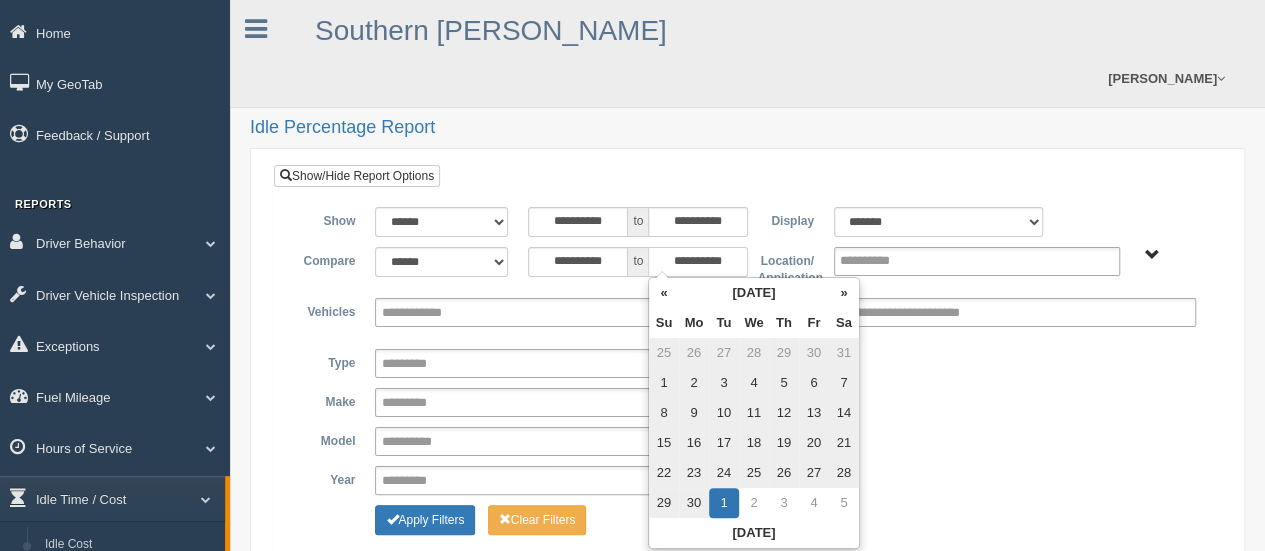 type on "**********" 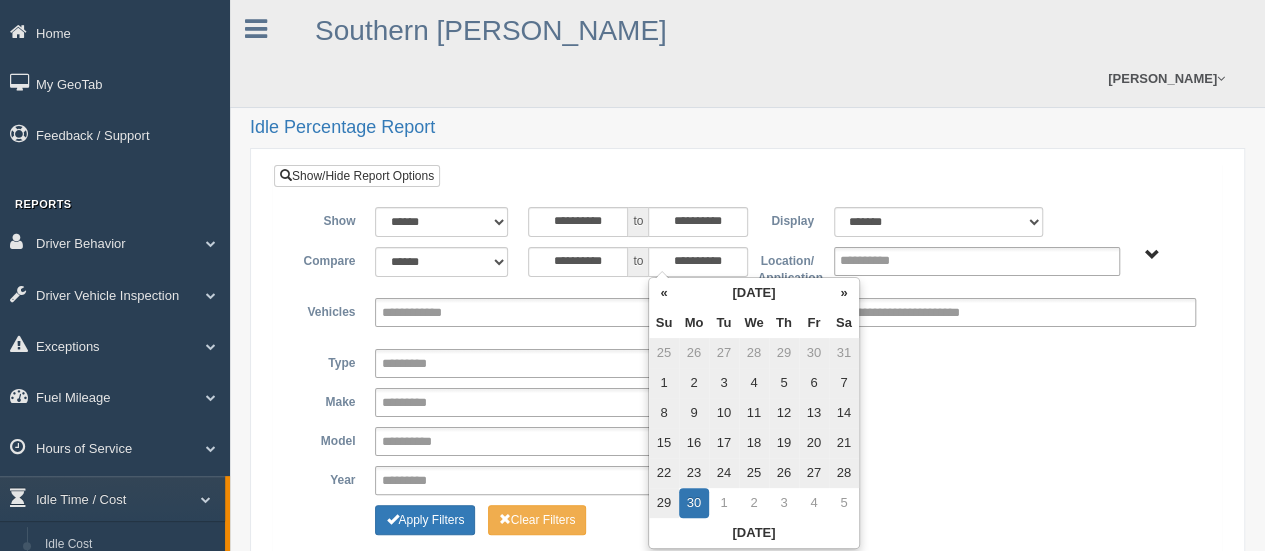 click on "**********" at bounding box center [747, 401] 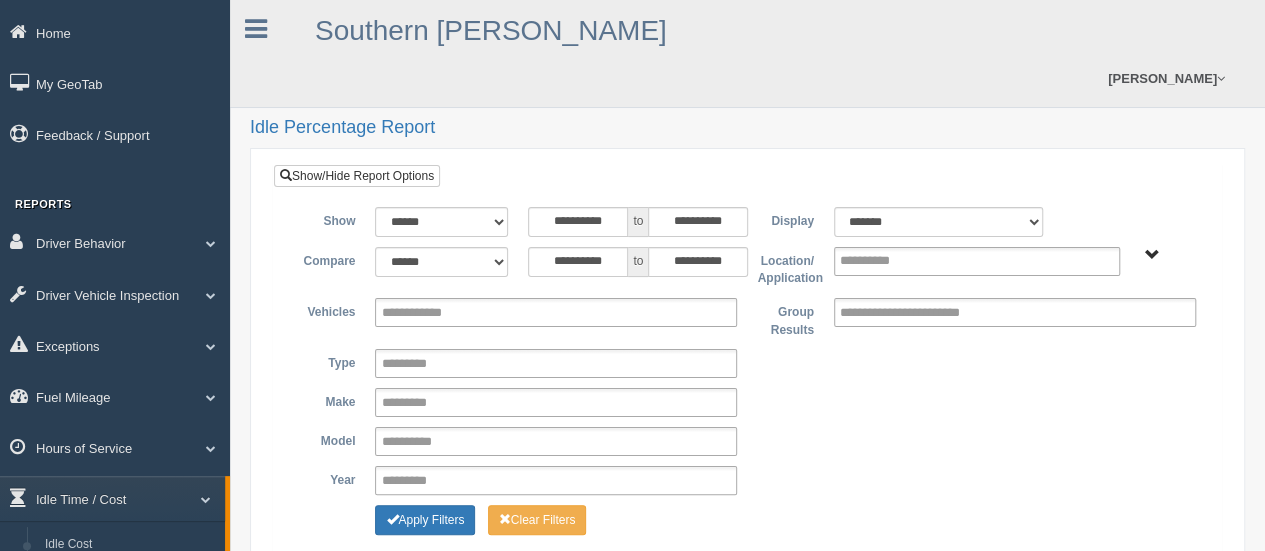 click on "Asset Types - N  SCM" at bounding box center (1152, 255) 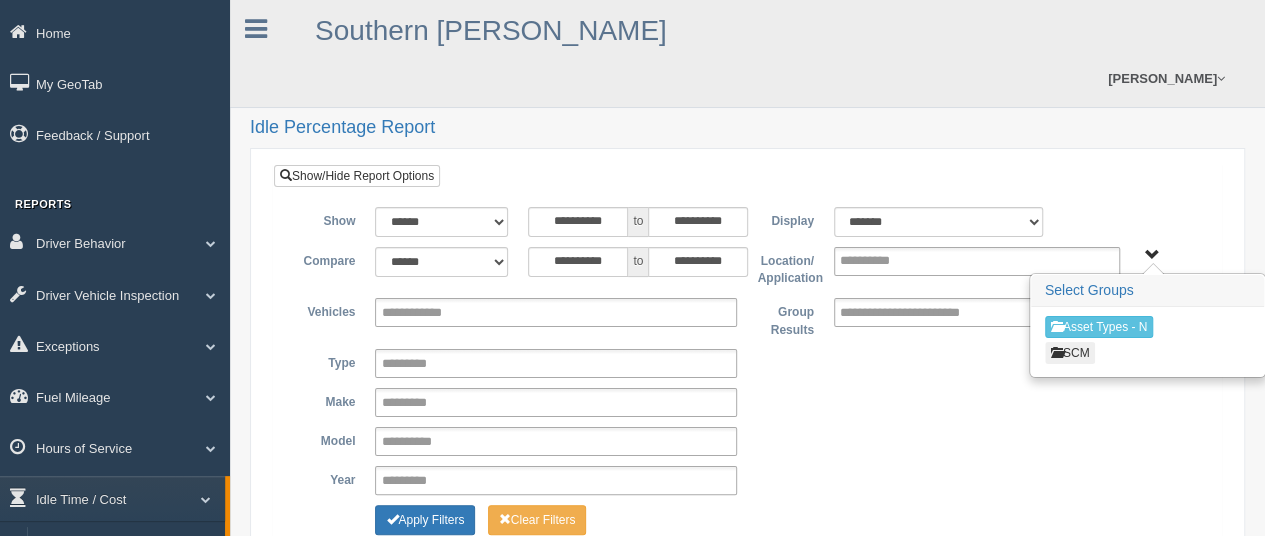 click at bounding box center (1057, 352) 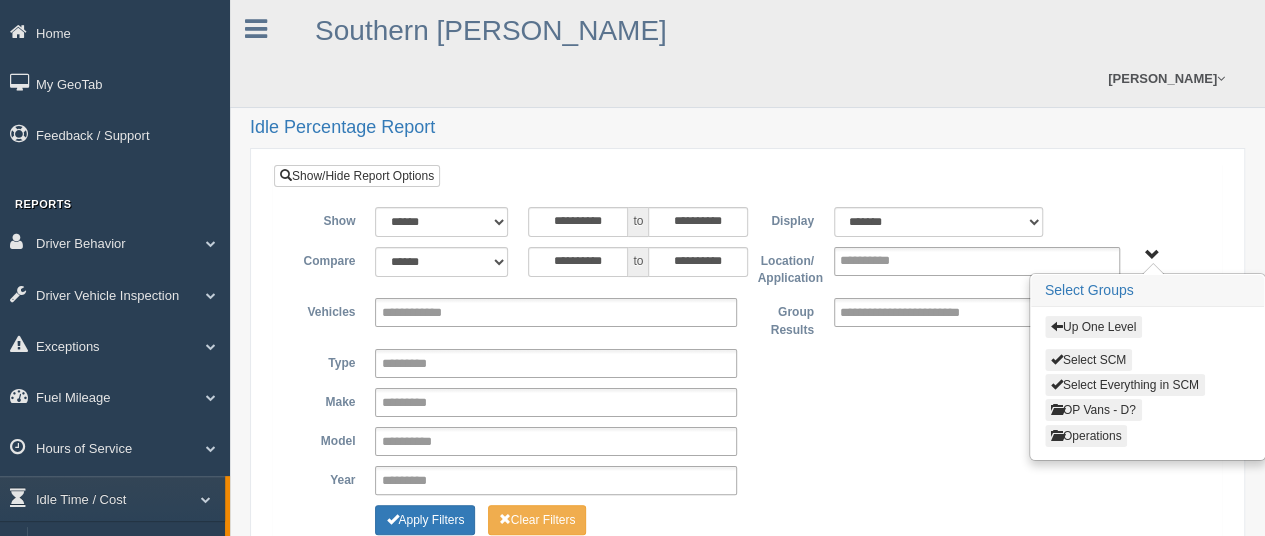 click on "Operations" at bounding box center (1086, 436) 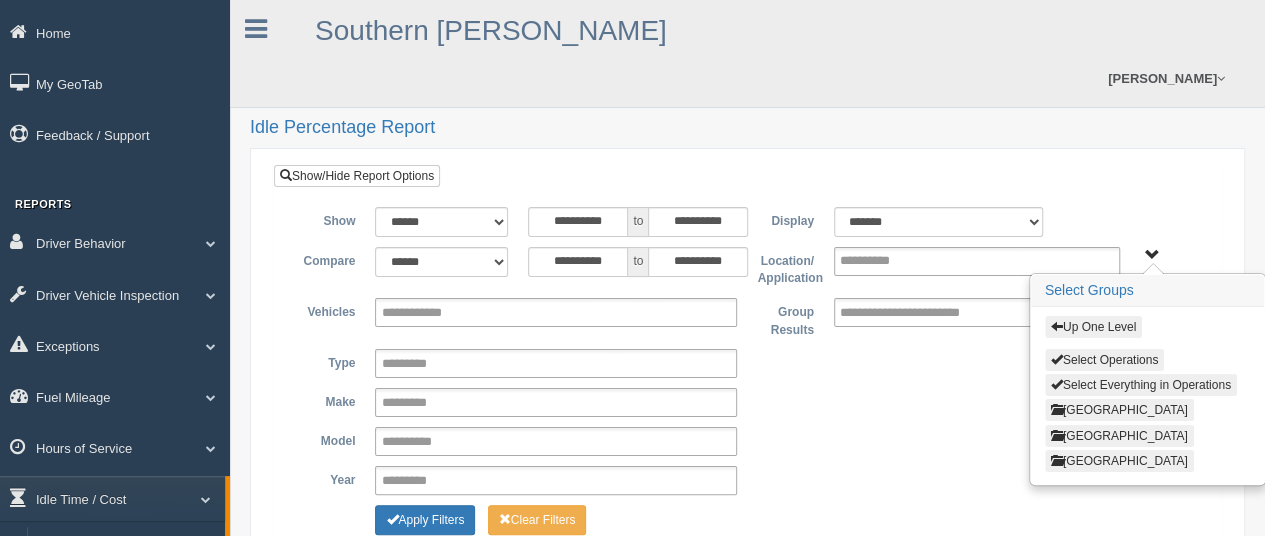 click on "Select Everything in Operations" at bounding box center [1141, 385] 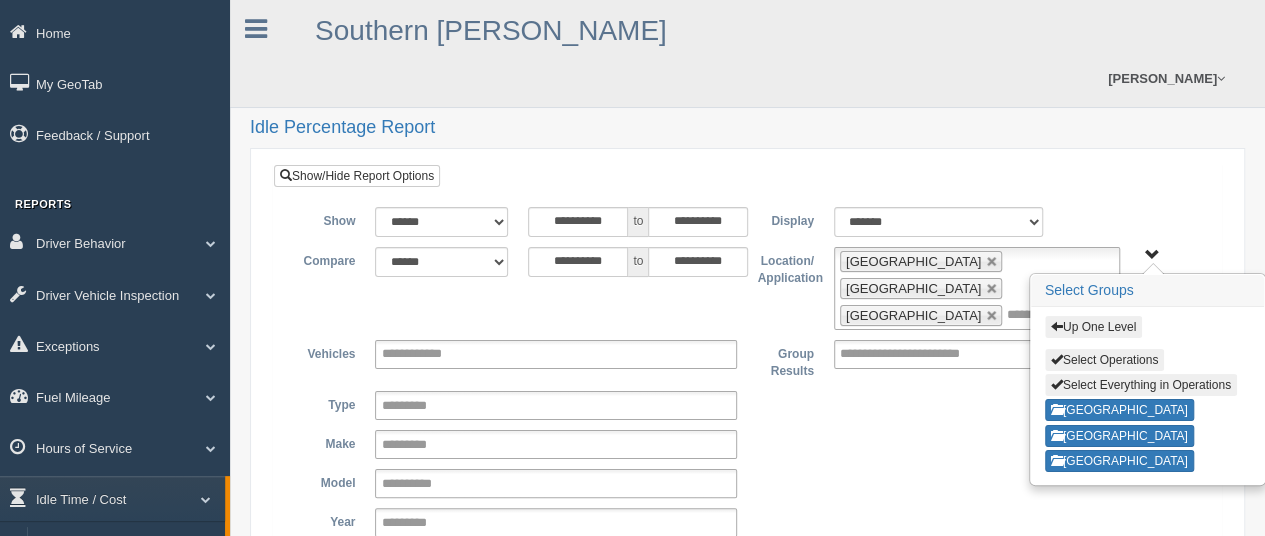 type 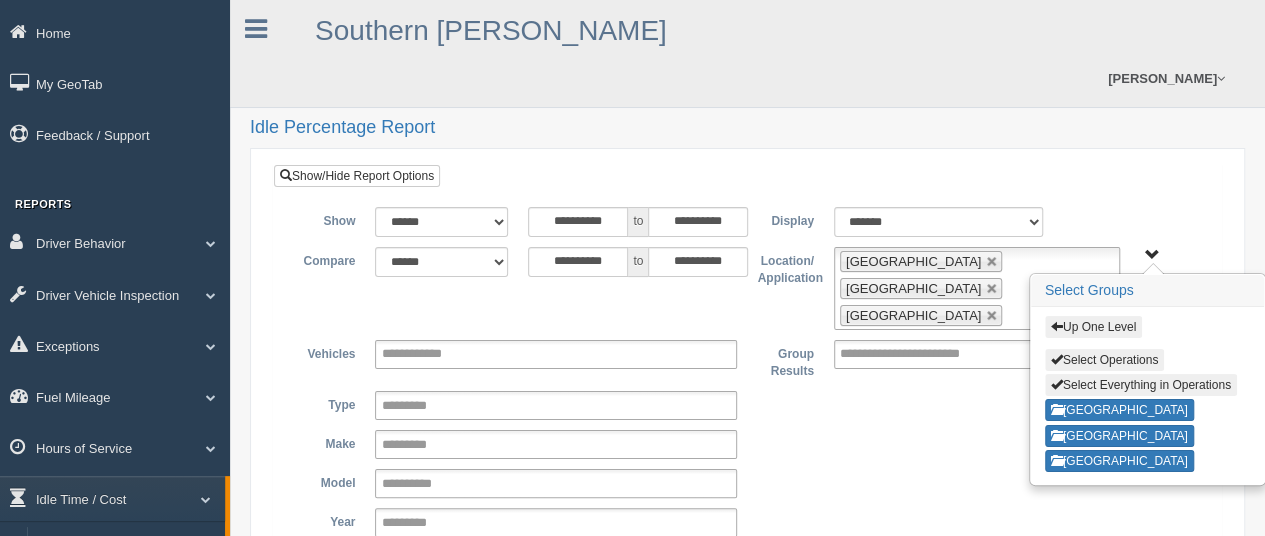 click on "**********" at bounding box center [927, 354] 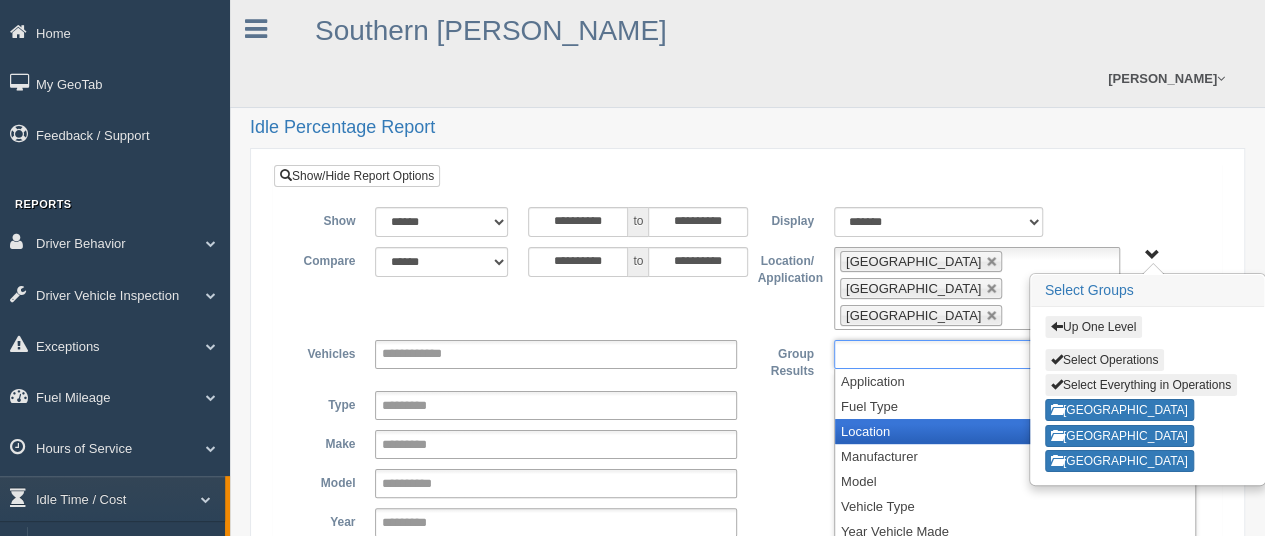 click on "Location" at bounding box center (1015, 431) 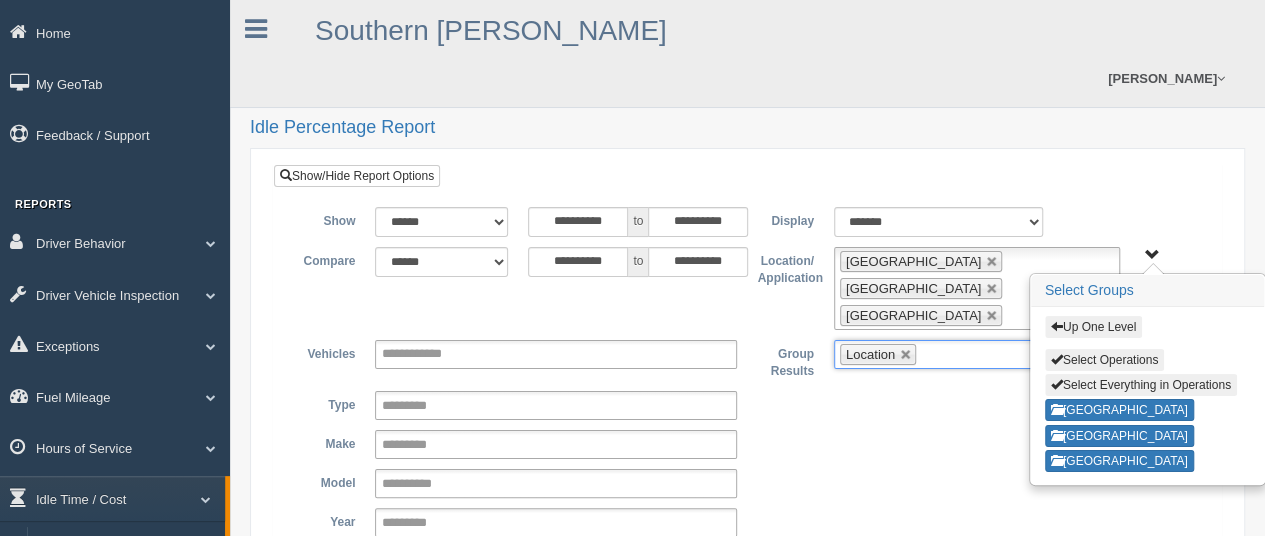 click on "Location" at bounding box center [1015, 354] 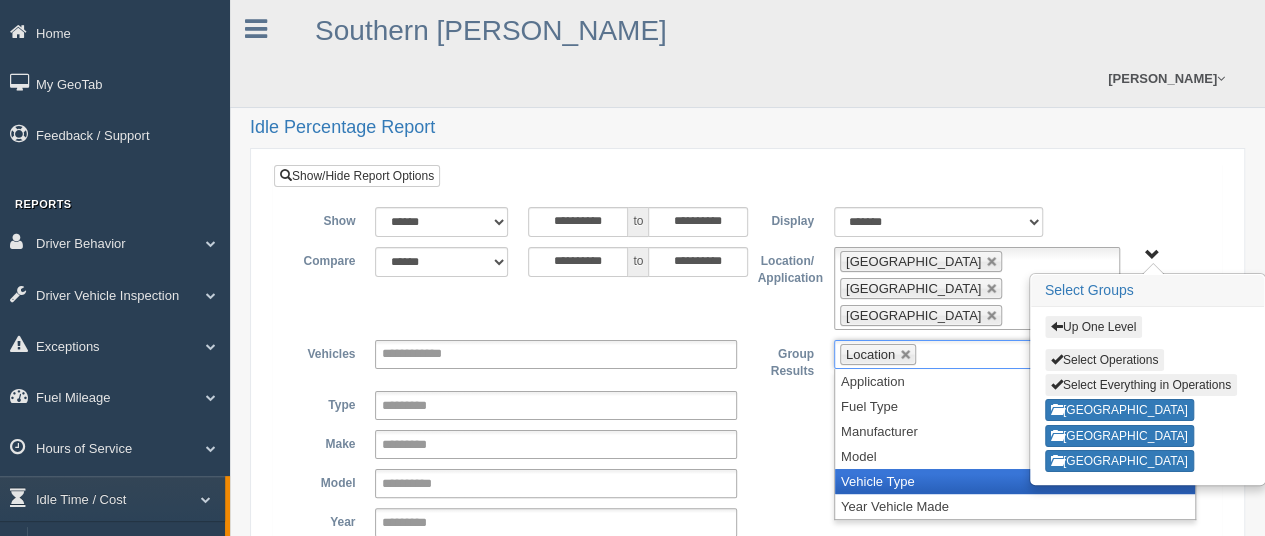 click on "Vehicle Type" at bounding box center (1015, 481) 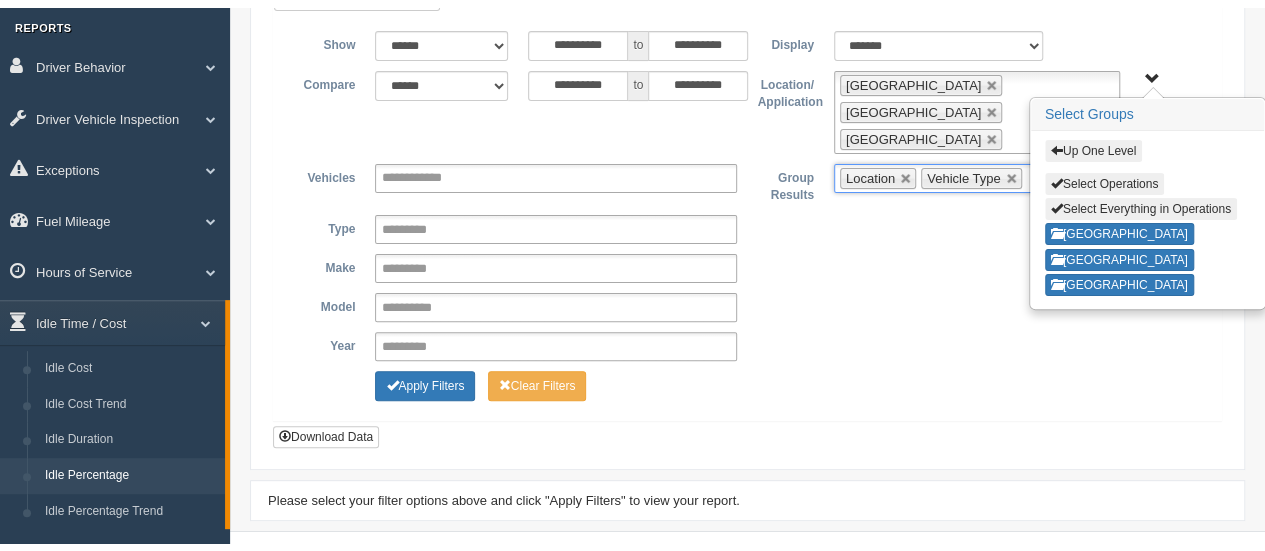 scroll, scrollTop: 200, scrollLeft: 0, axis: vertical 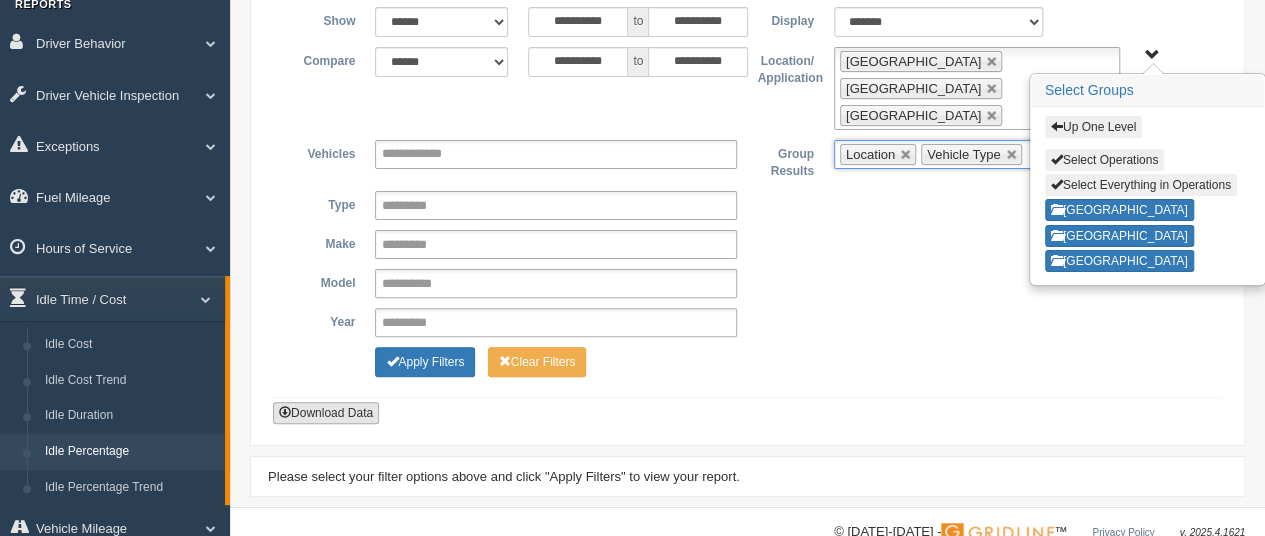 click on "Download Data" at bounding box center (326, 413) 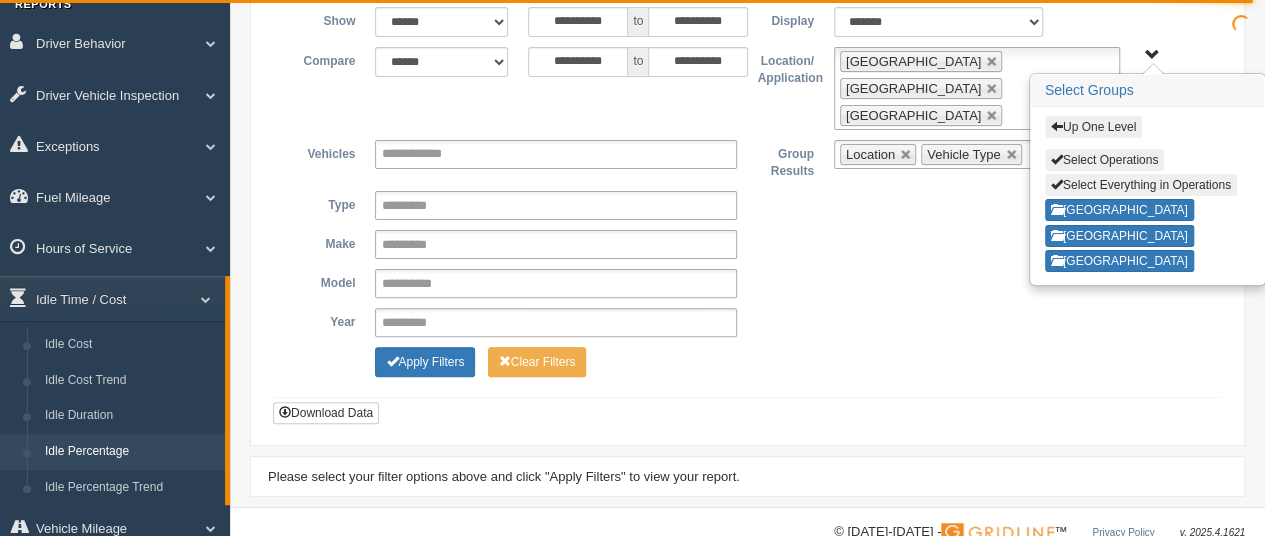 click on "**********" at bounding box center [747, 205] 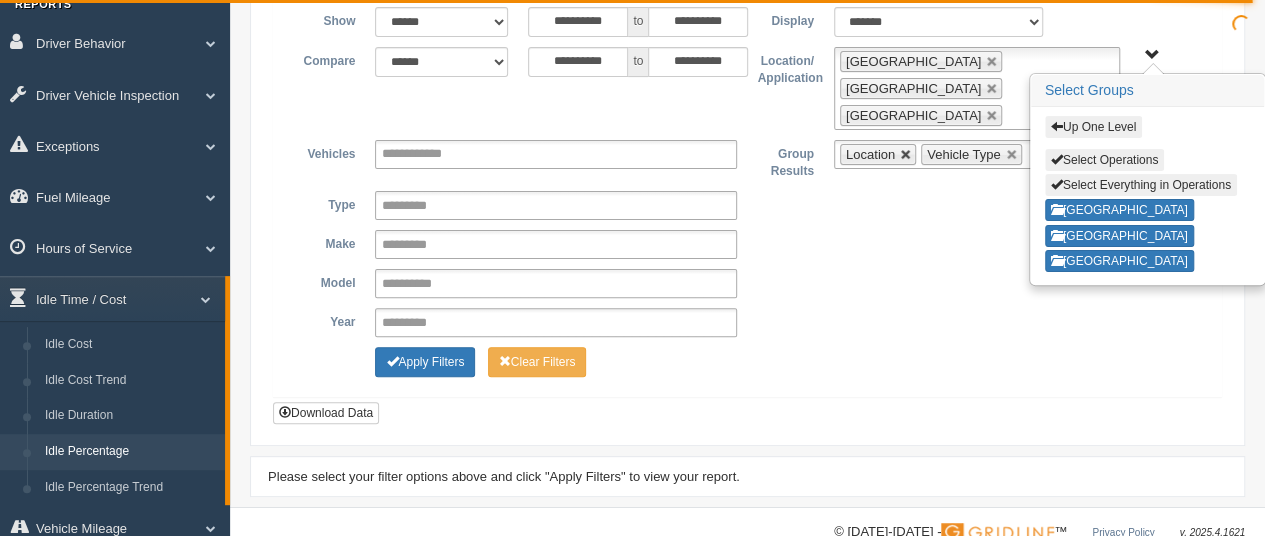 click at bounding box center (906, 155) 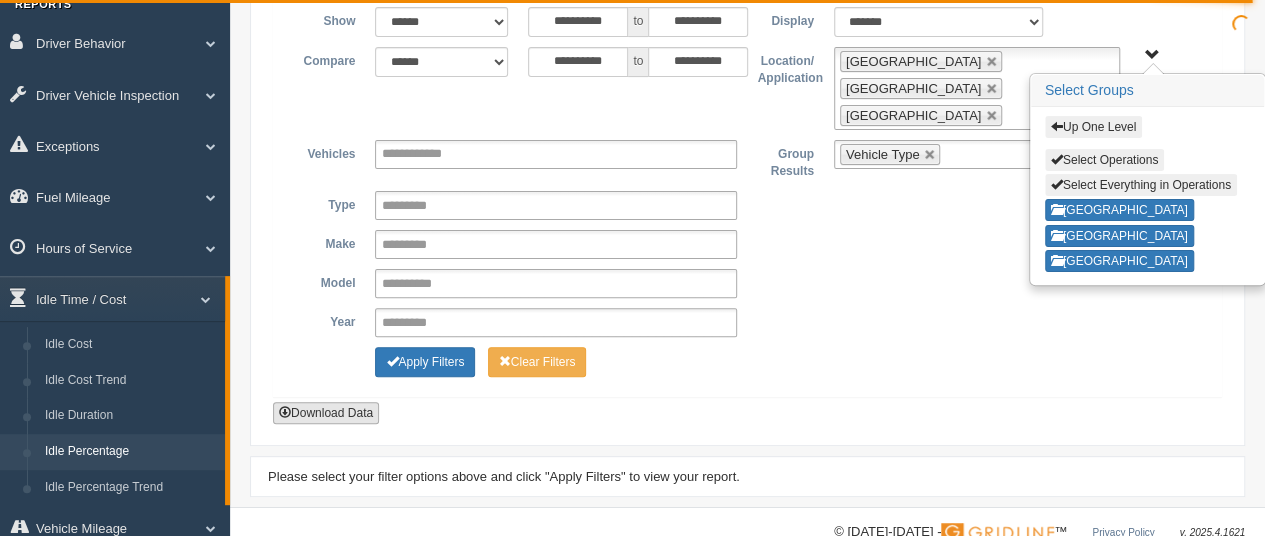 click on "Download Data" at bounding box center [326, 413] 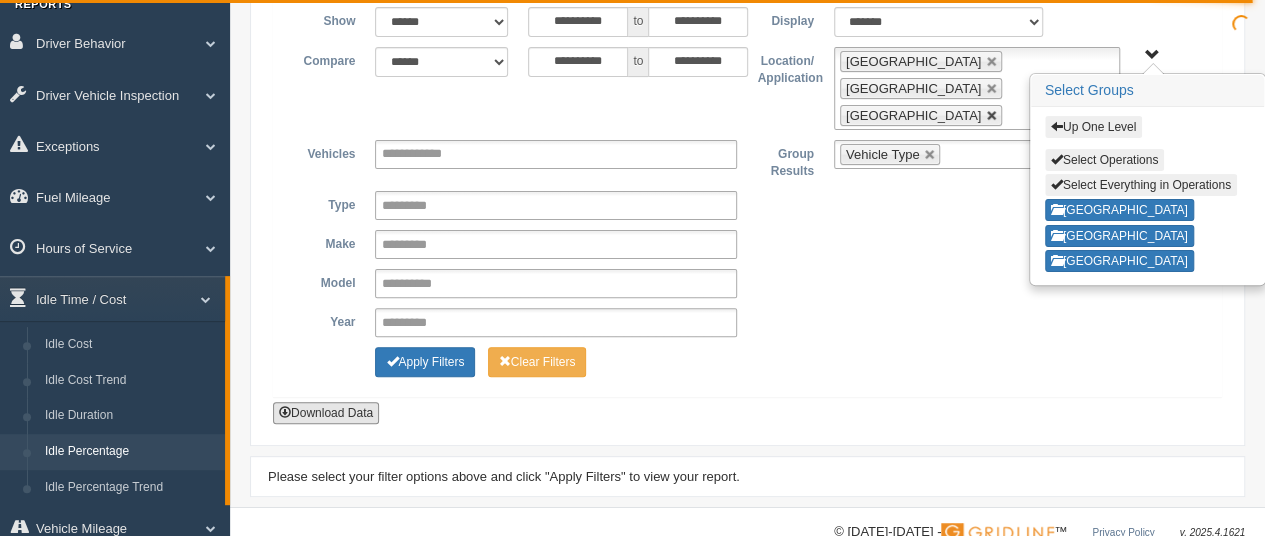 click at bounding box center [992, 116] 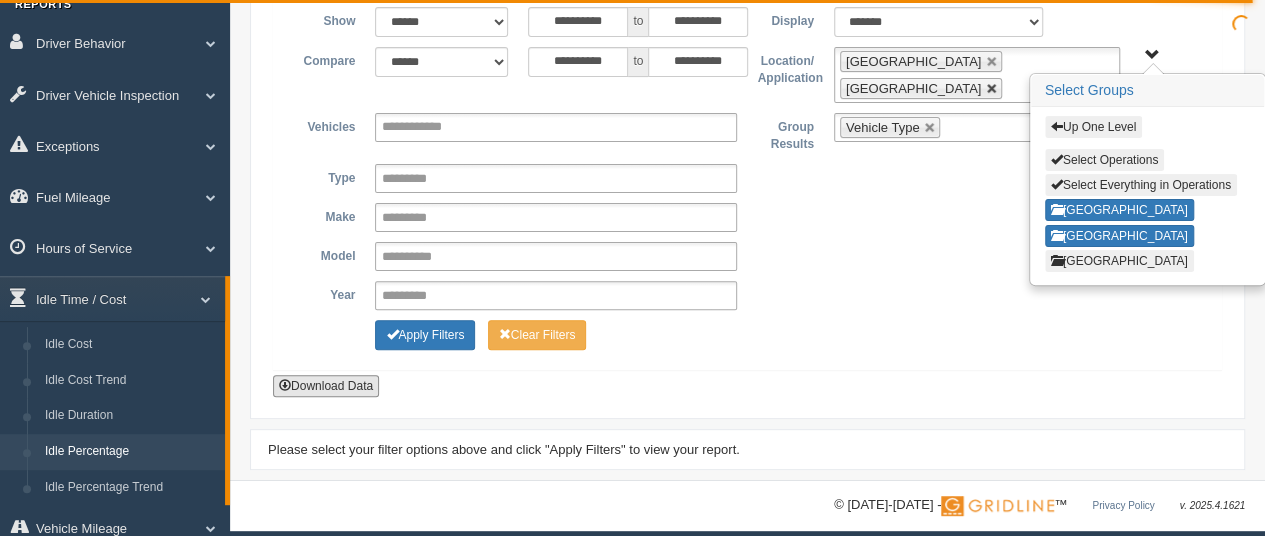 click at bounding box center (992, 89) 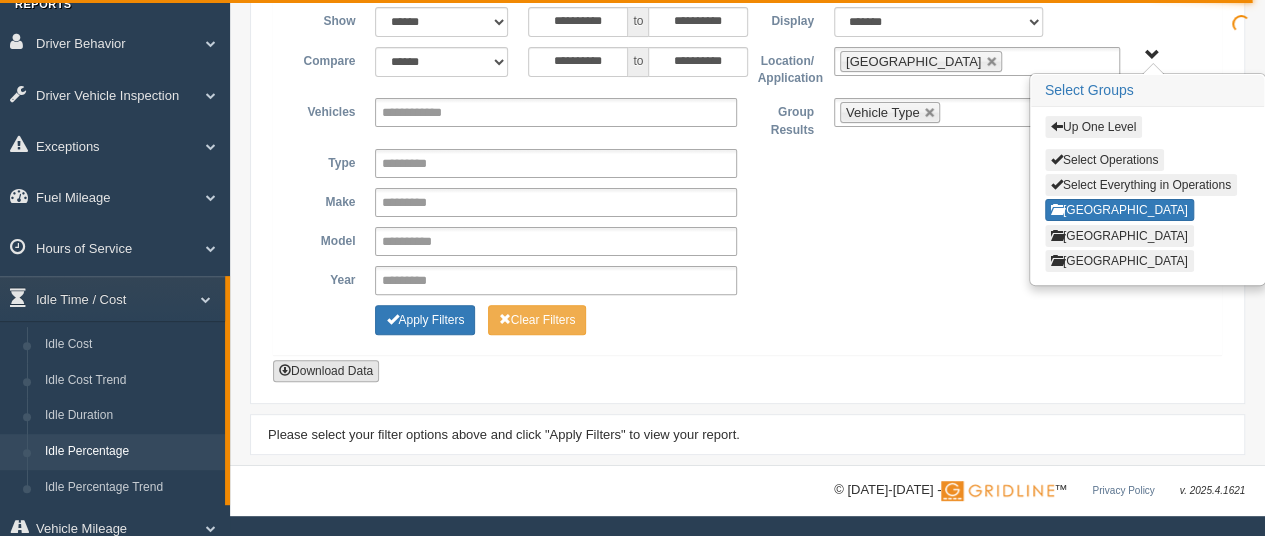 click on "Download Data" at bounding box center (326, 371) 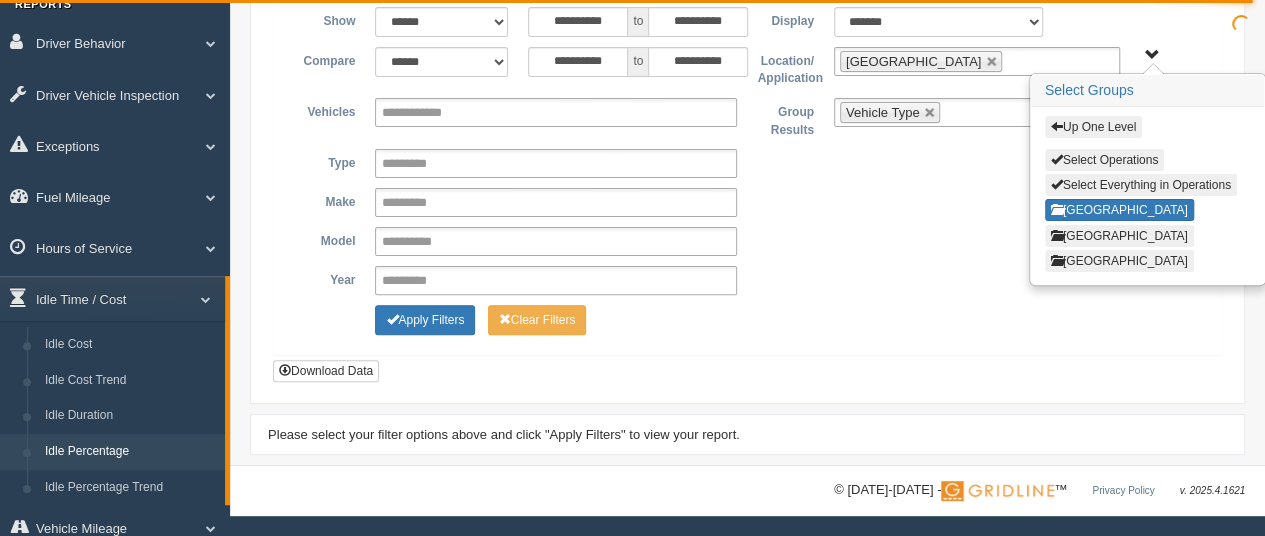 click on "Year
****
****
****
****
****
****
****
****
****
****
****
****
****
****
****
****
****
****
****
****
****
****
****
****
****
****
****
****
****
****
*********" at bounding box center (747, 280) 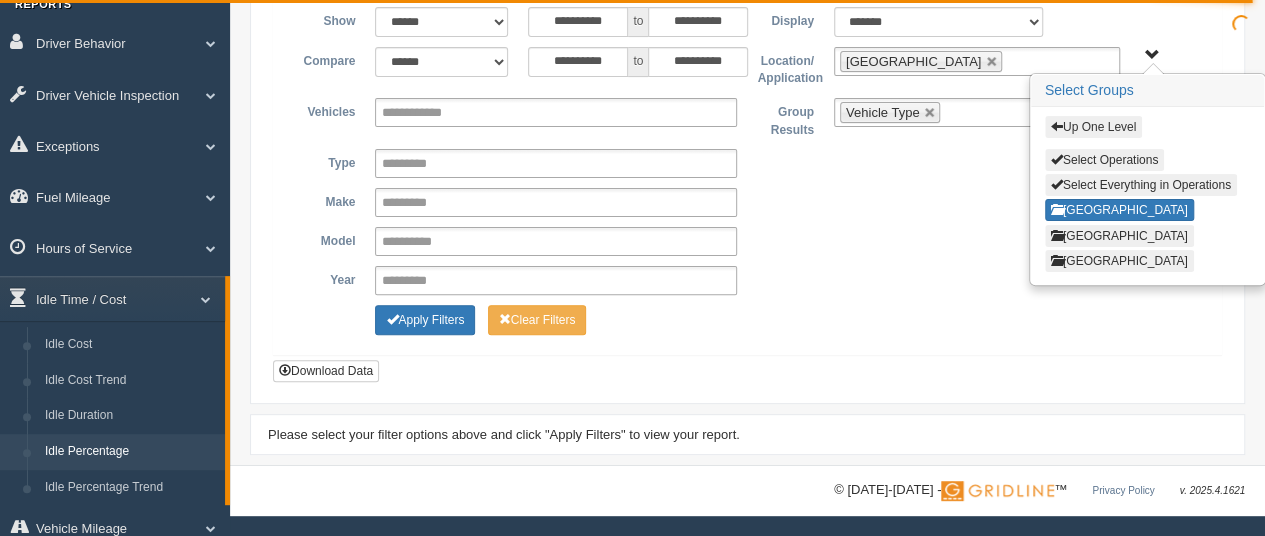 click on "Up One Level" at bounding box center (1093, 127) 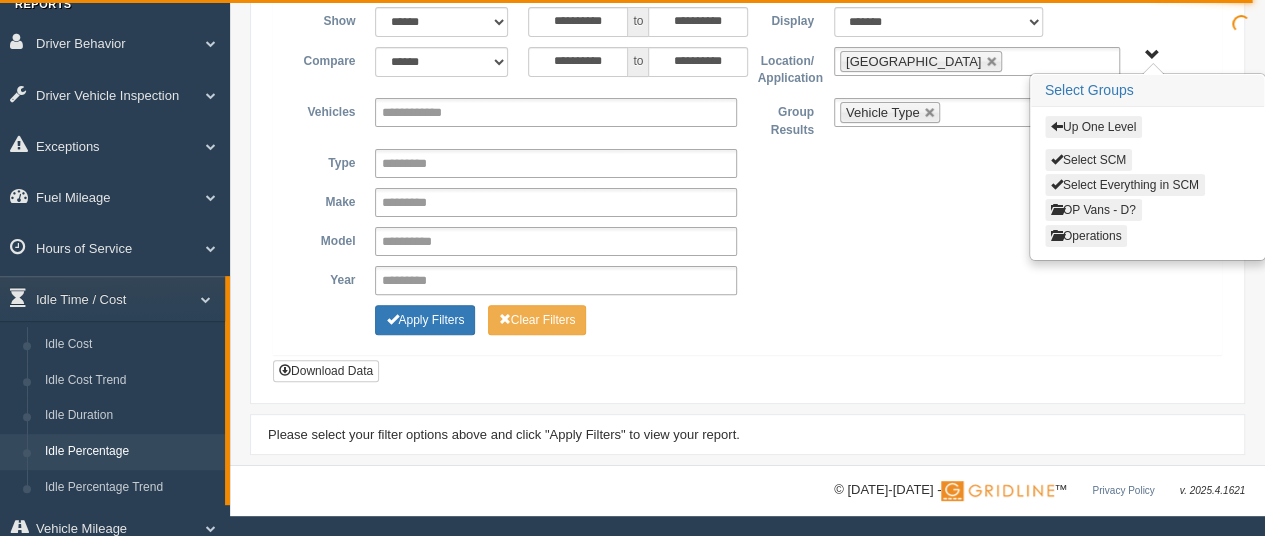 click on "**********" at bounding box center [747, 202] 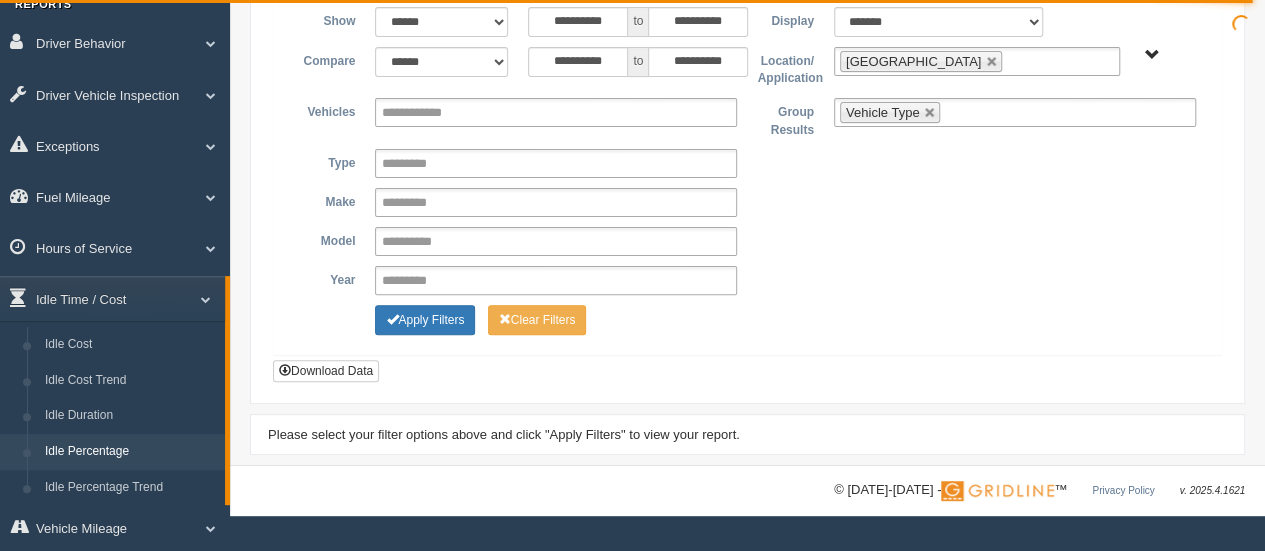click on "Up One Level  Select SCM  Select Everything in SCM  OP Vans - D?  Operations" at bounding box center (1152, 55) 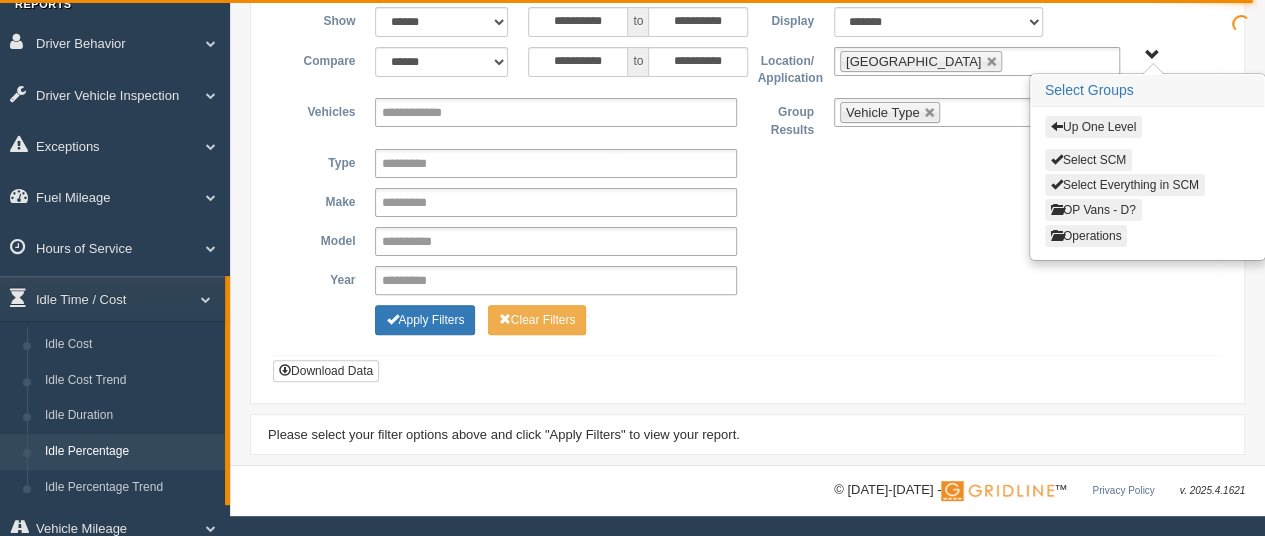 click on "**********" at bounding box center (747, 202) 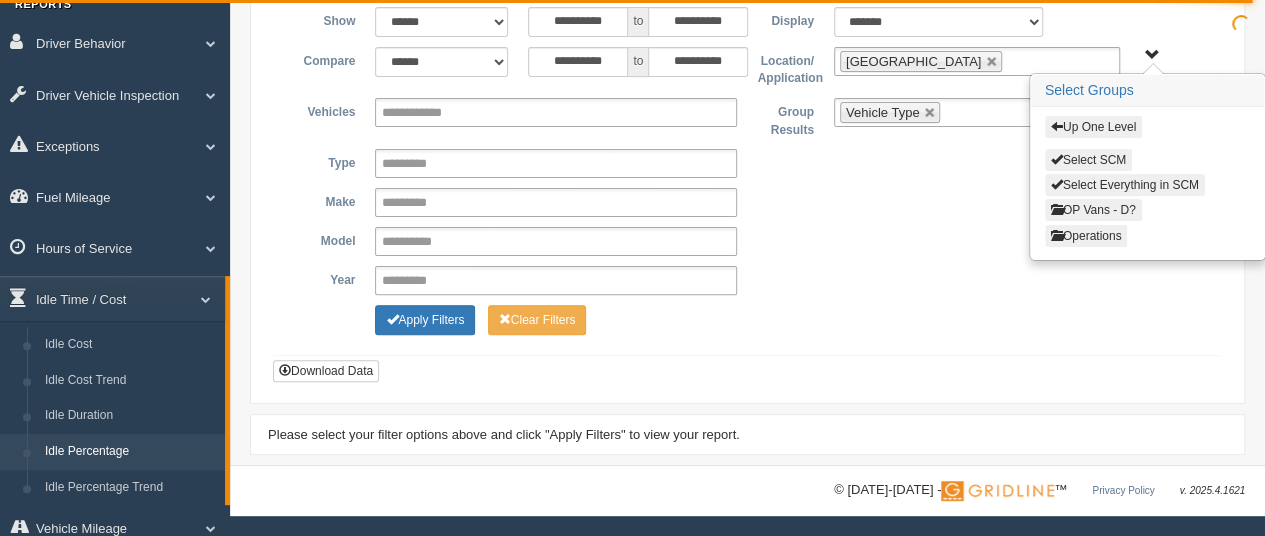 click on "Up One Level  Select SCM  Select Everything in SCM  OP Vans - D?  Operations" at bounding box center [1152, 55] 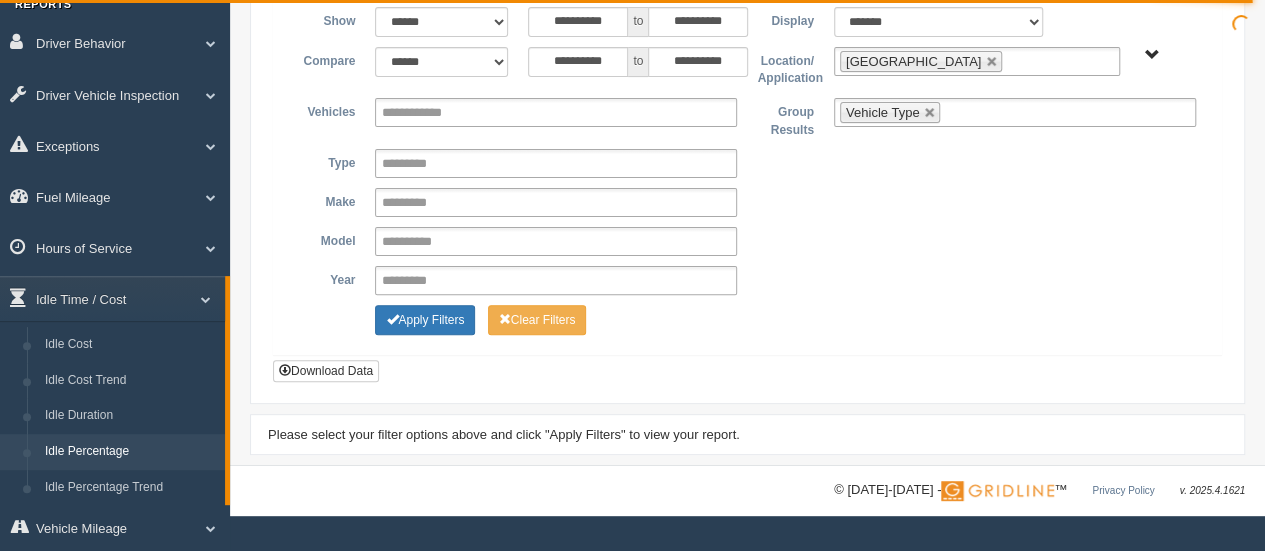 click on "**********" at bounding box center (747, 201) 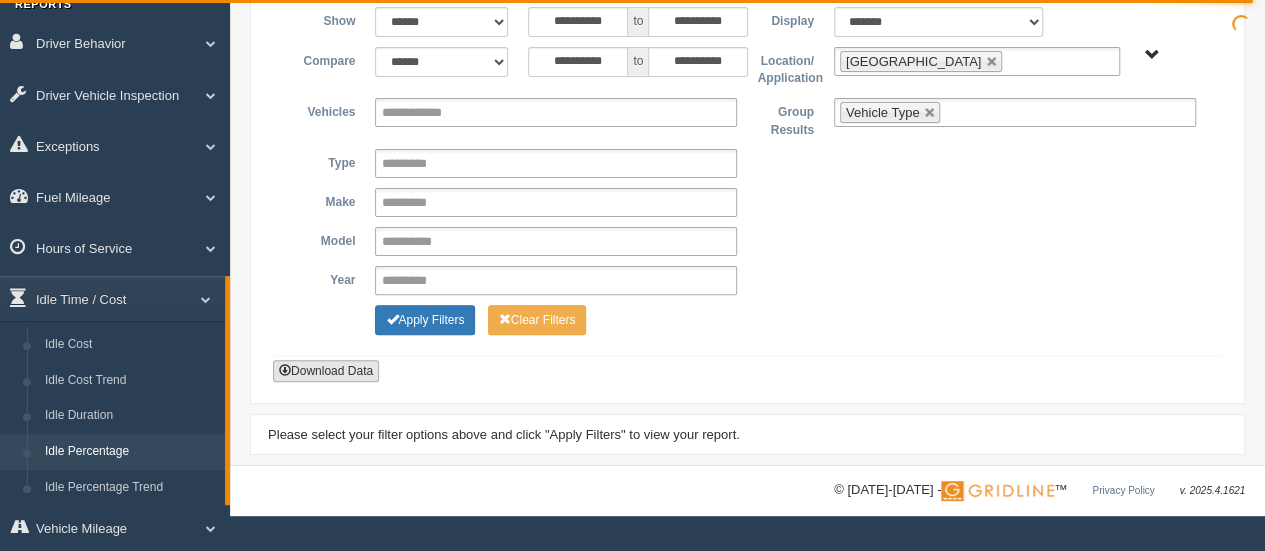click on "Download Data" at bounding box center (326, 371) 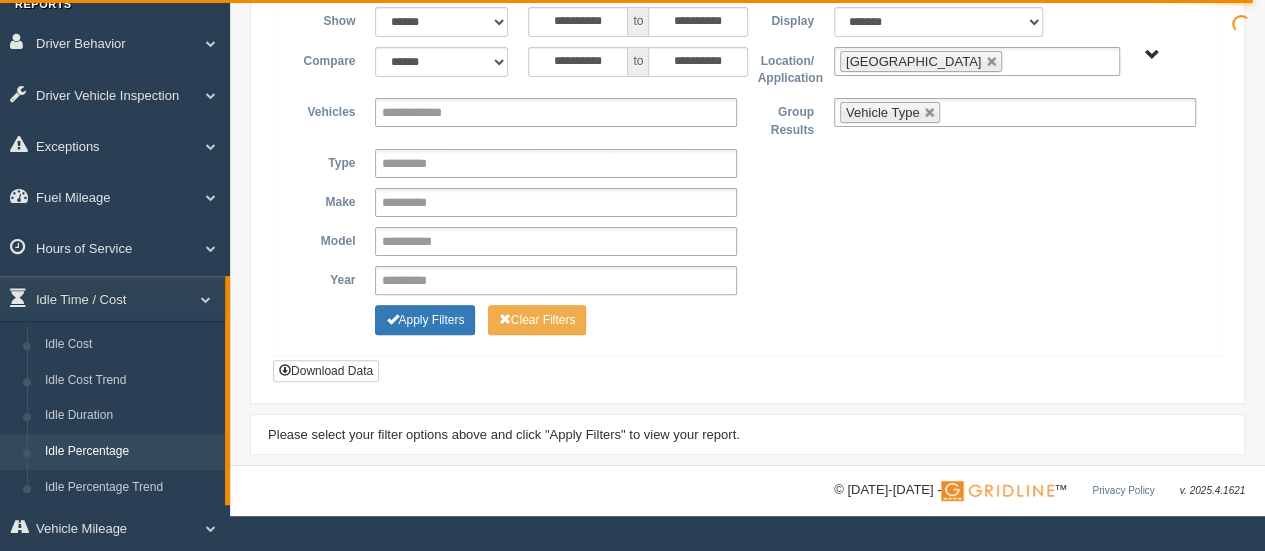click on "Up One Level  Select SCM  Select Everything in SCM  OP Vans - D?  Operations" at bounding box center [1152, 55] 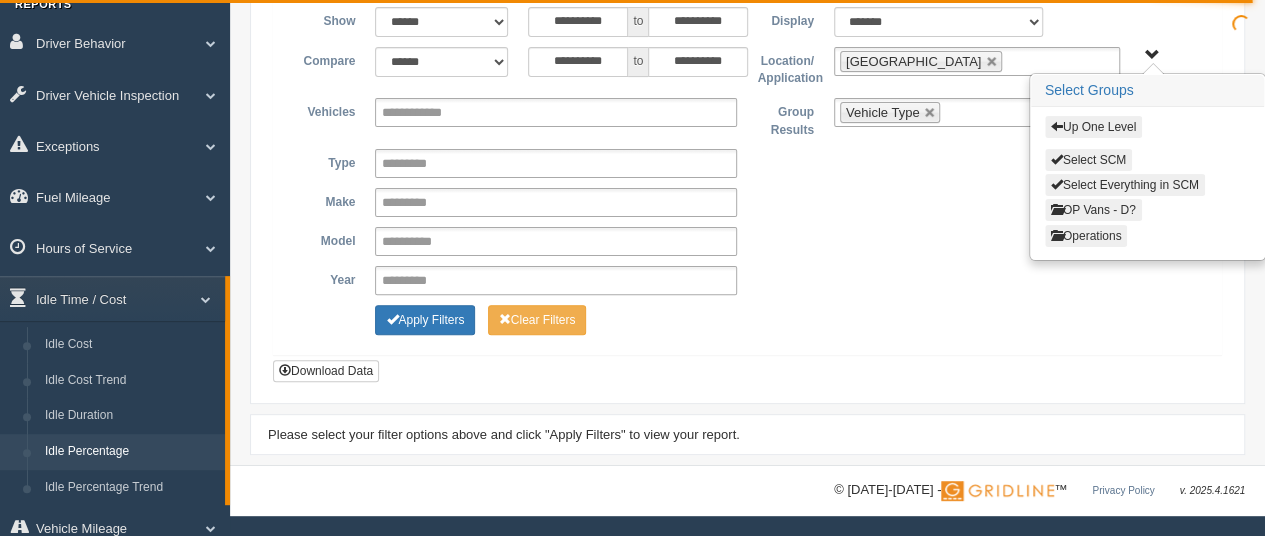 click on "Operations" at bounding box center [1086, 236] 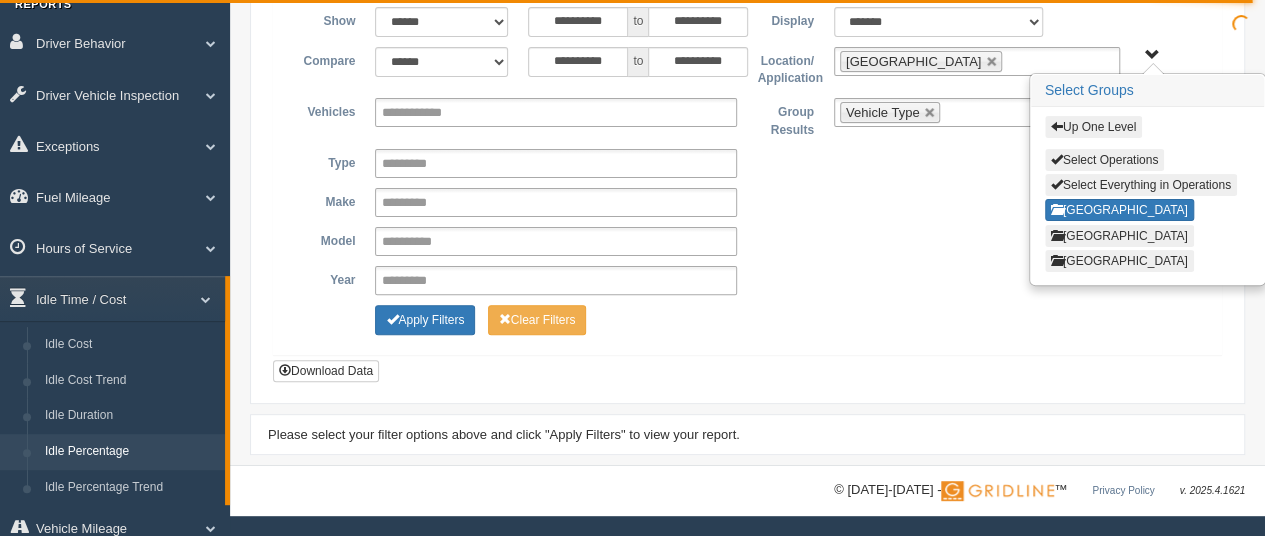 click on "[GEOGRAPHIC_DATA]" at bounding box center (1119, 236) 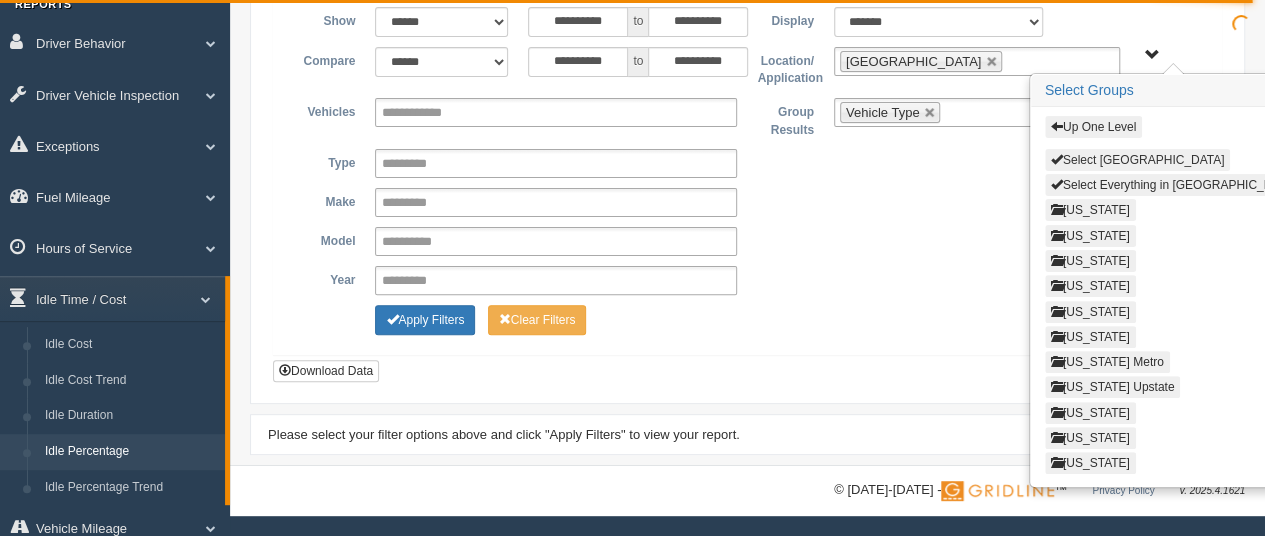 click on "Select [GEOGRAPHIC_DATA]" at bounding box center [1138, 160] 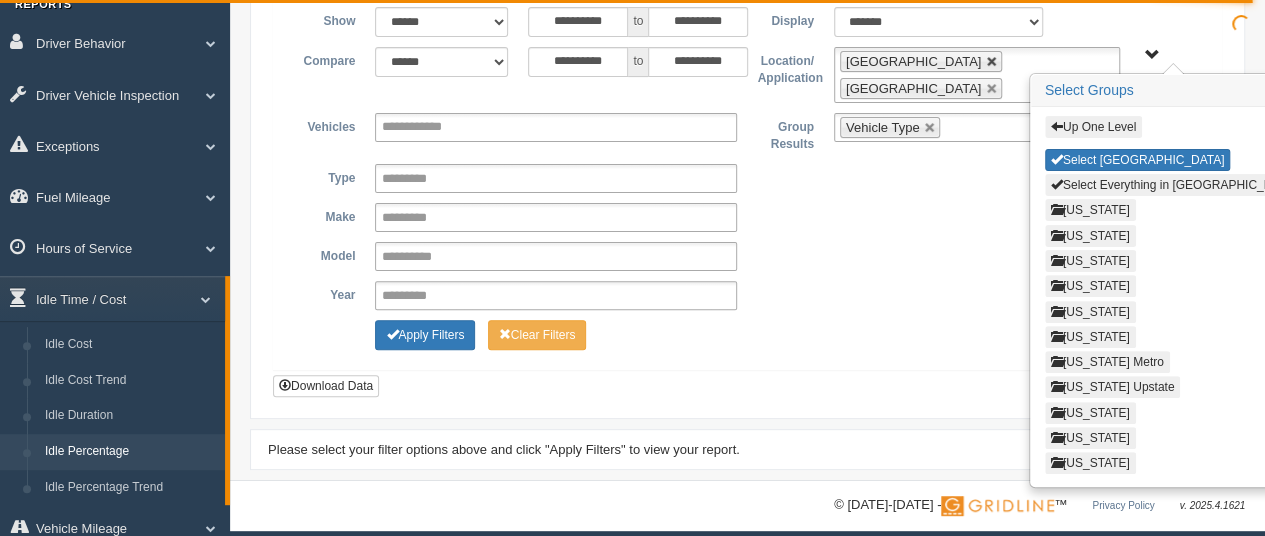 click at bounding box center (992, 62) 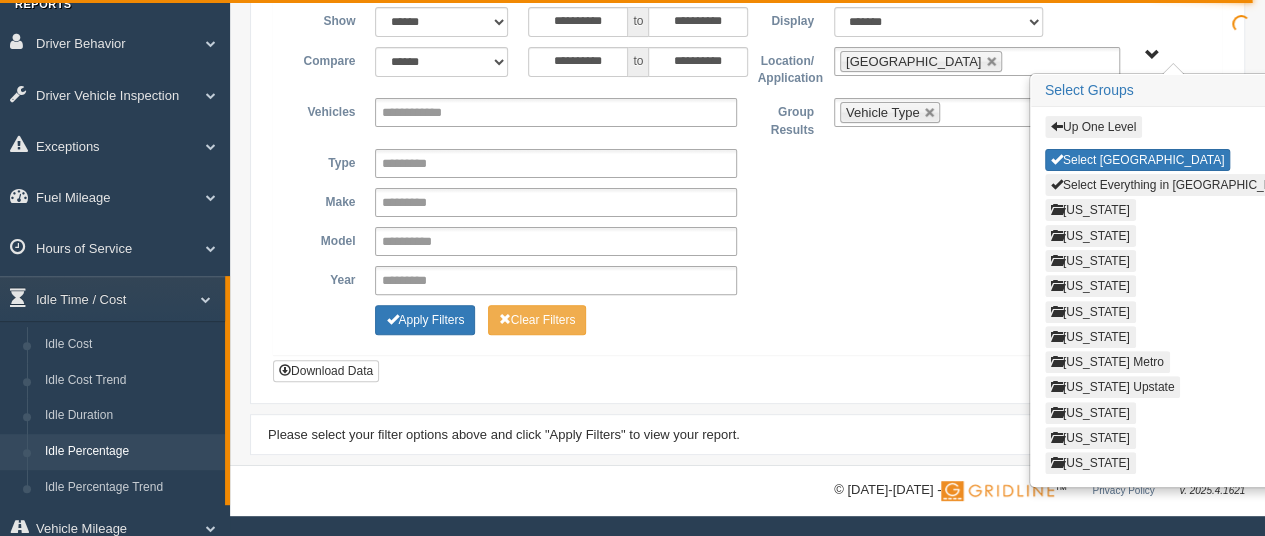 click on "**********" at bounding box center (747, 202) 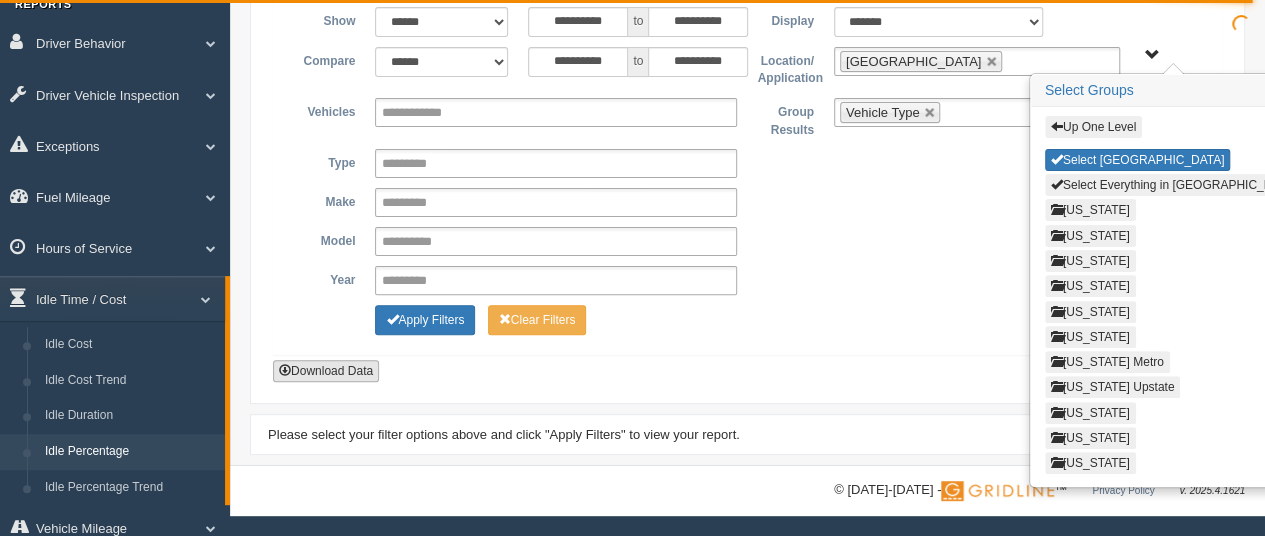 click on "Download Data" at bounding box center [326, 371] 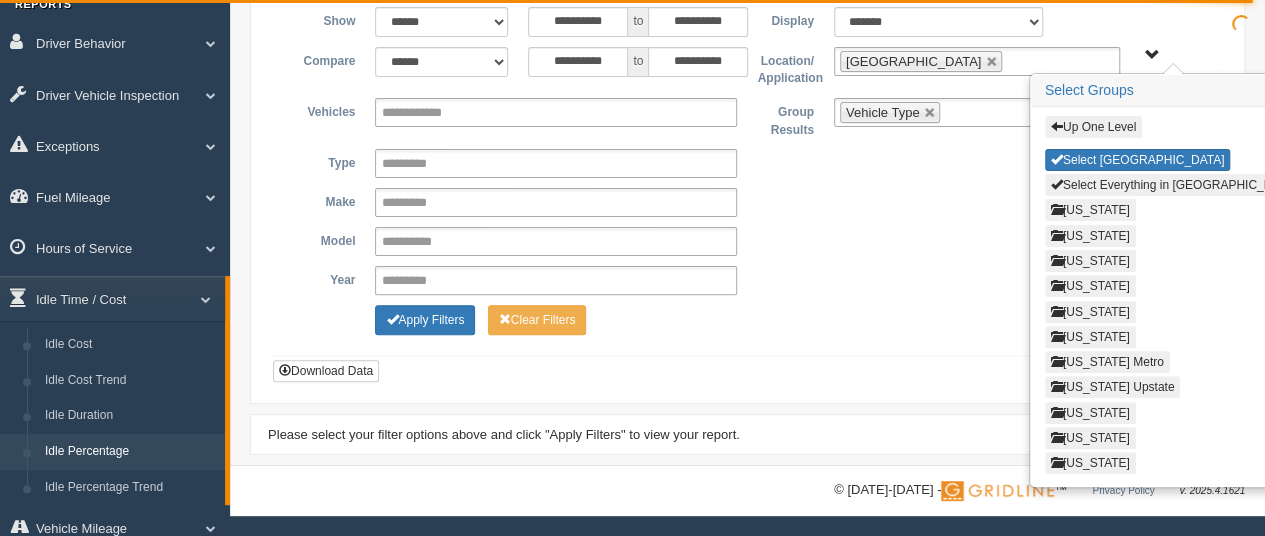 click on "**********" at bounding box center (747, 241) 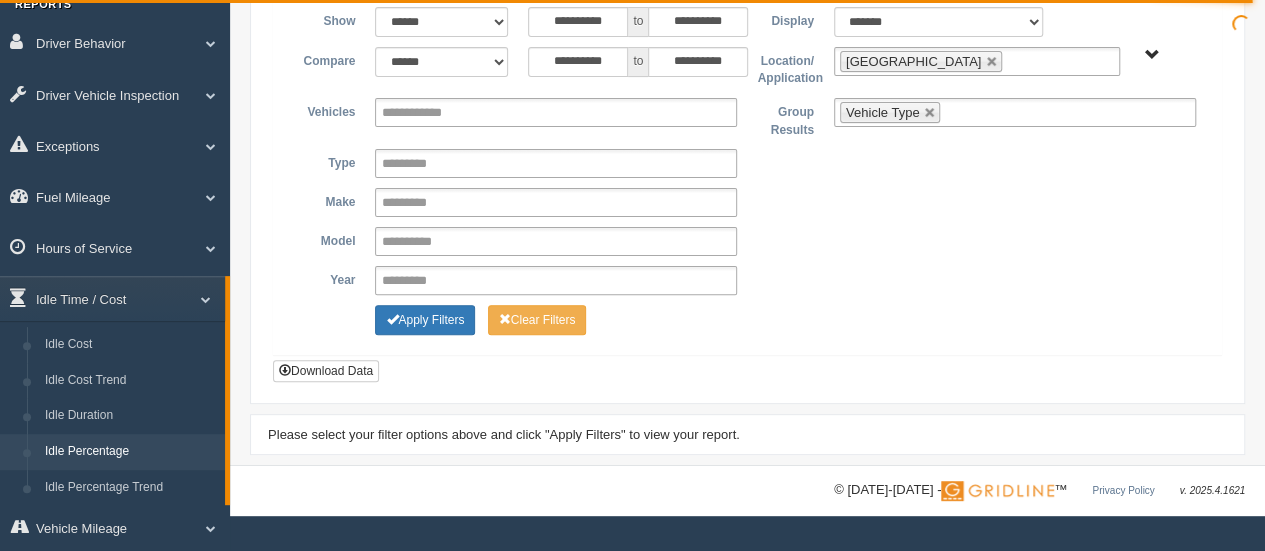click on "Up One Level  Select East Region  Select Everything in East Region  Delaware  District of Columbia  Florida  Kentucky  Maryland  New Jersey  New York Metro  New York Upstate  Ohio  Pennsylvania  South Carolina" at bounding box center (1152, 55) 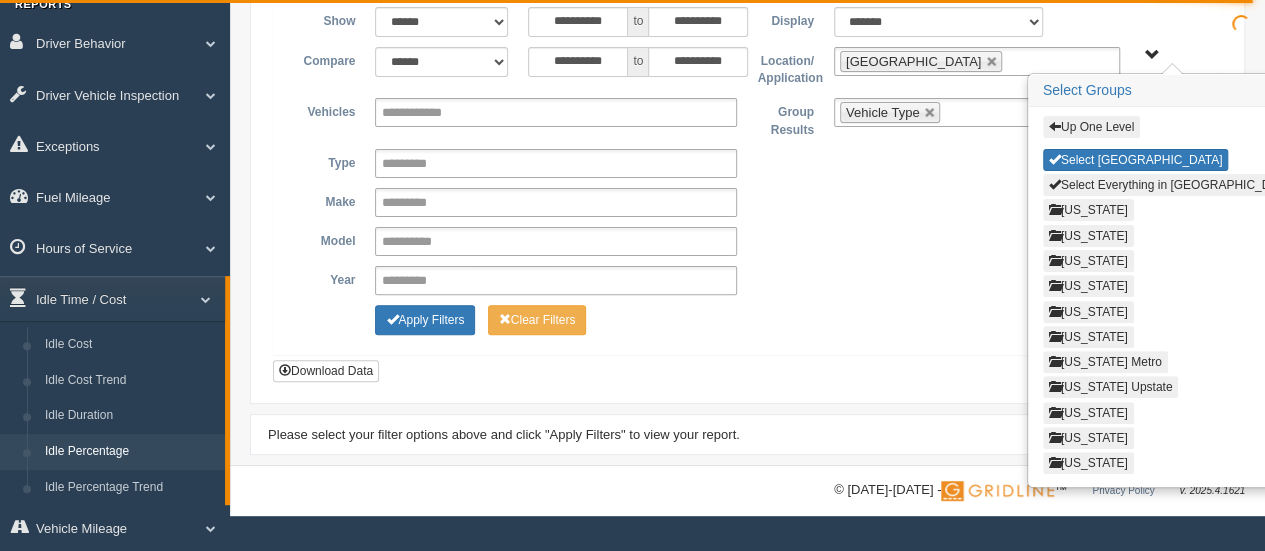 click on "Up One Level" at bounding box center (1091, 127) 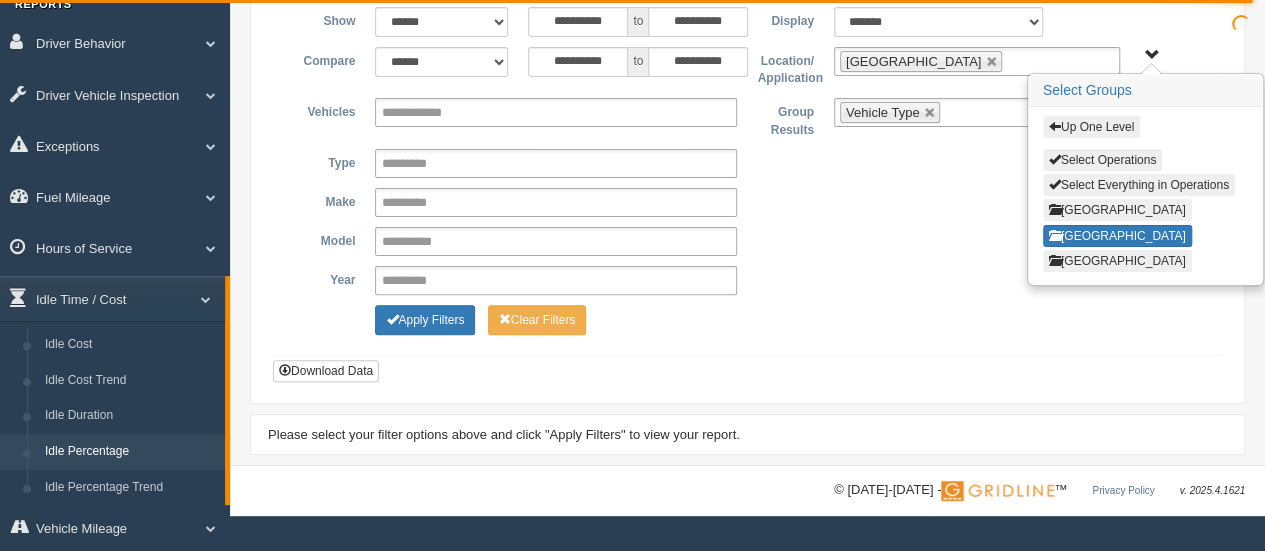 click on "[GEOGRAPHIC_DATA]" at bounding box center [1117, 261] 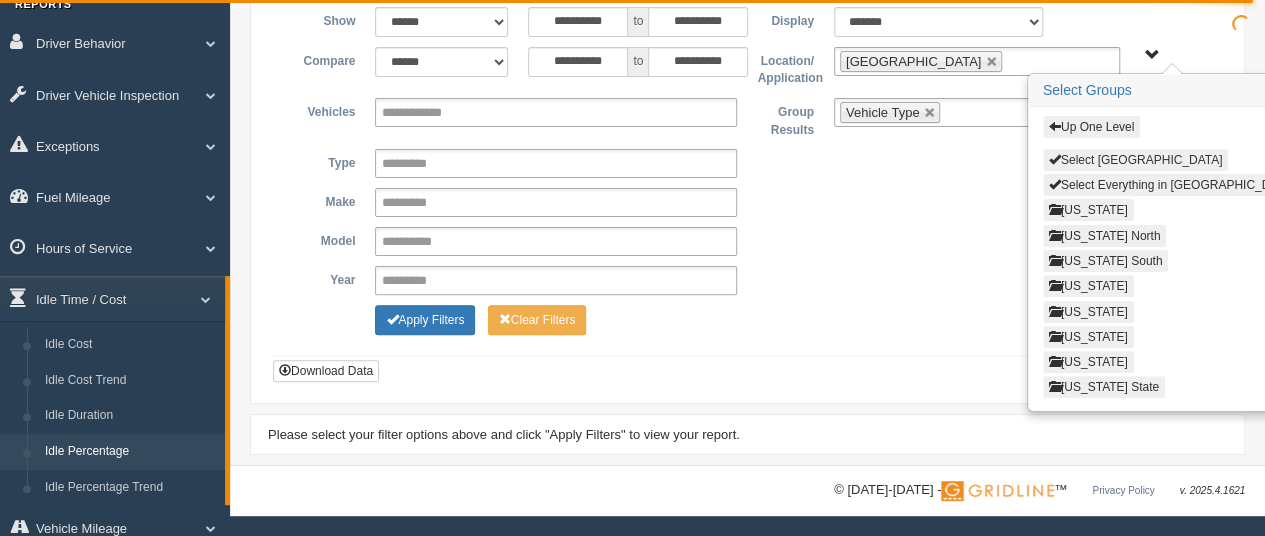 click on "Select [GEOGRAPHIC_DATA]" at bounding box center (1136, 160) 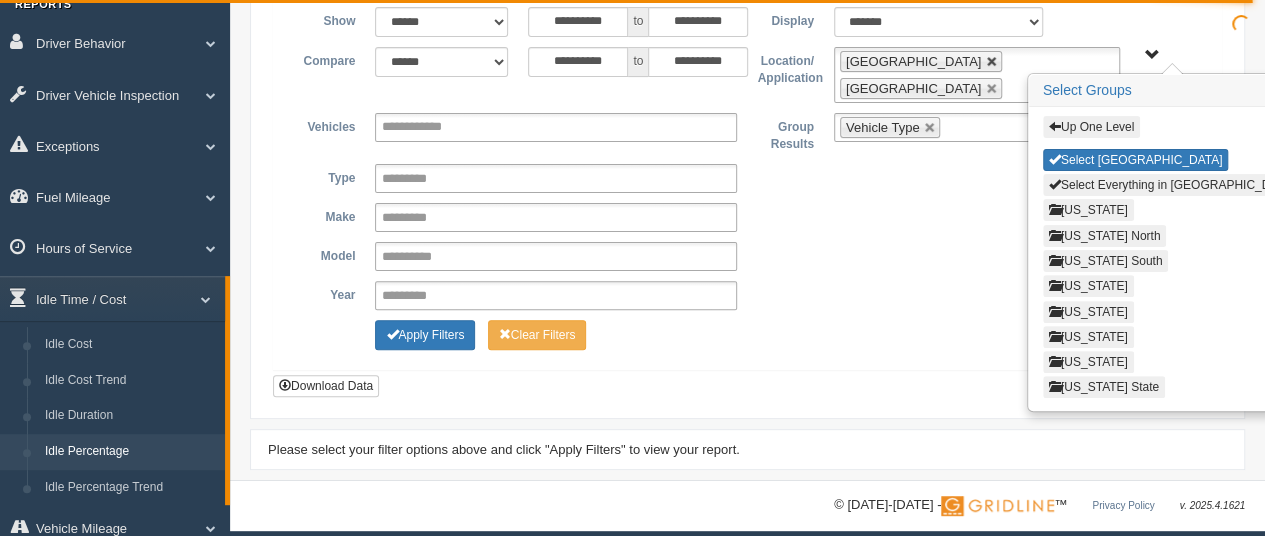 click at bounding box center [992, 62] 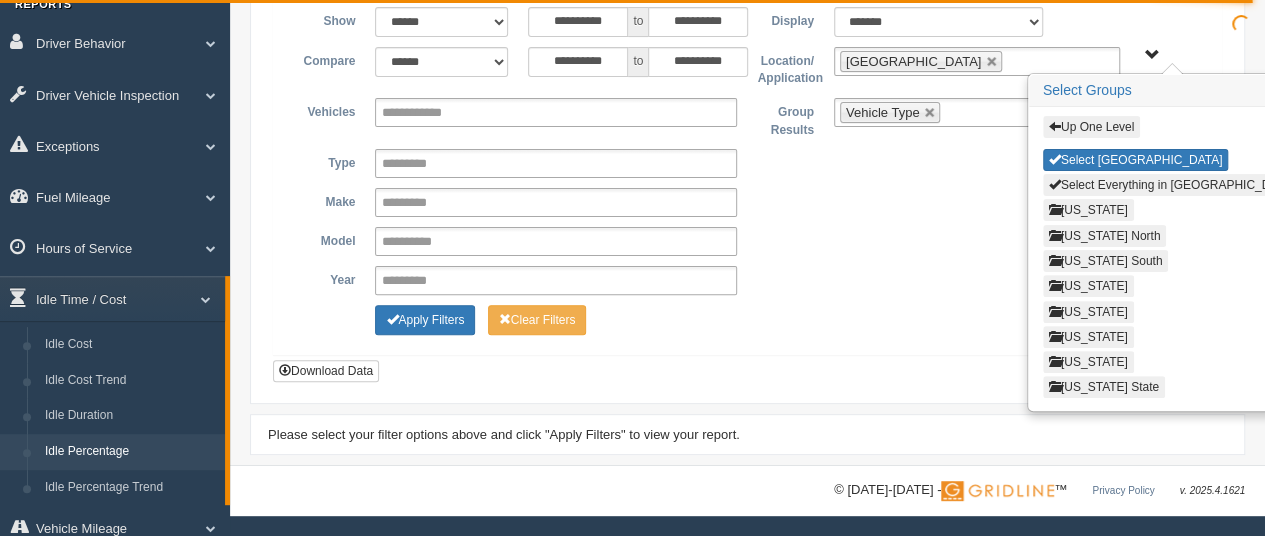 click on "Apply Filters
Clear Filters" at bounding box center (747, 317) 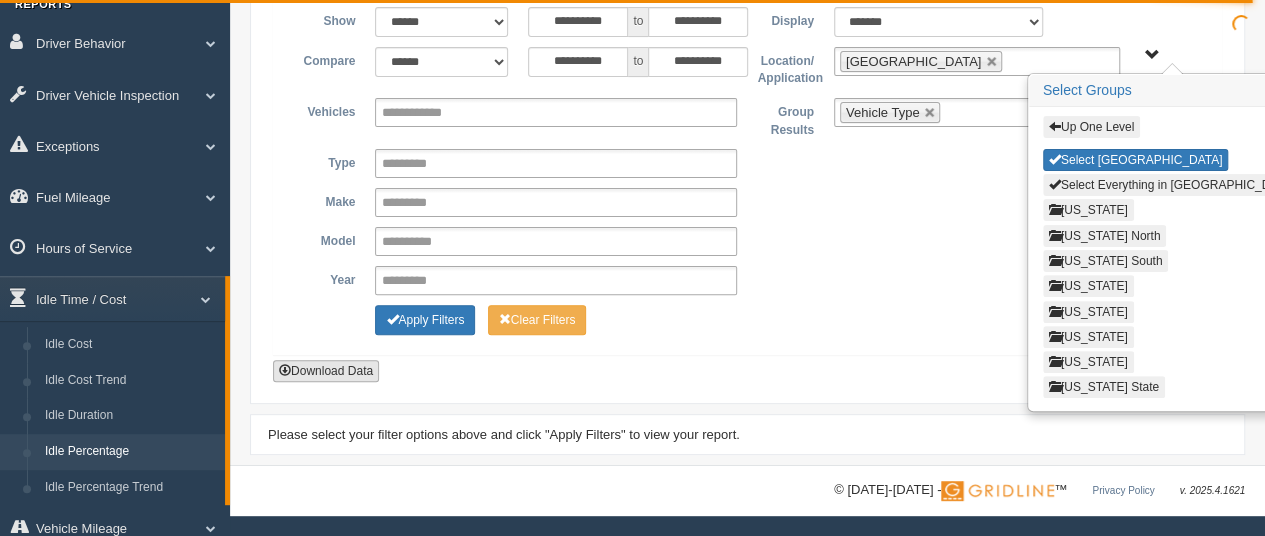 click on "Download Data" at bounding box center [326, 371] 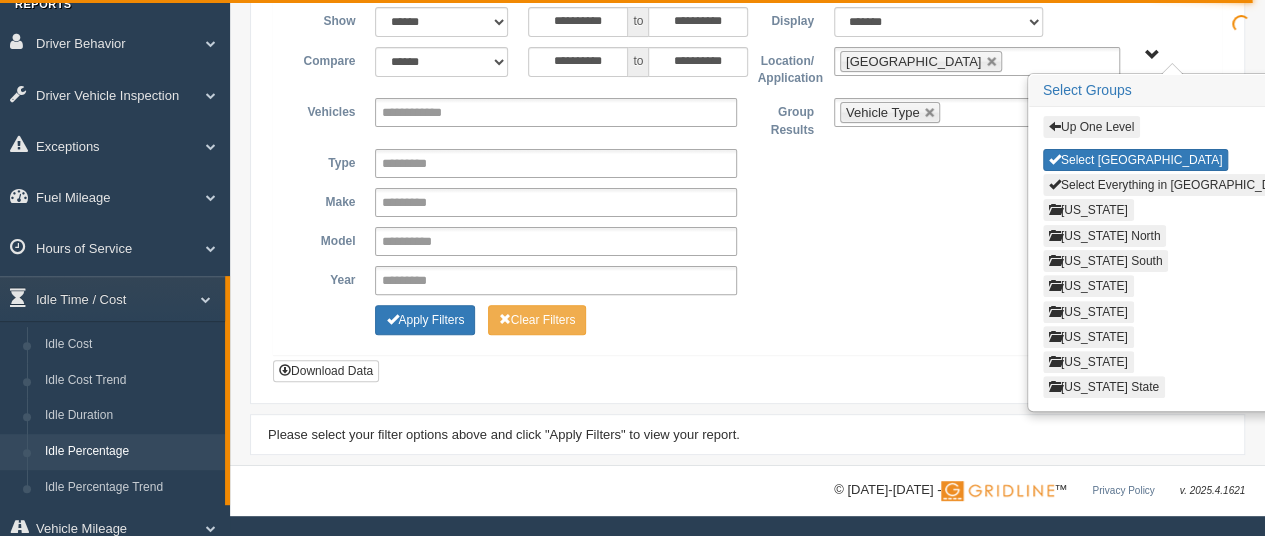 click on "Up One Level" at bounding box center (1091, 127) 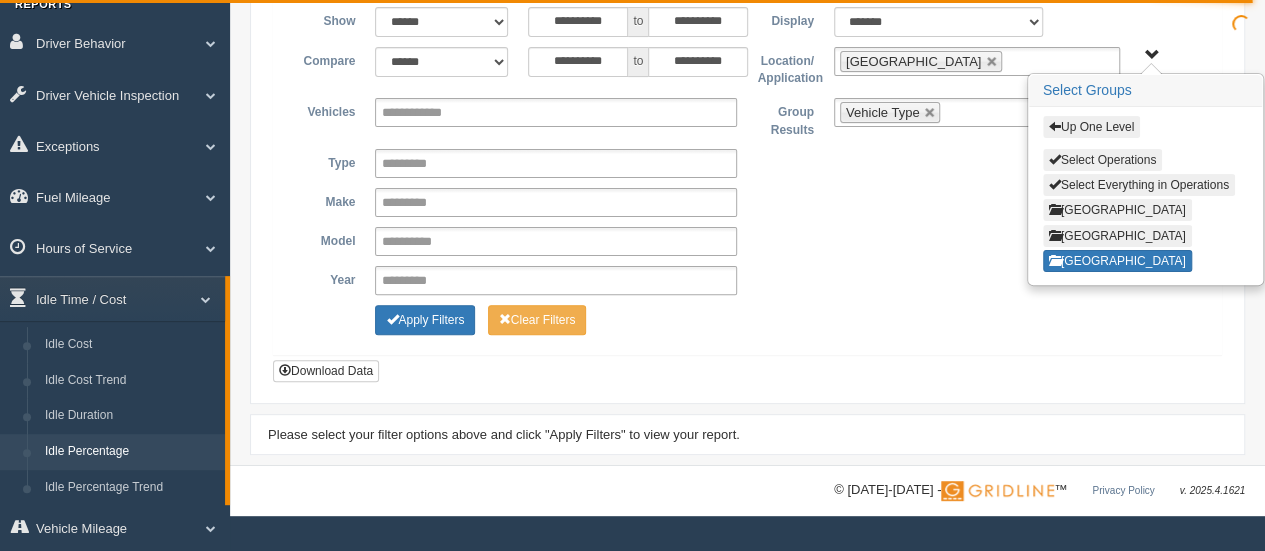click on "Select Operations" at bounding box center (1102, 160) 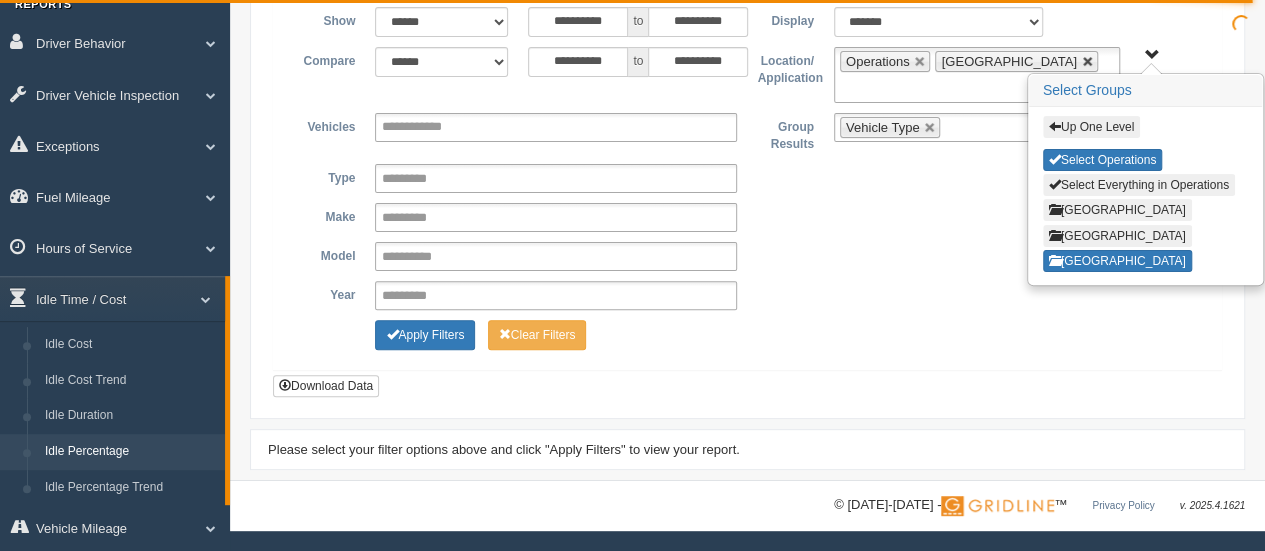 click at bounding box center [1088, 62] 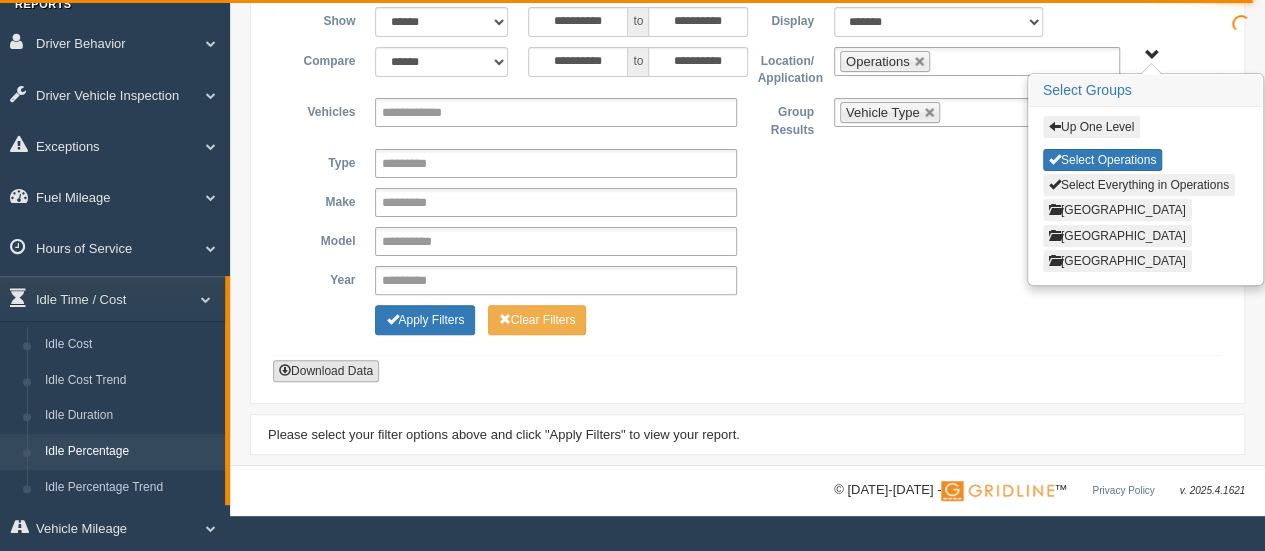 click on "Download Data" at bounding box center (326, 371) 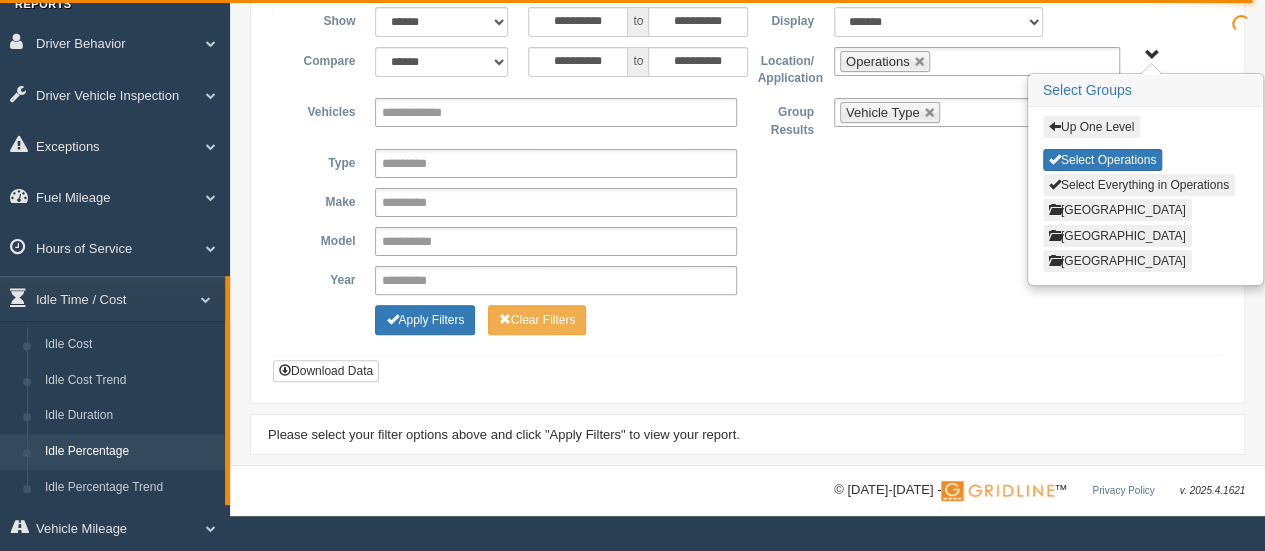 click on "Year
****
****
****
****
****
****
****
****
****
****
****
****
****
****
****
****
****
****
****
****
****
****
****
****
****
****
****
****
****
****
*********" at bounding box center (747, 280) 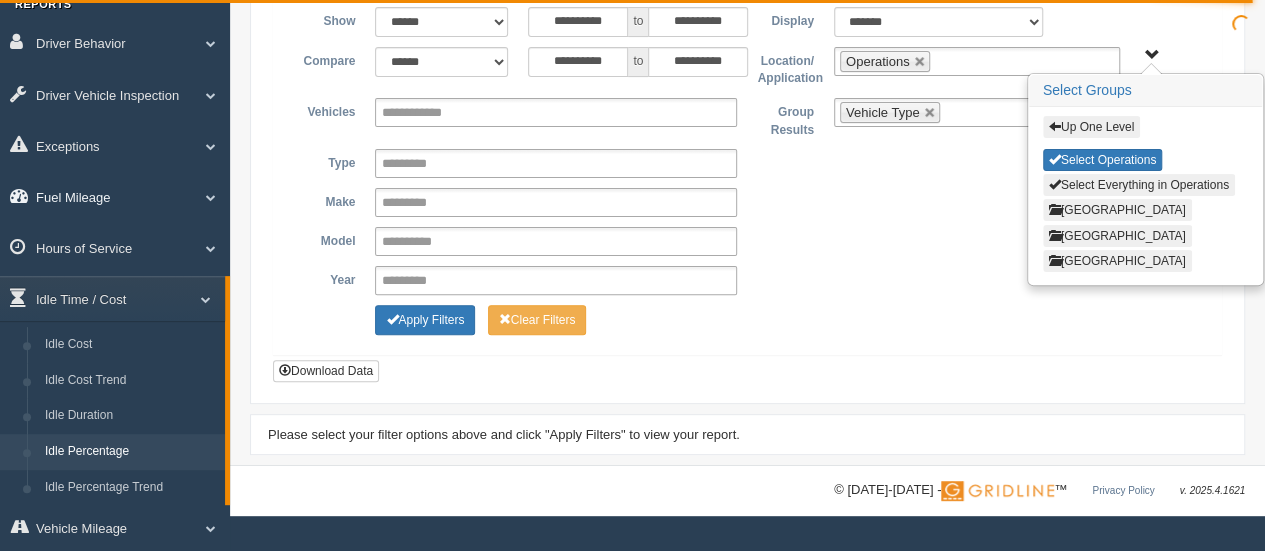 click on "Fuel Mileage" at bounding box center [115, 196] 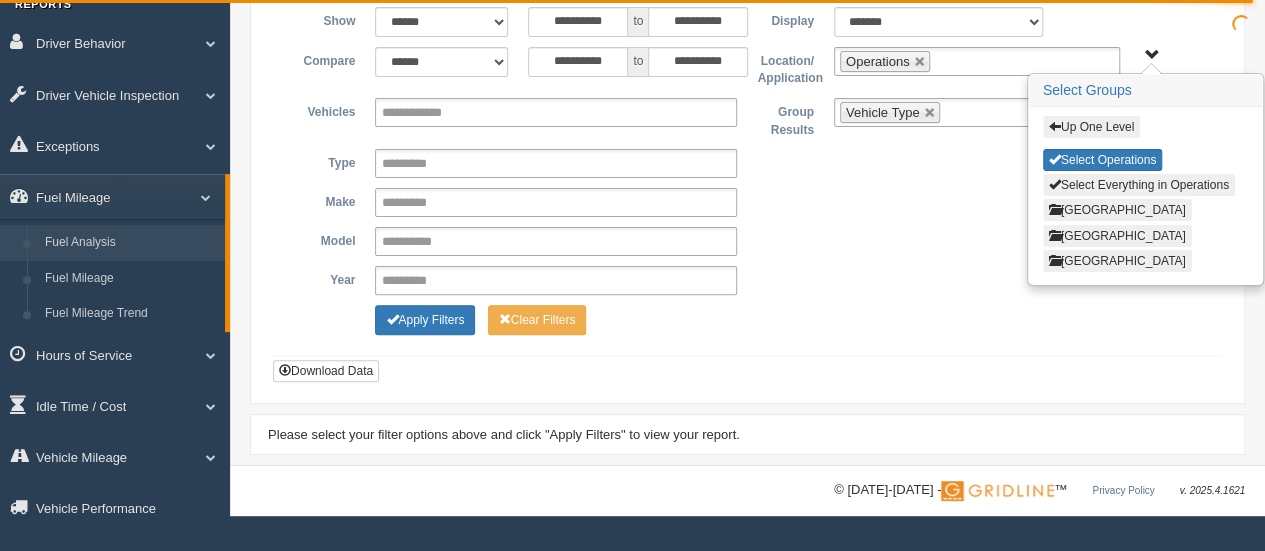 click on "Fuel Analysis" at bounding box center [130, 243] 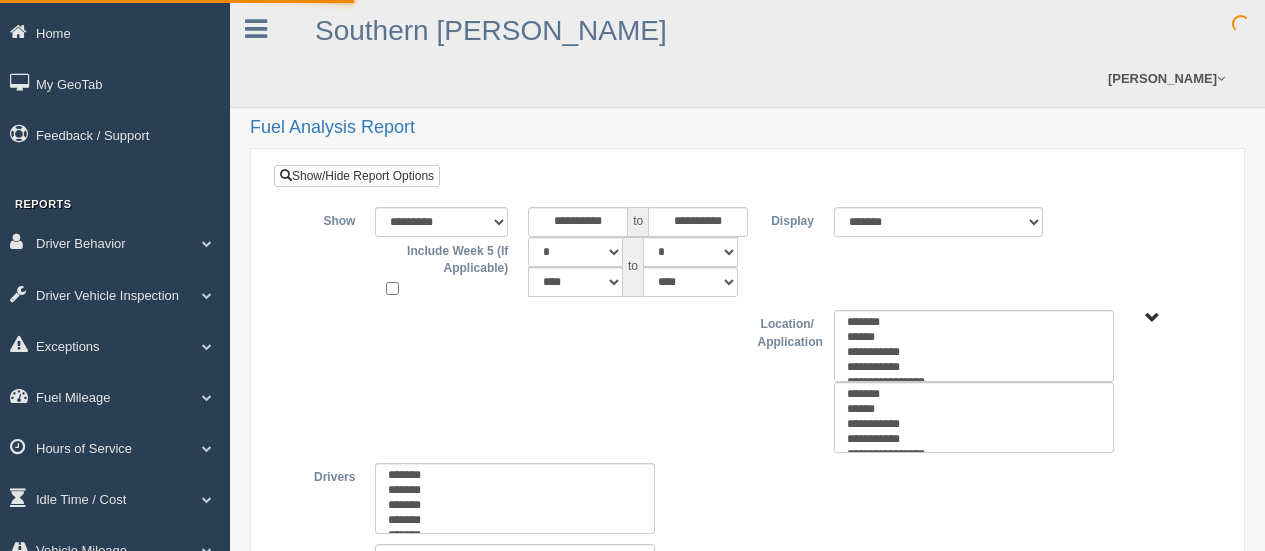 type on "*********" 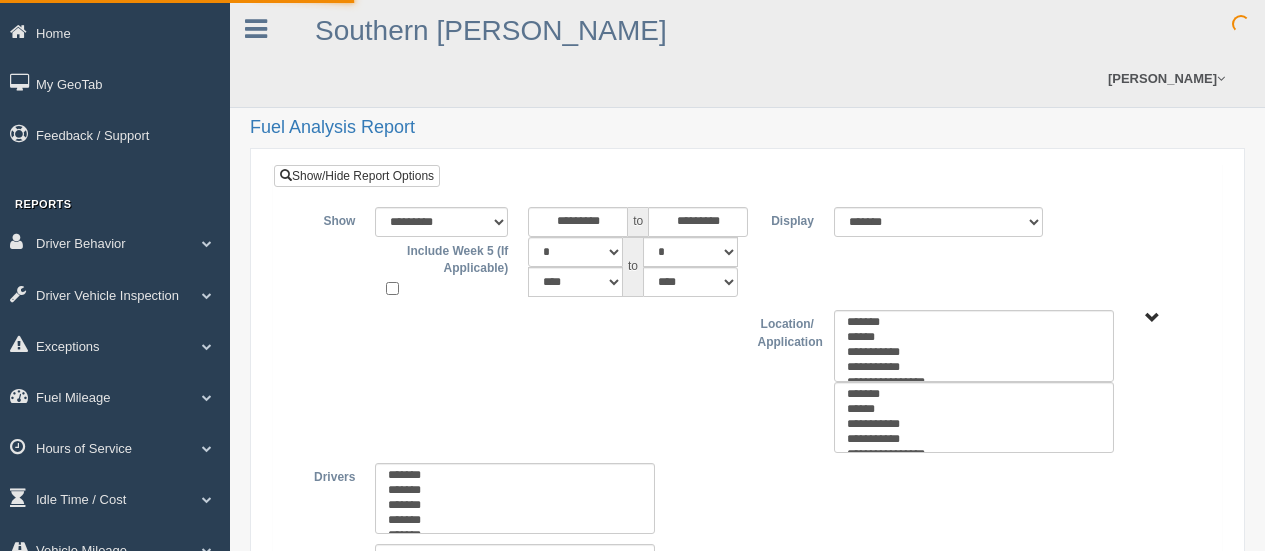 scroll, scrollTop: 0, scrollLeft: 0, axis: both 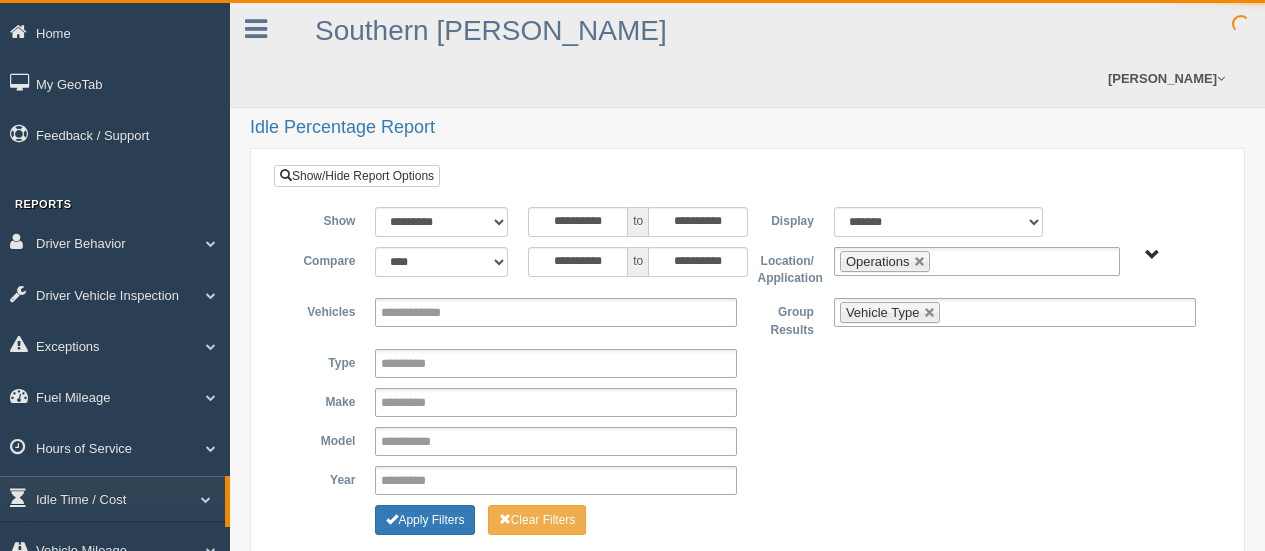 type on "**********" 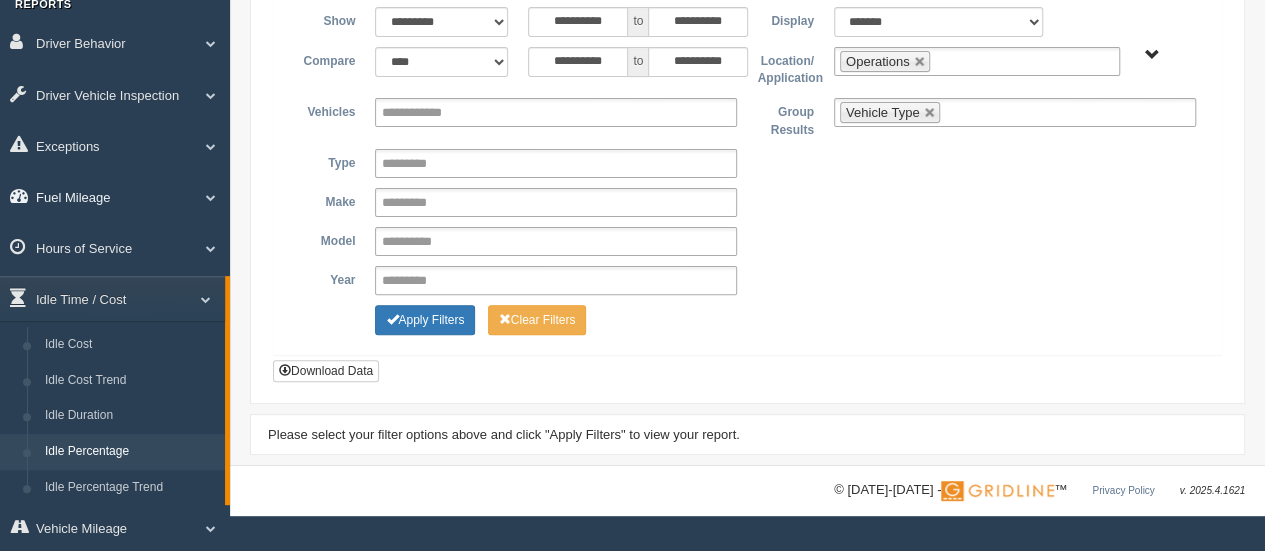 scroll, scrollTop: 200, scrollLeft: 0, axis: vertical 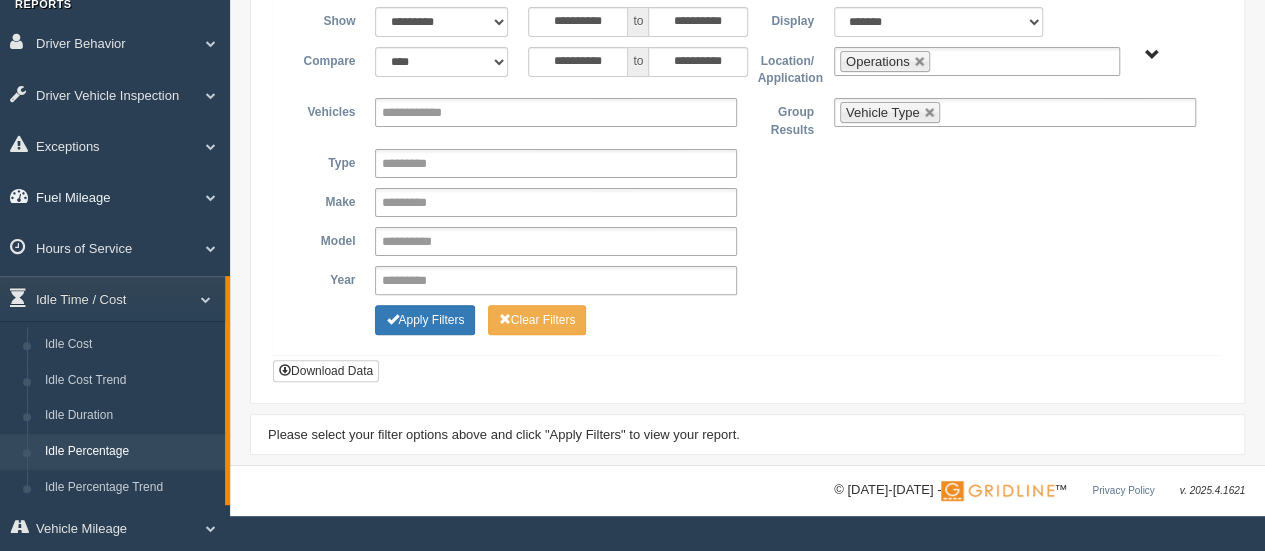 click on "Fuel Mileage" at bounding box center (115, 196) 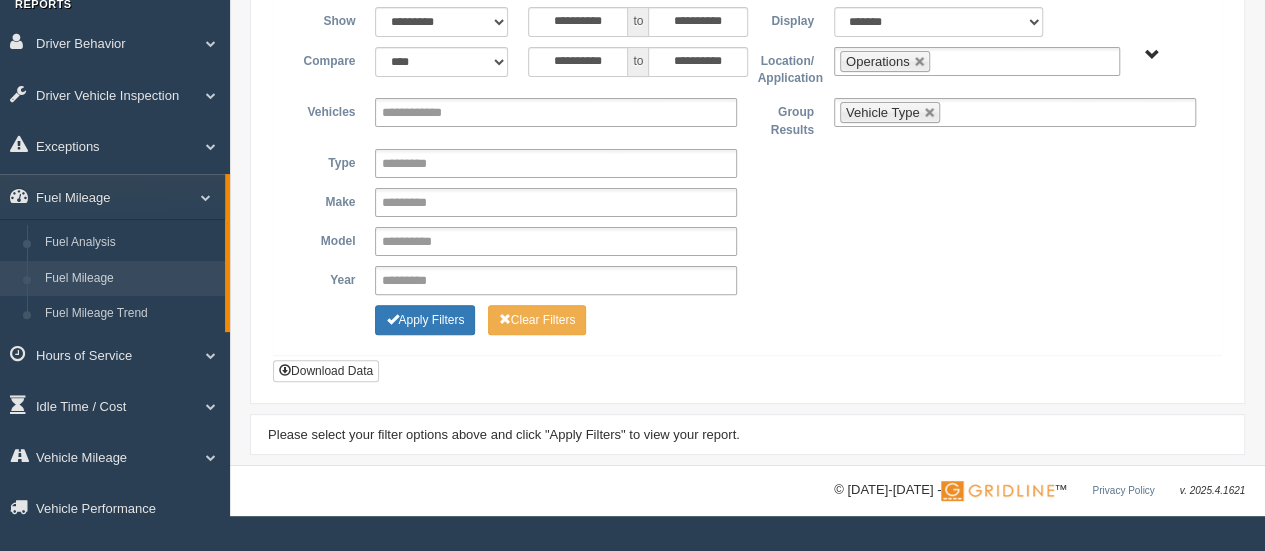 click on "Fuel Mileage" at bounding box center [130, 279] 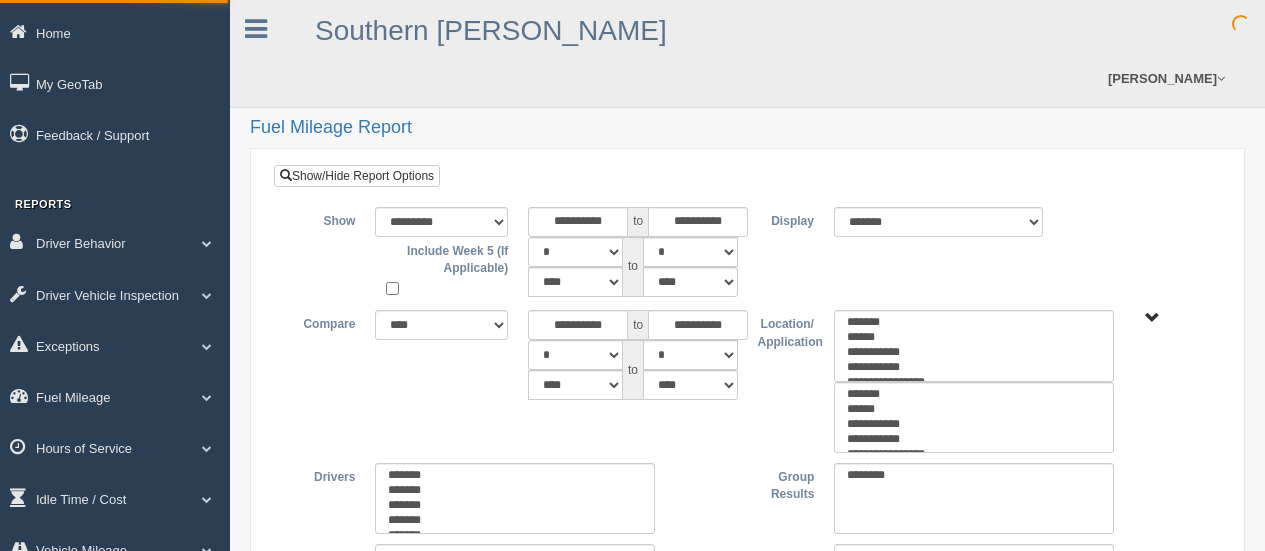 type on "*********" 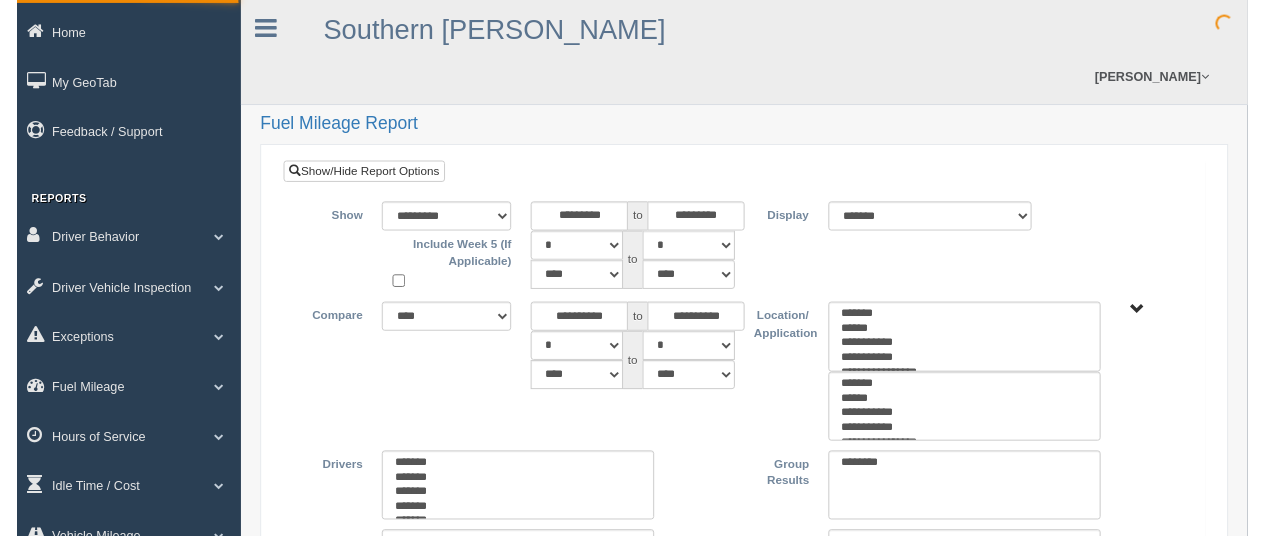 scroll, scrollTop: 0, scrollLeft: 0, axis: both 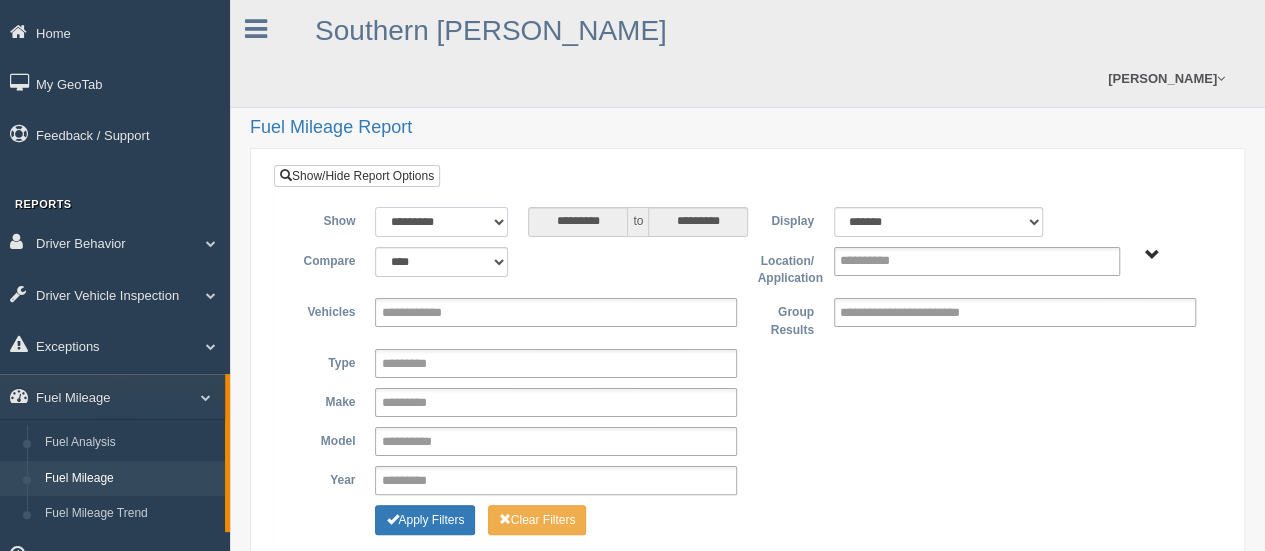 click on "**********" at bounding box center [441, 222] 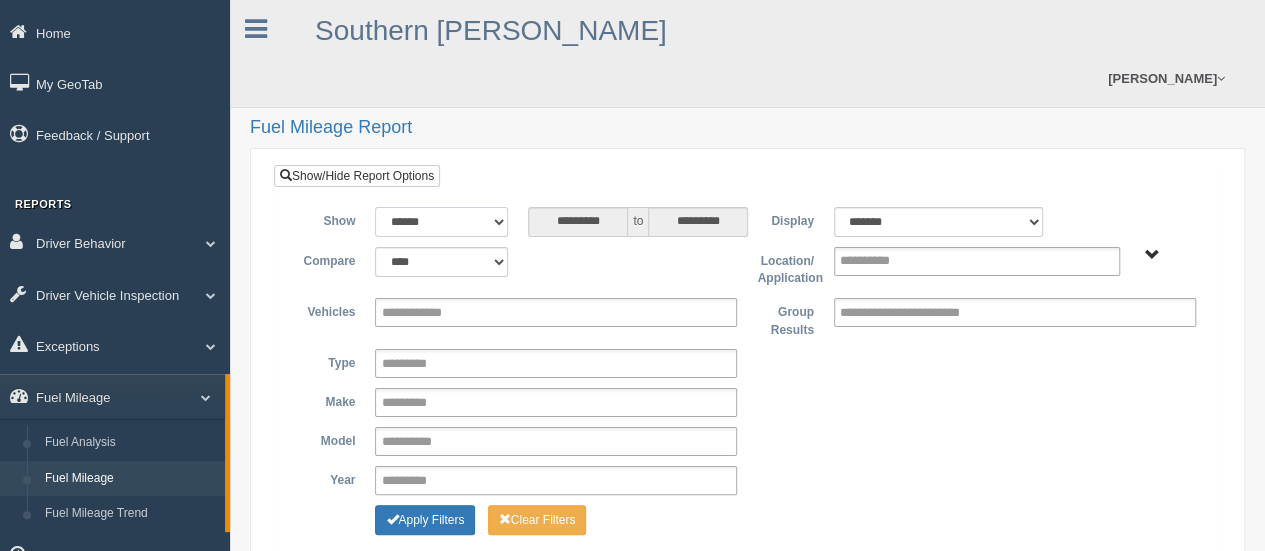 click on "**********" at bounding box center (441, 222) 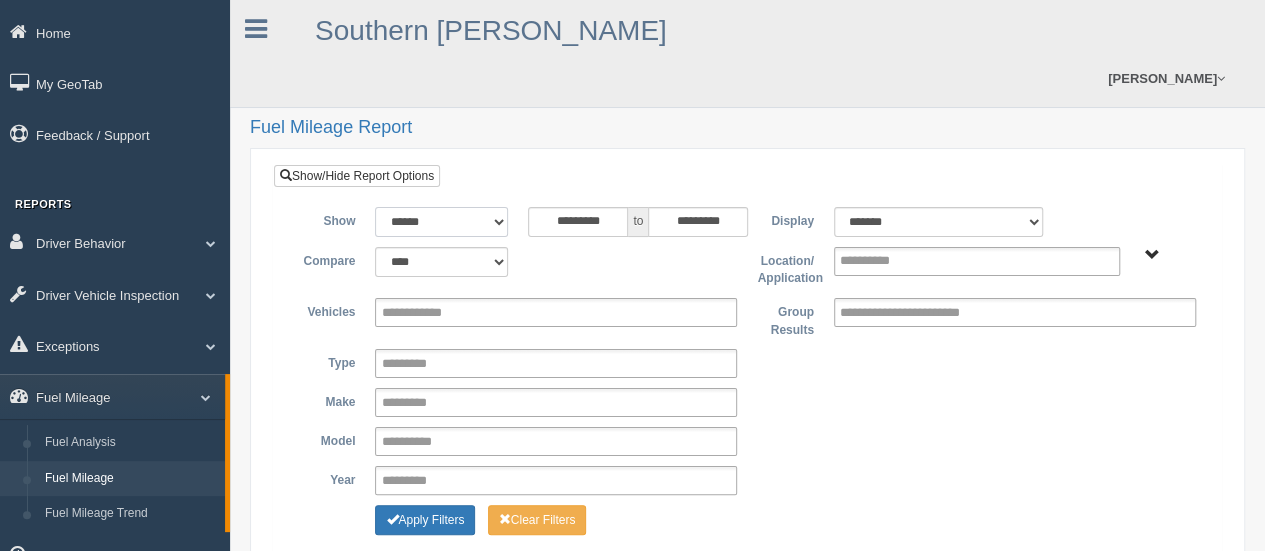 type on "**********" 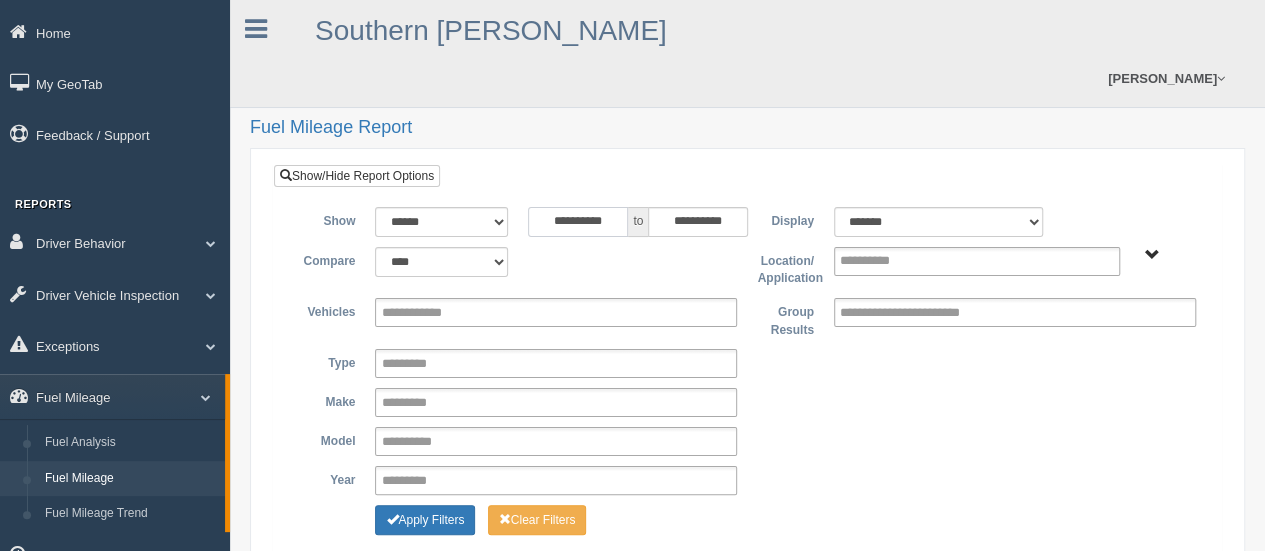 click on "**********" at bounding box center (578, 222) 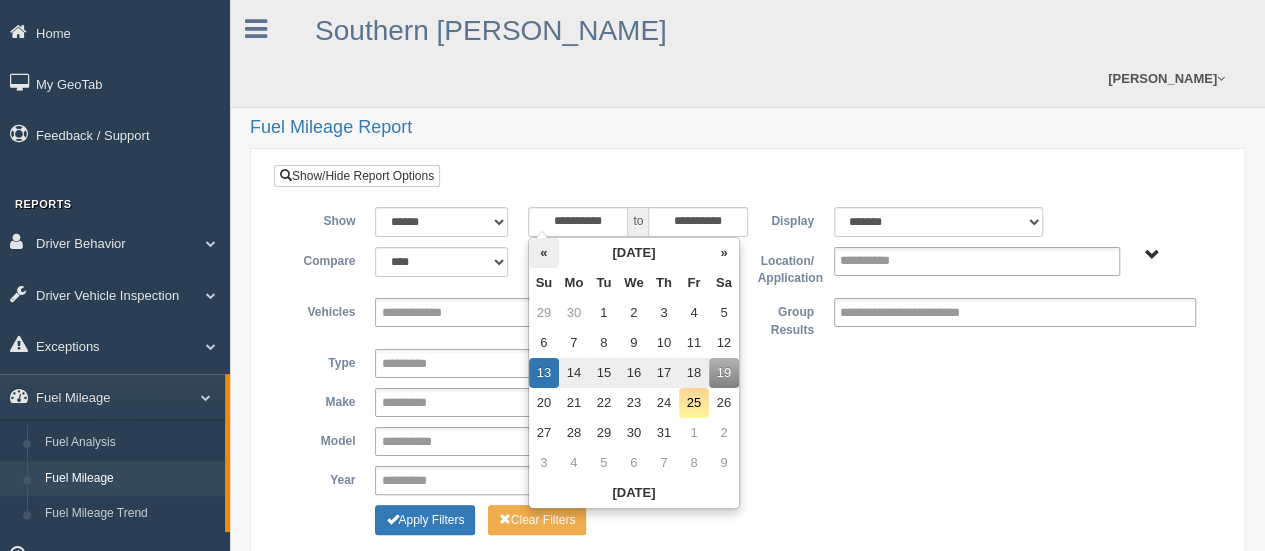 click on "«" at bounding box center (544, 253) 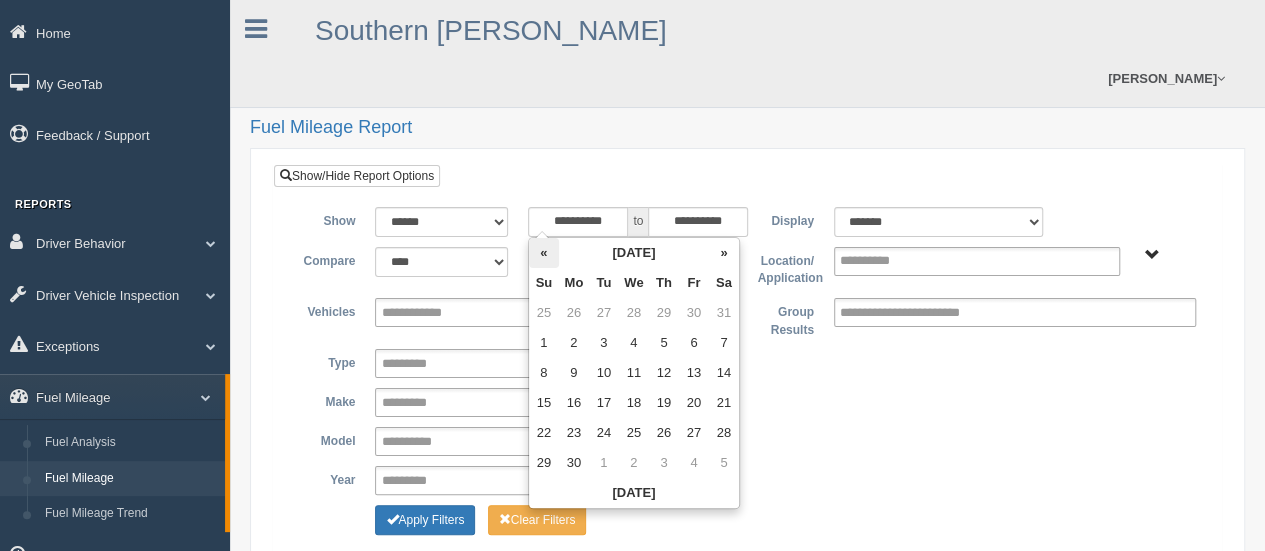 click on "«" at bounding box center (544, 253) 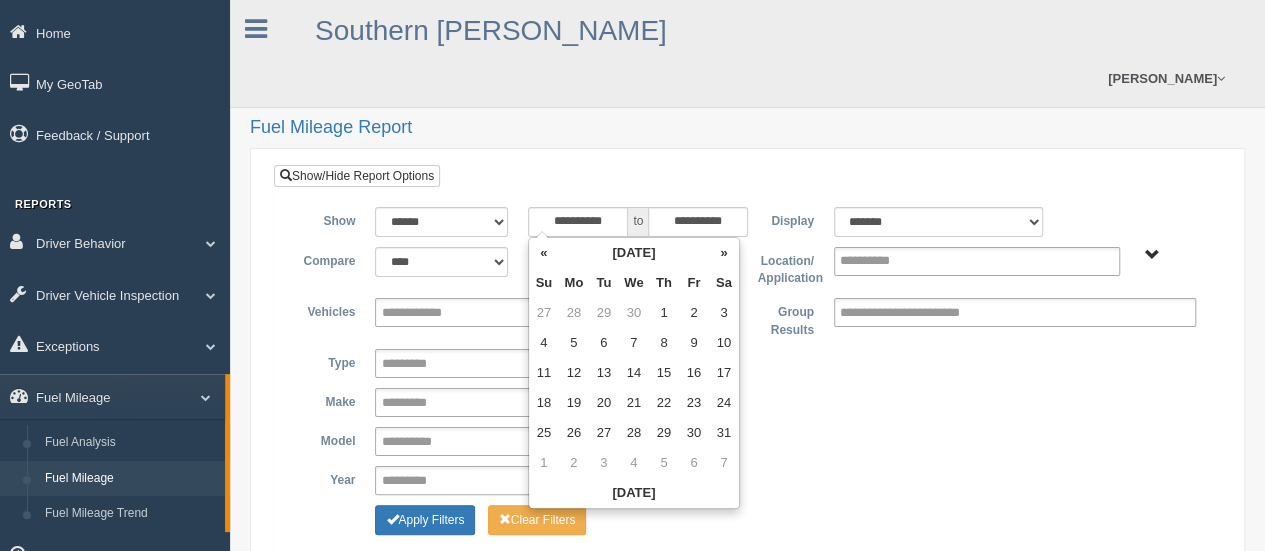click on "«" at bounding box center (544, 253) 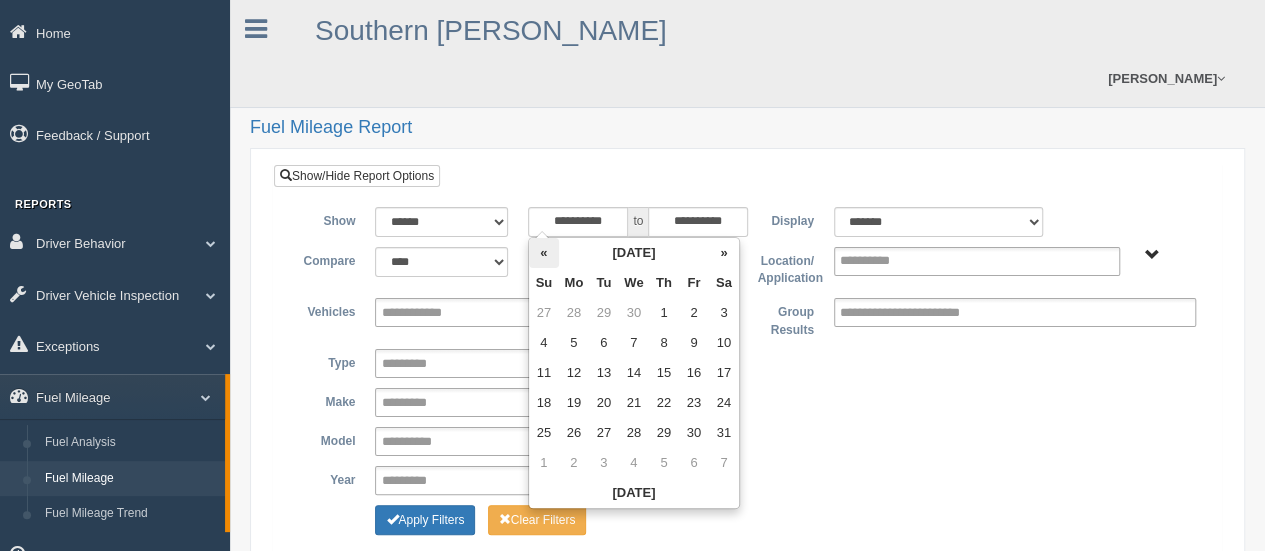 click on "«" at bounding box center [544, 253] 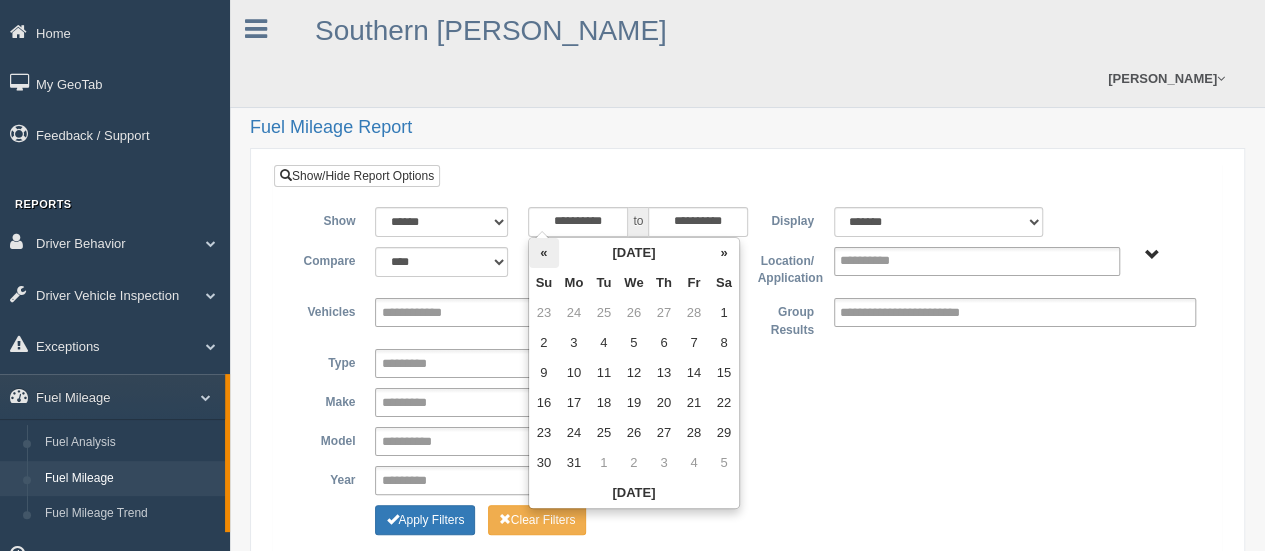 click on "«" at bounding box center (544, 253) 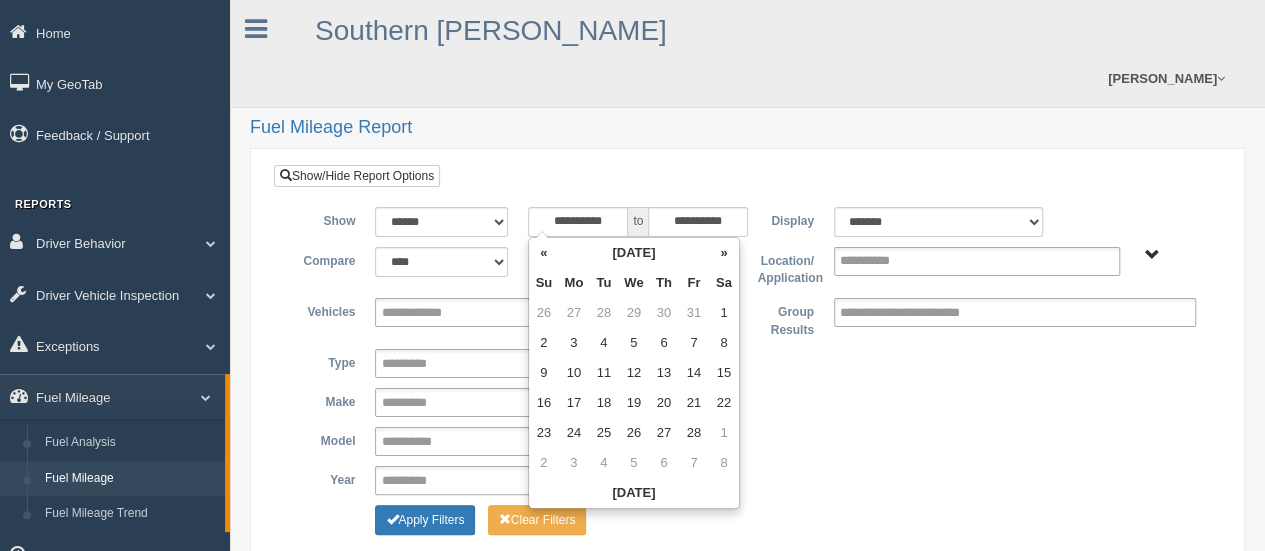 click on "«" at bounding box center [544, 253] 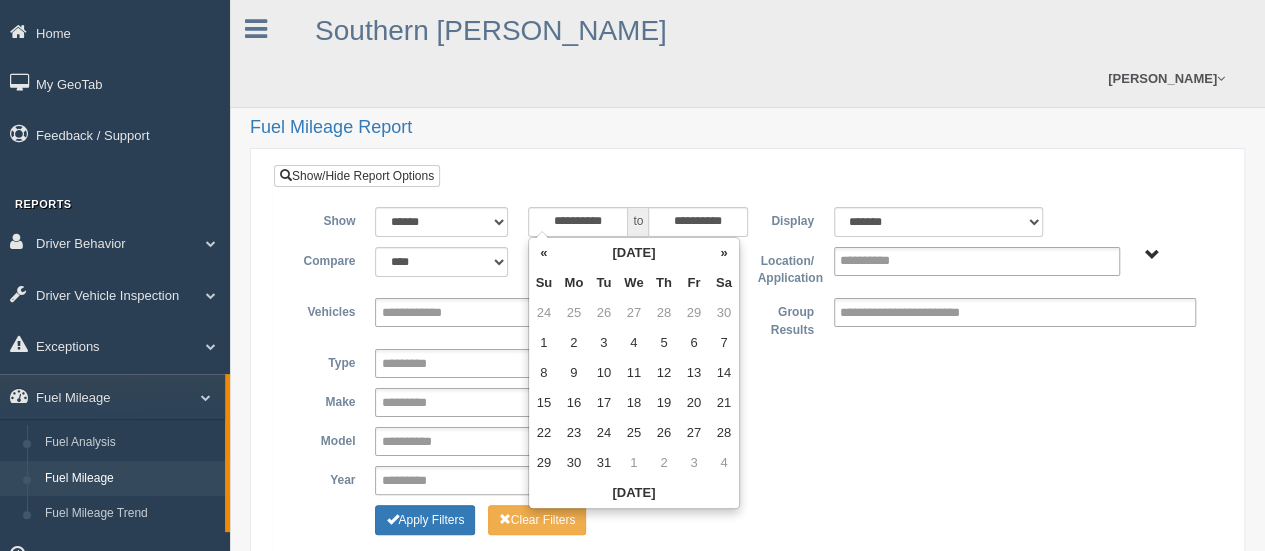 click on "«" at bounding box center (544, 253) 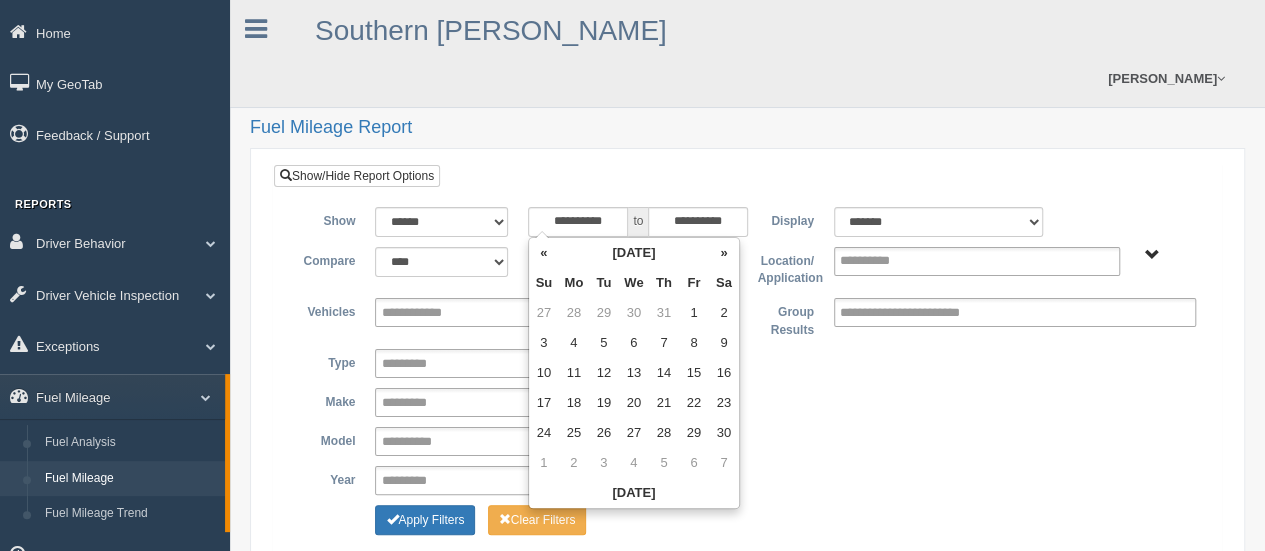 click on "«" at bounding box center [544, 253] 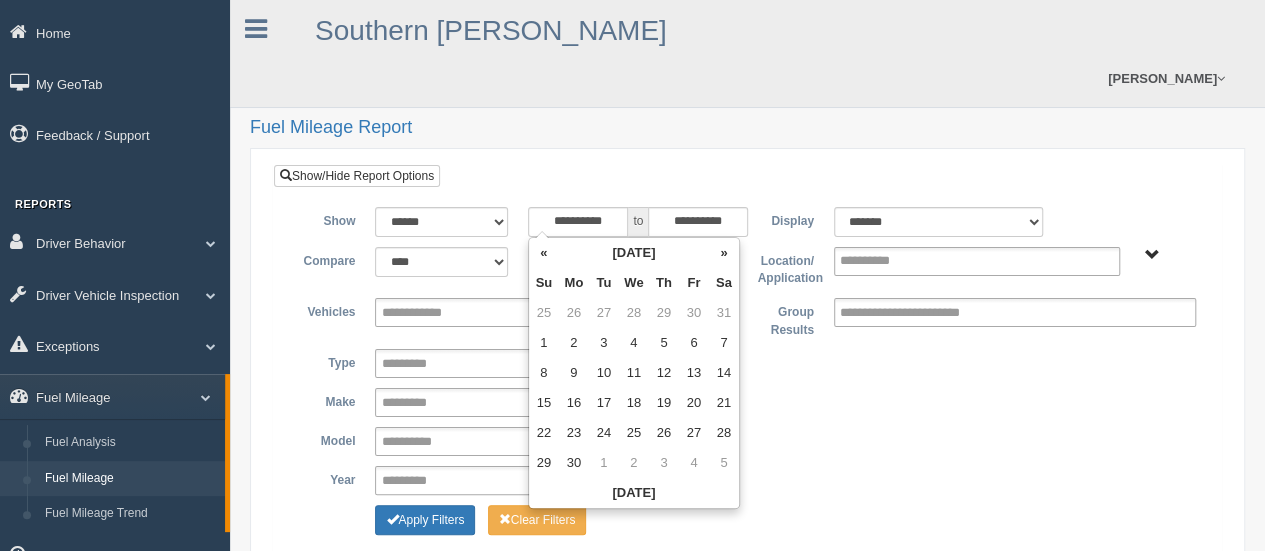 click on "«" at bounding box center [544, 253] 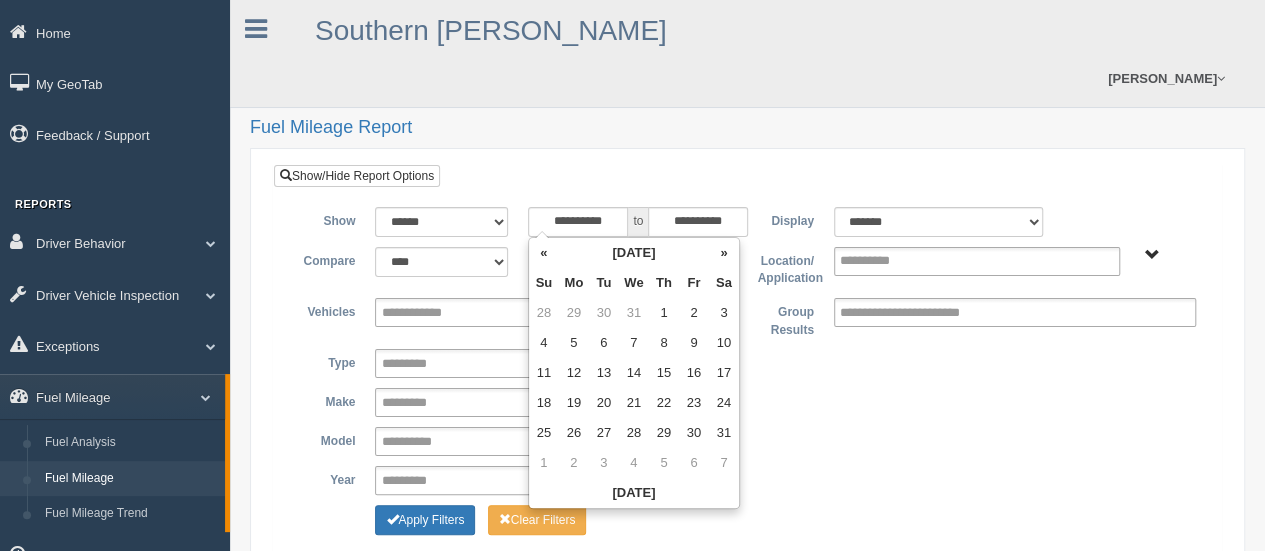 click on "«" at bounding box center [544, 253] 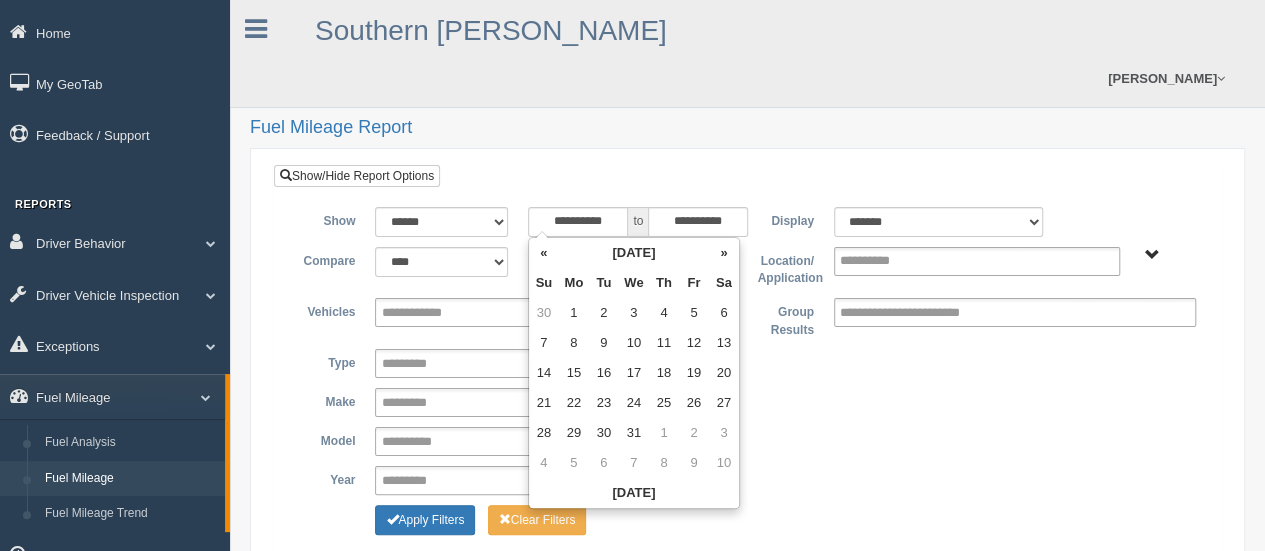 click on "«" at bounding box center (544, 253) 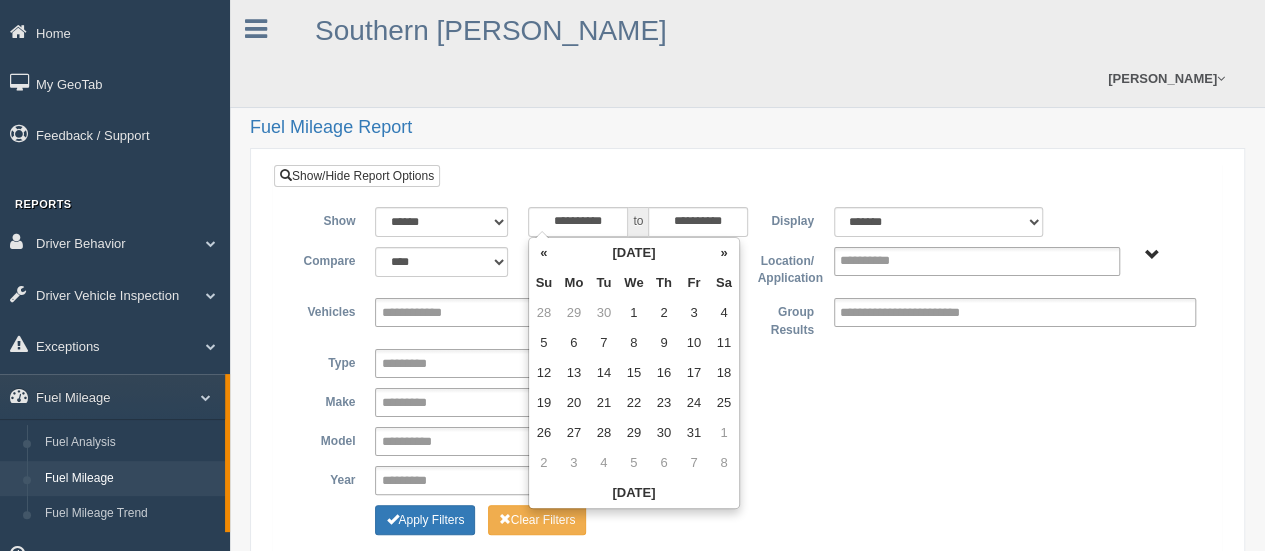 click on "«" at bounding box center [544, 253] 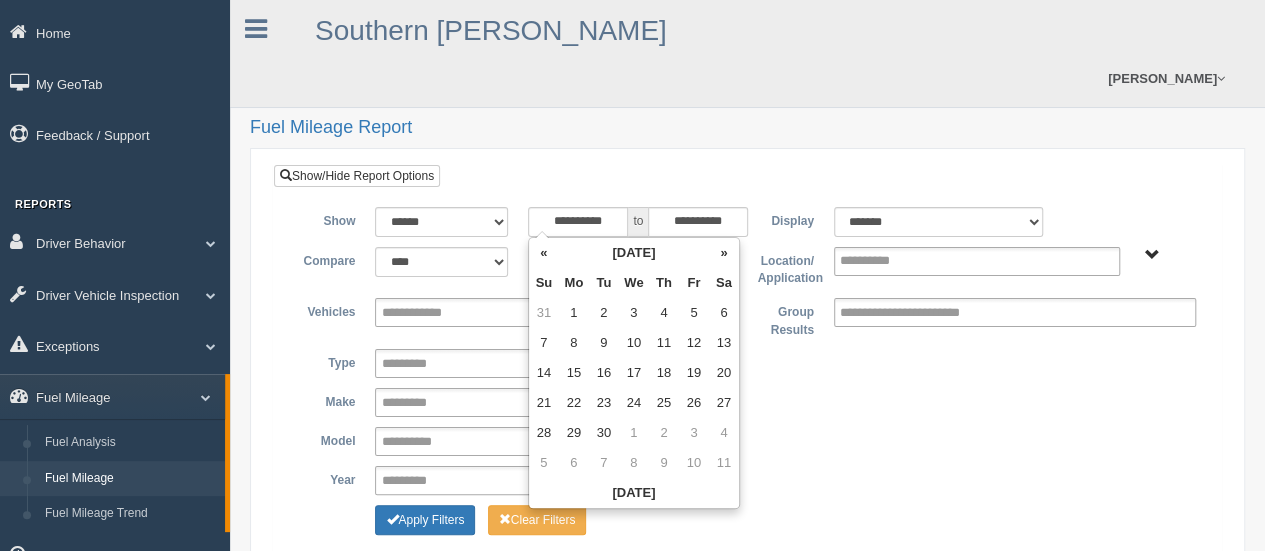 click on "«" at bounding box center (544, 253) 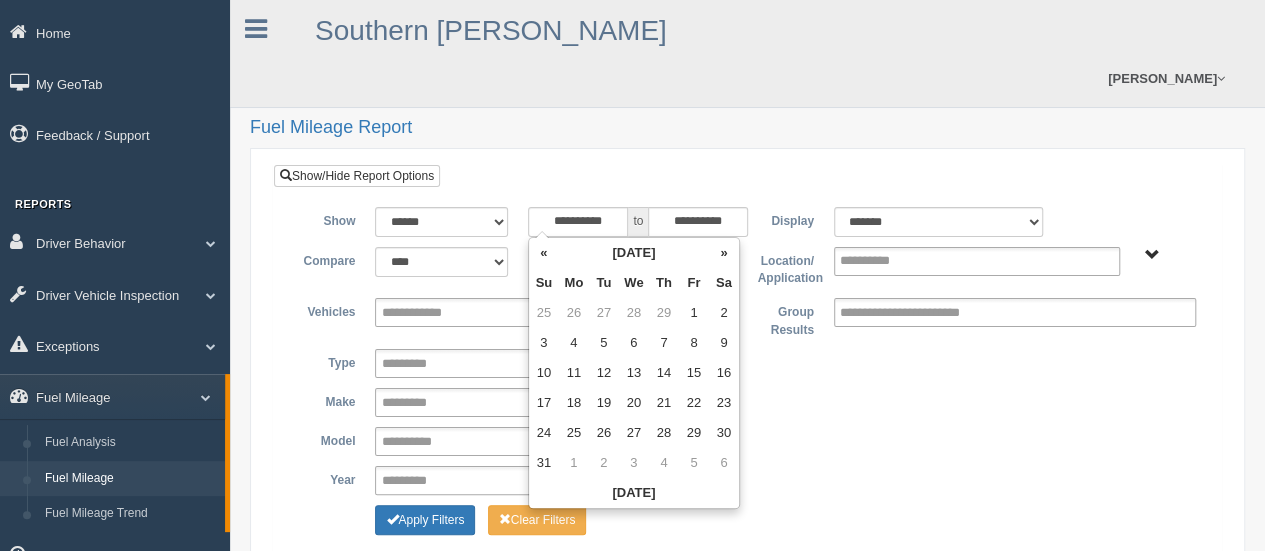 click on "«" at bounding box center (544, 253) 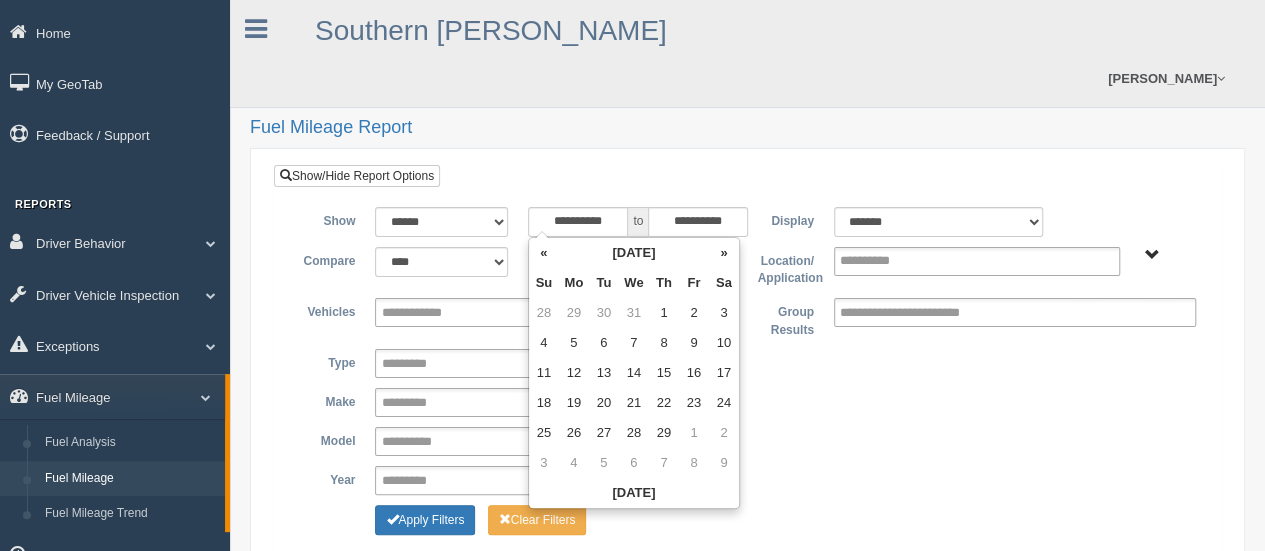 click on "«" at bounding box center (544, 253) 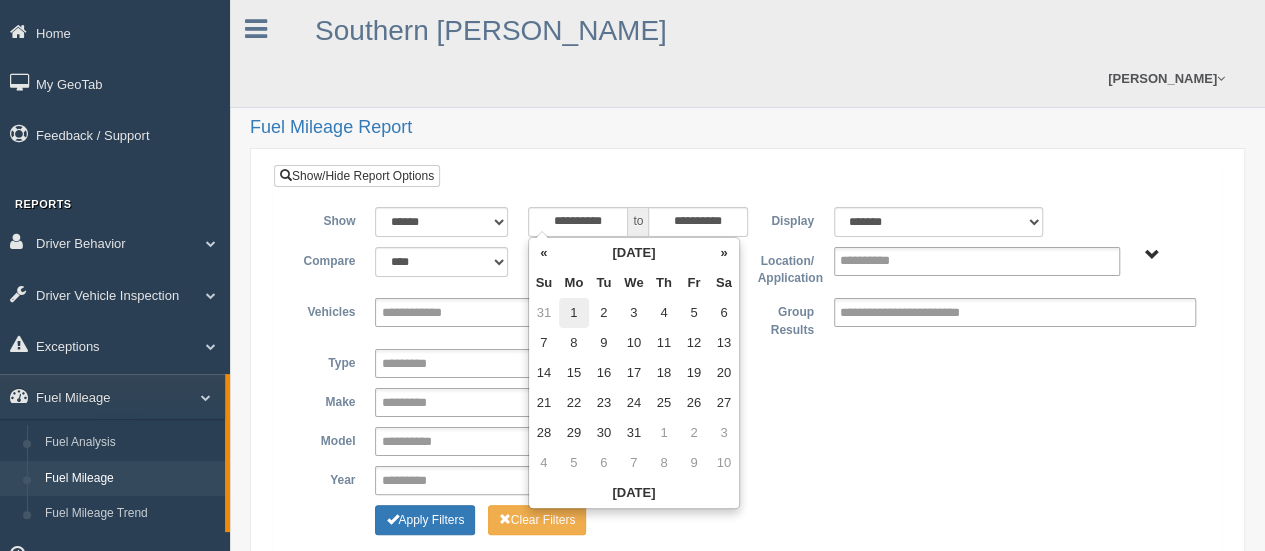click on "1" at bounding box center (574, 313) 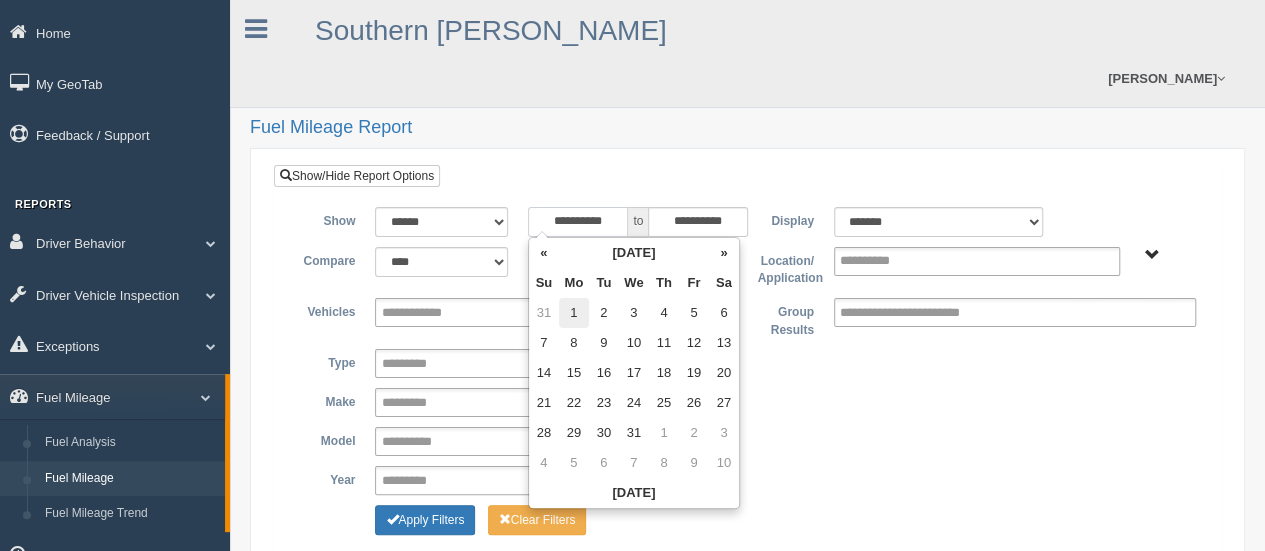type on "**********" 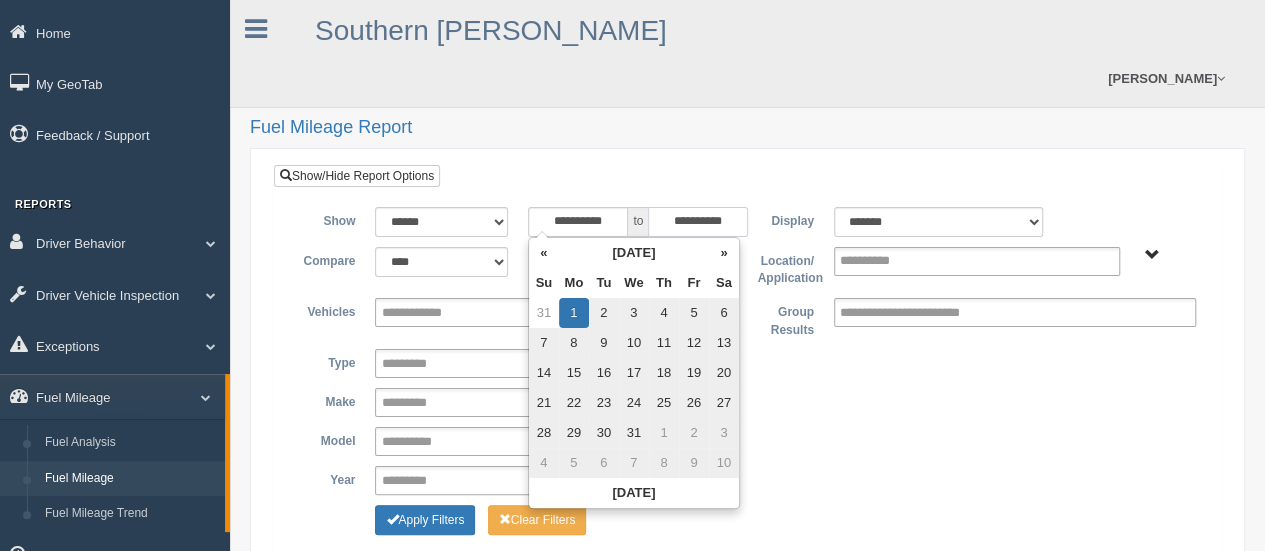 click on "**********" at bounding box center [698, 222] 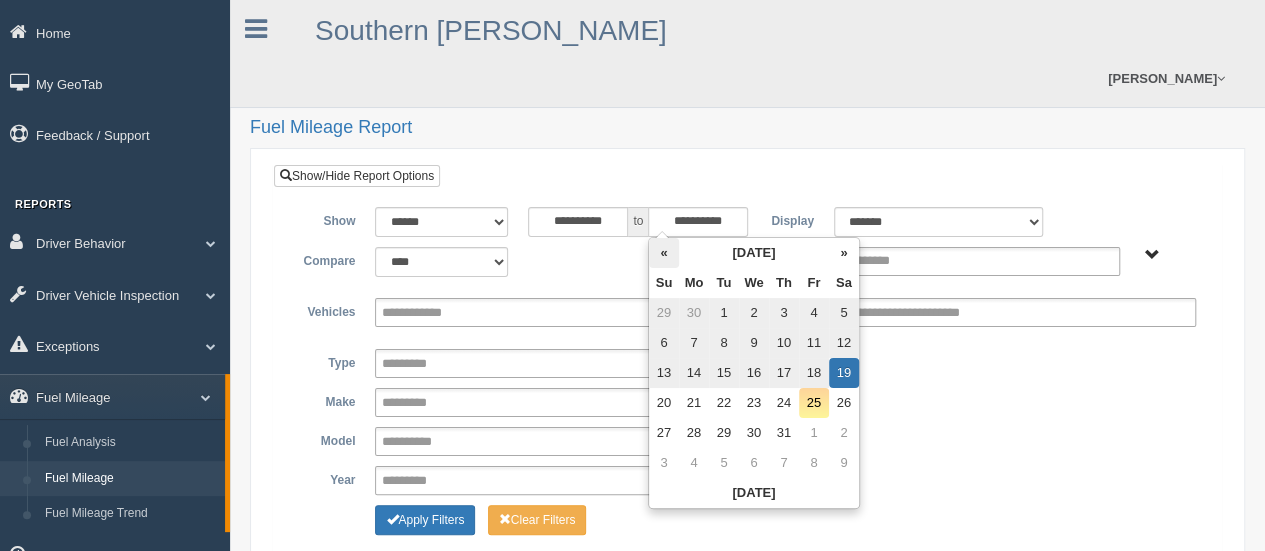 click on "«" at bounding box center [664, 253] 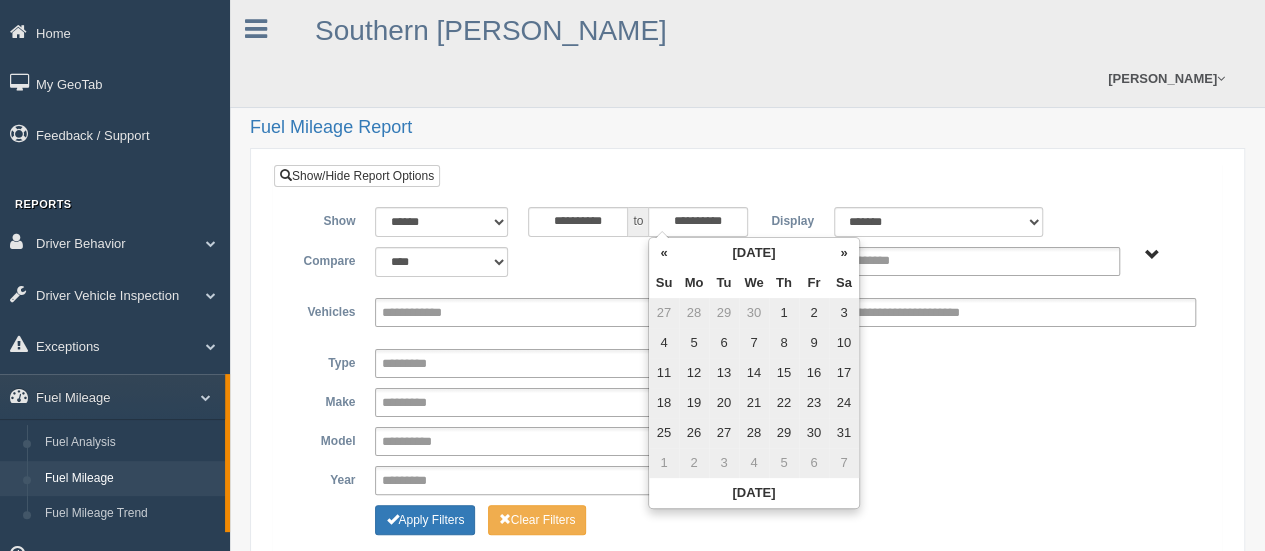 click on "«" at bounding box center (664, 253) 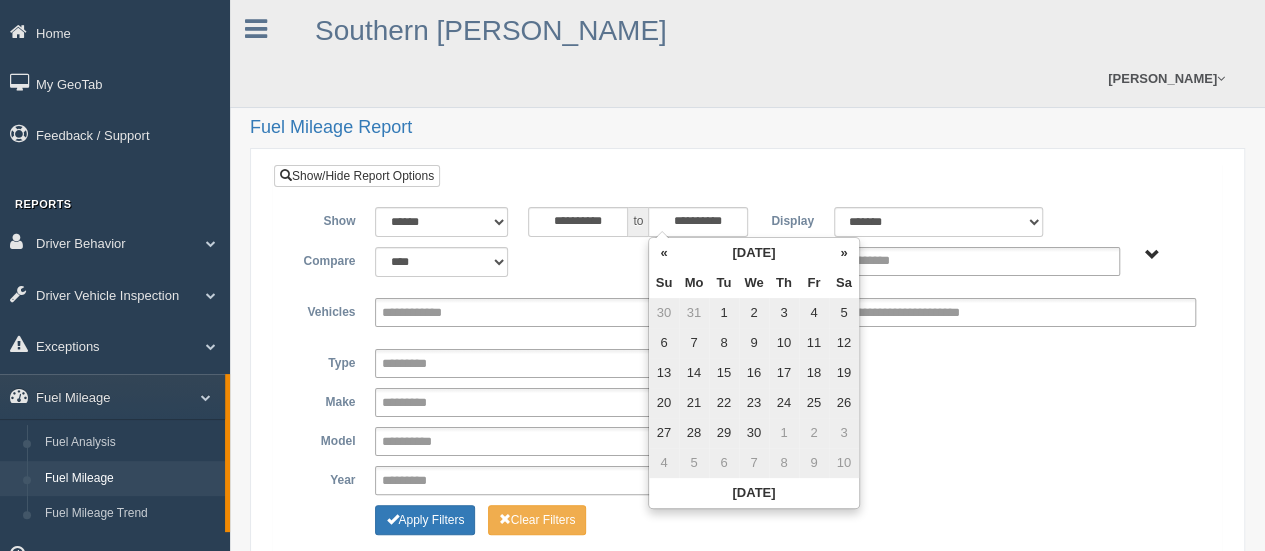 click on "«" at bounding box center (664, 253) 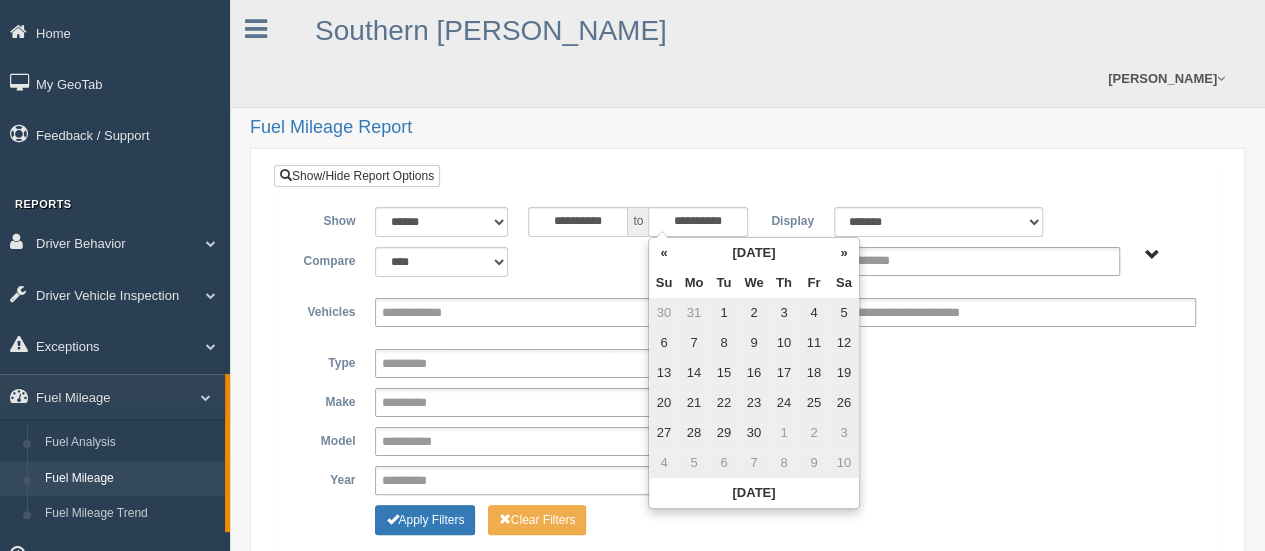 click on "«" at bounding box center (664, 253) 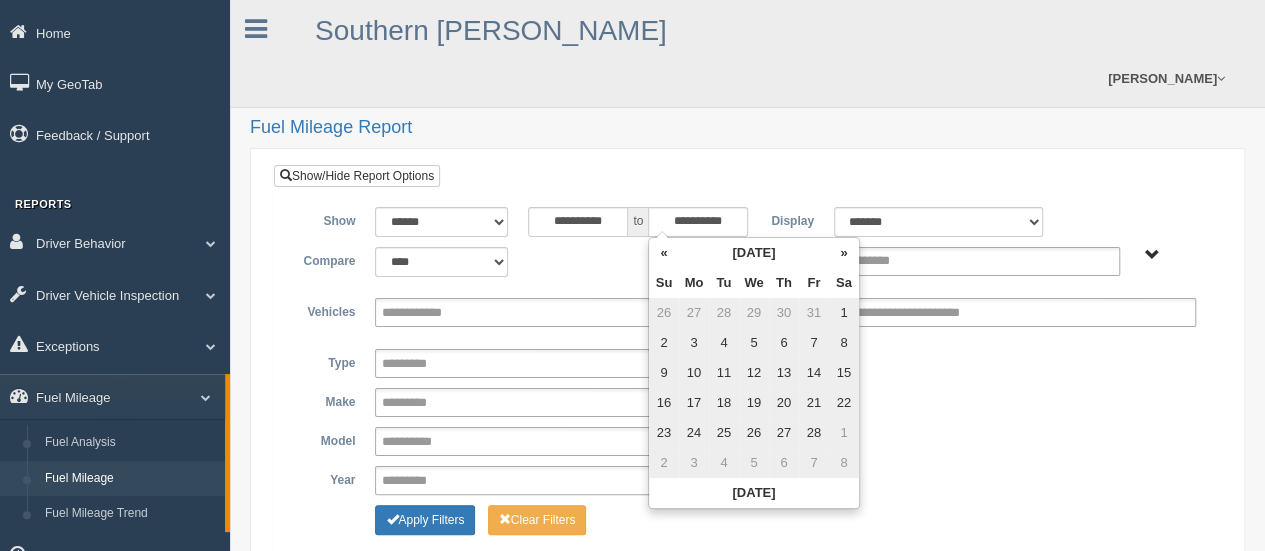 click on "«" at bounding box center (664, 253) 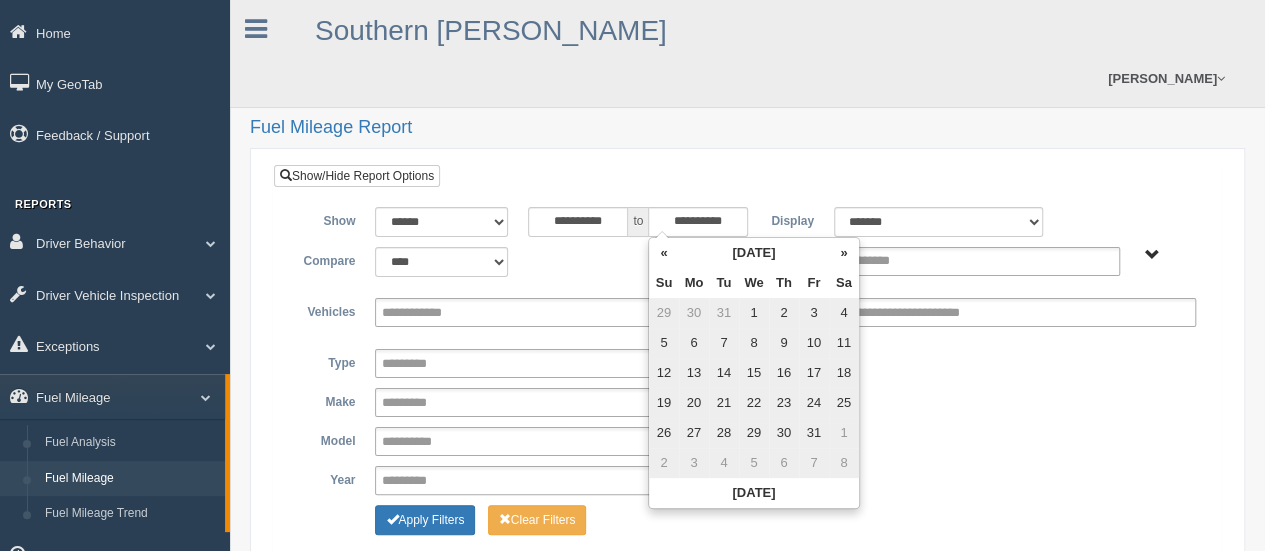 click on "«" at bounding box center [664, 253] 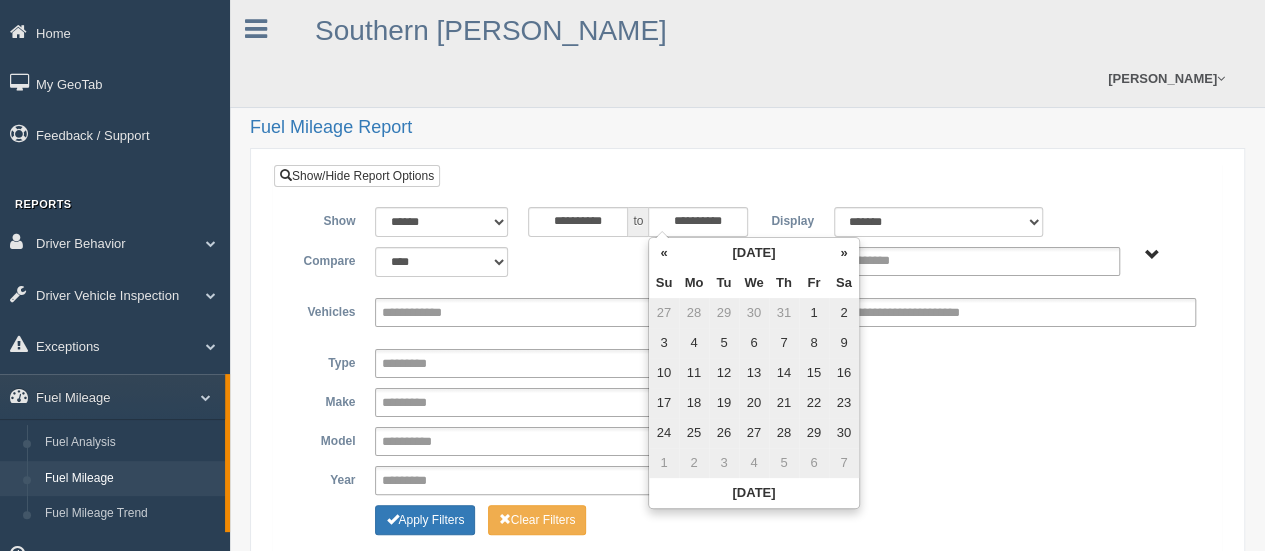 click on "«" at bounding box center [664, 253] 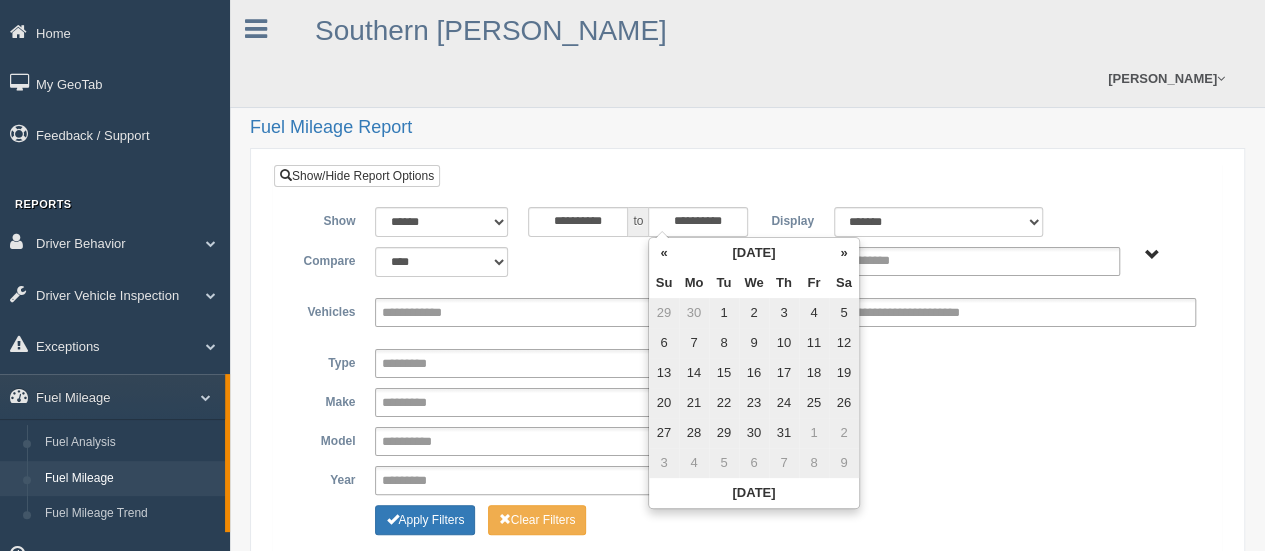click on "«" at bounding box center (664, 253) 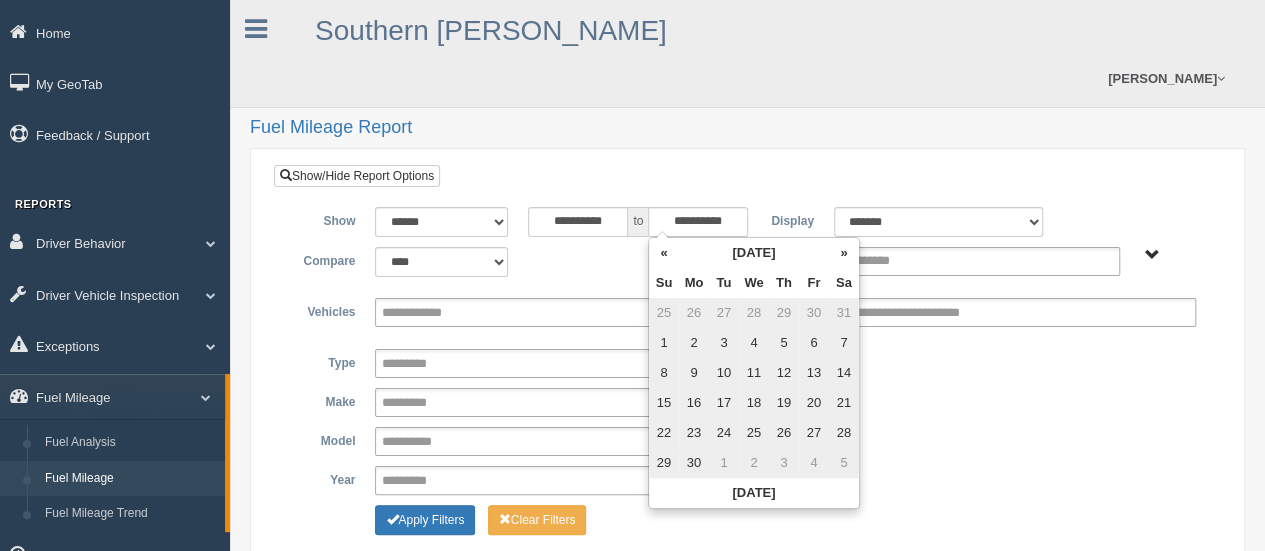 click on "«" at bounding box center (664, 253) 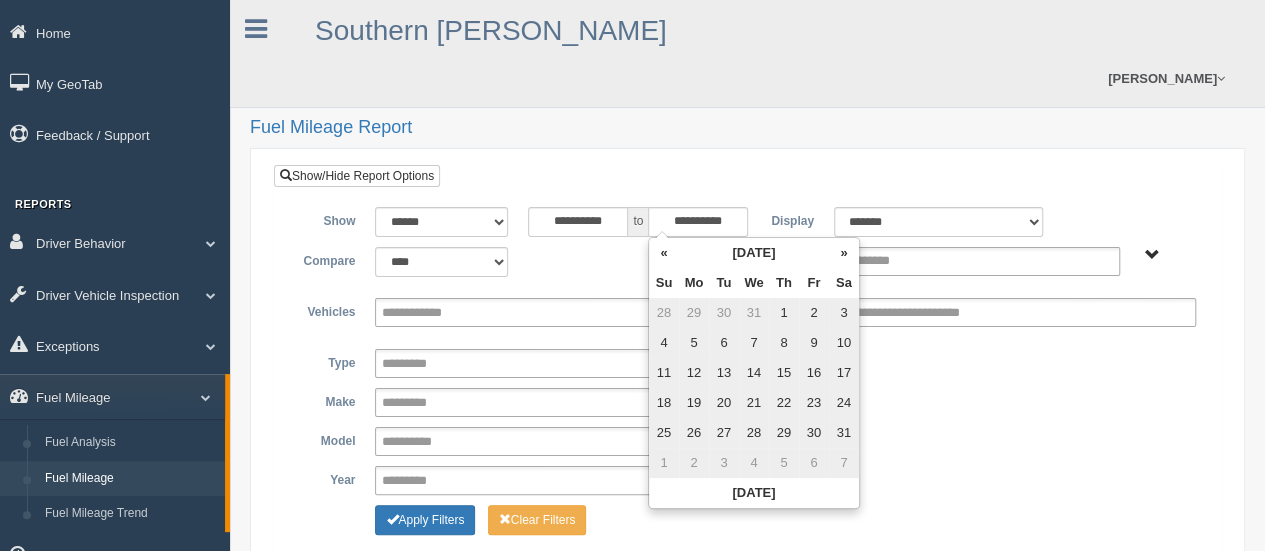 click on "«" at bounding box center [664, 253] 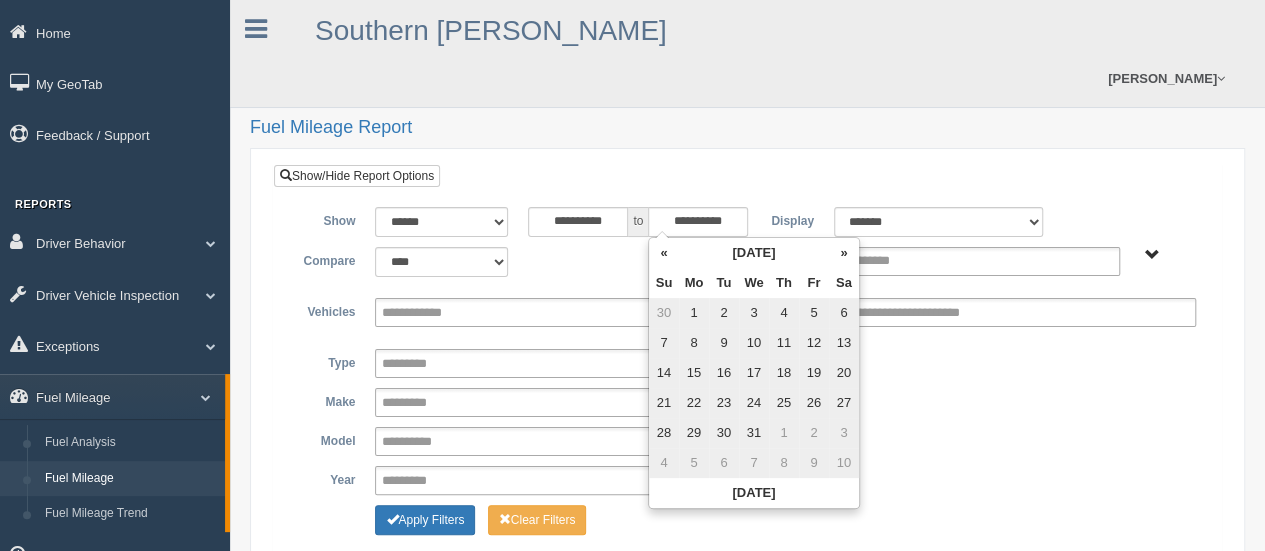 click on "«" at bounding box center (664, 253) 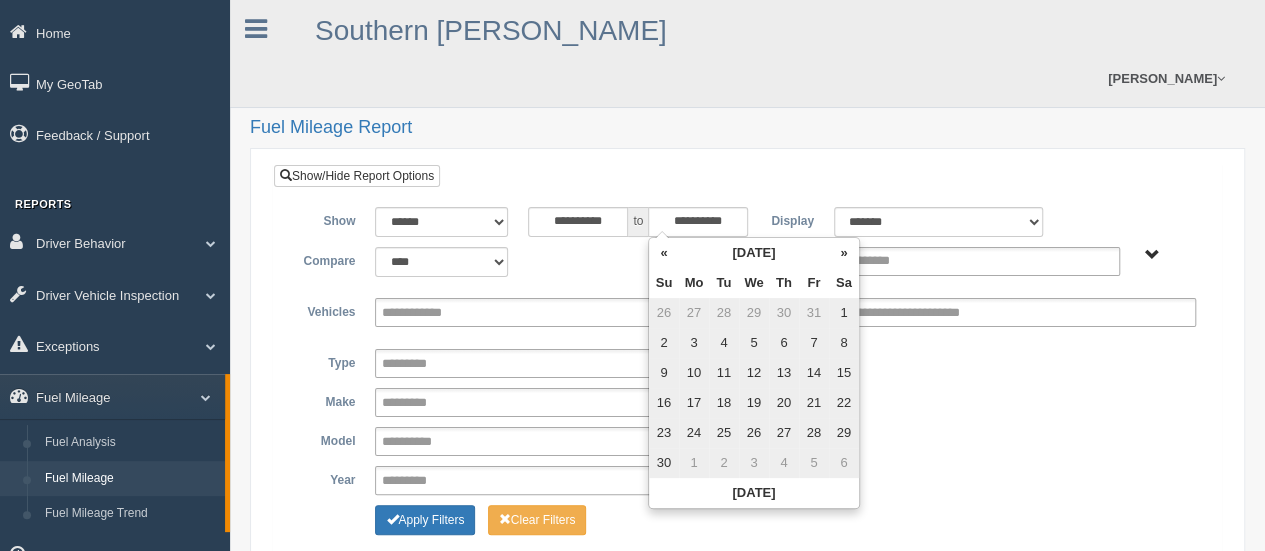 click on "30" at bounding box center (664, 463) 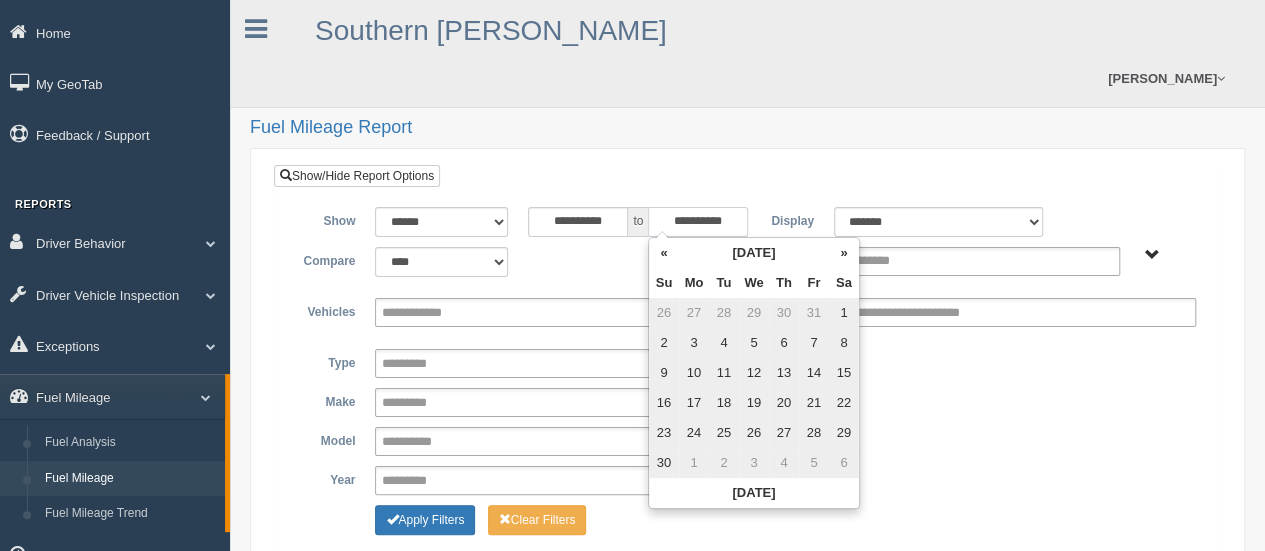 type on "**********" 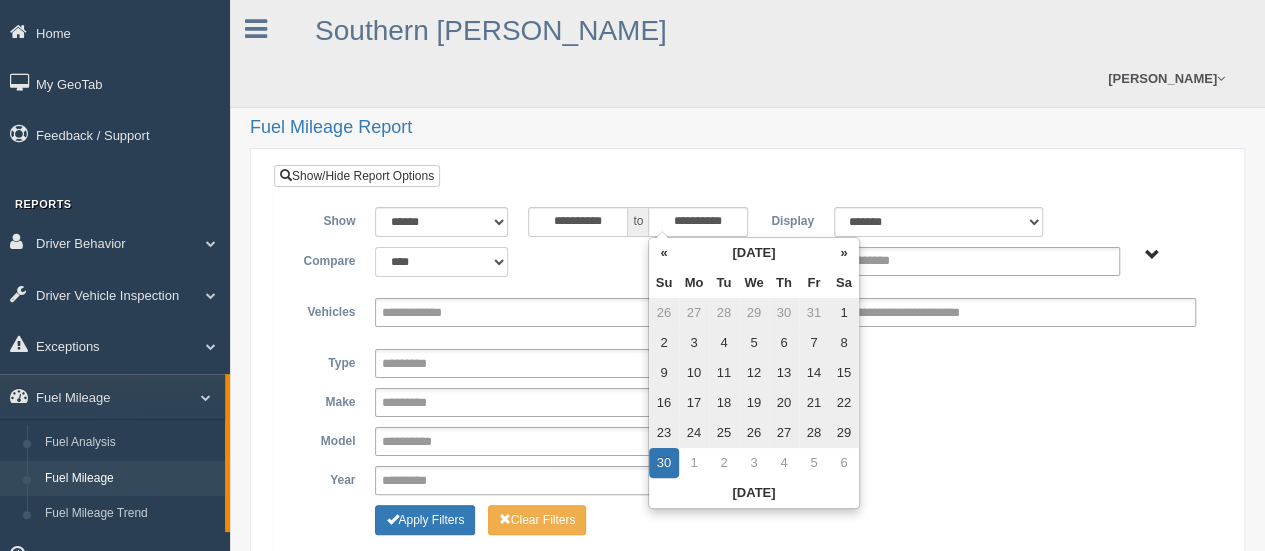 click on "**********" at bounding box center (441, 262) 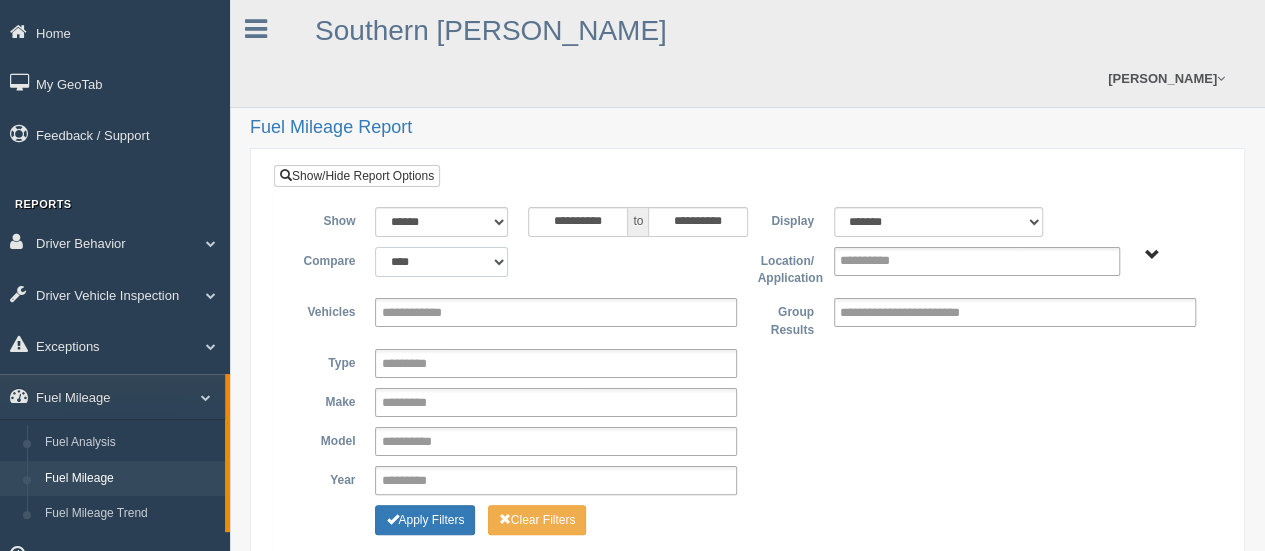 select on "******" 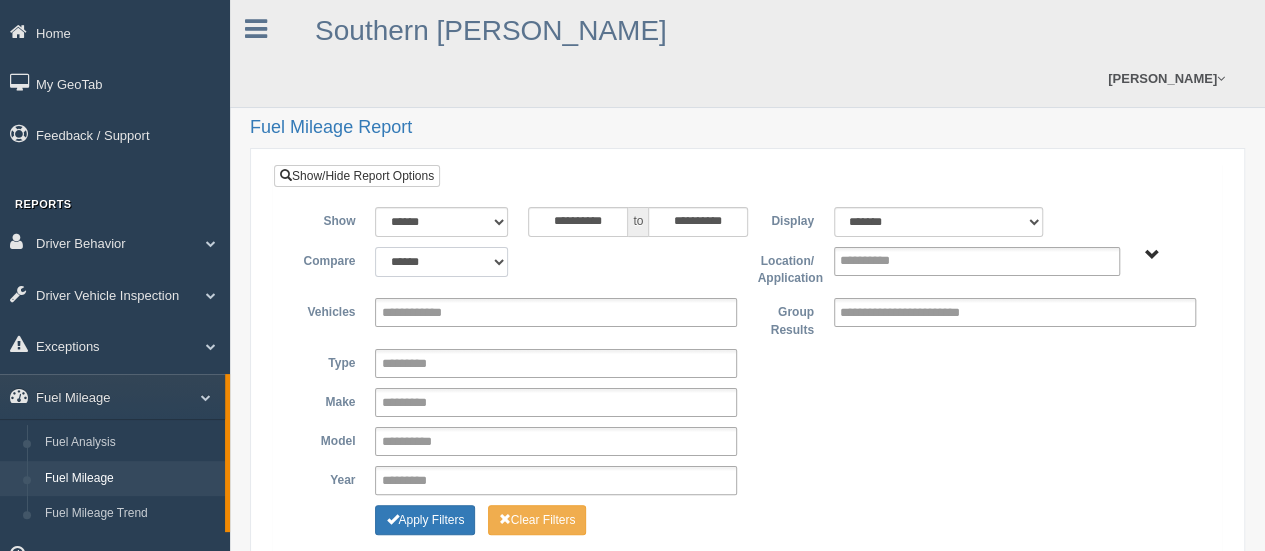 click on "**********" at bounding box center [441, 262] 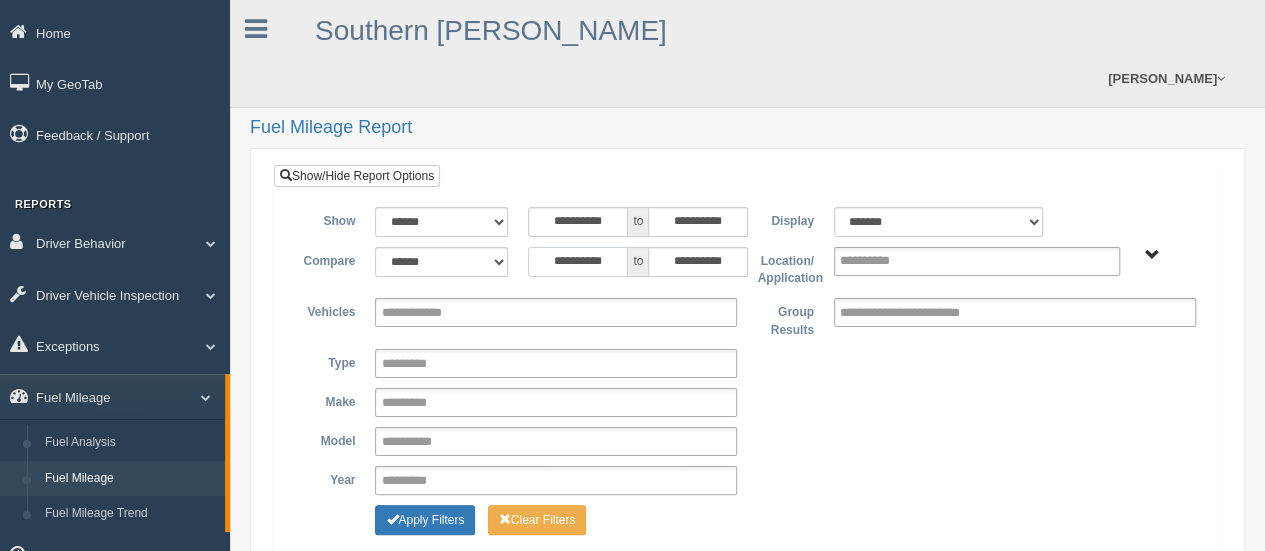 click on "**********" at bounding box center [578, 262] 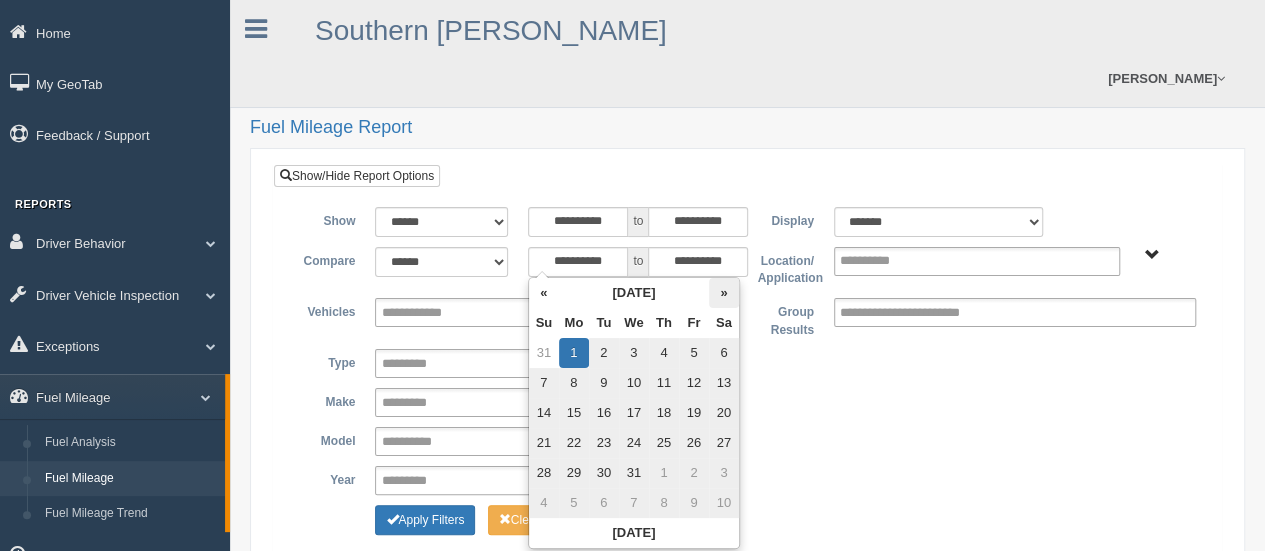 click on "»" at bounding box center (724, 293) 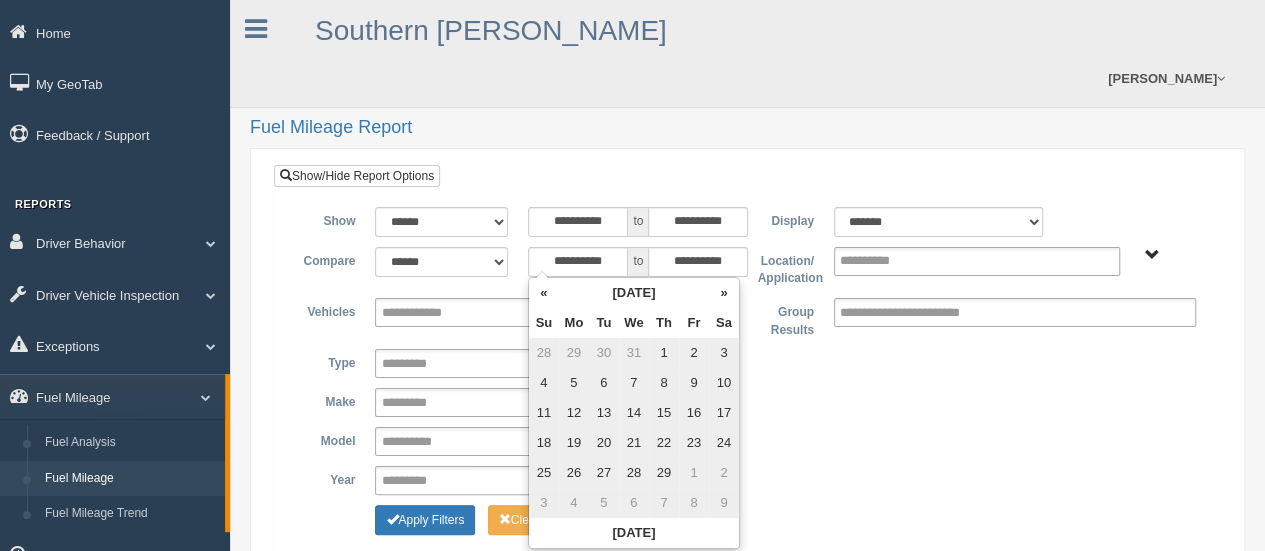 click on "»" at bounding box center [724, 293] 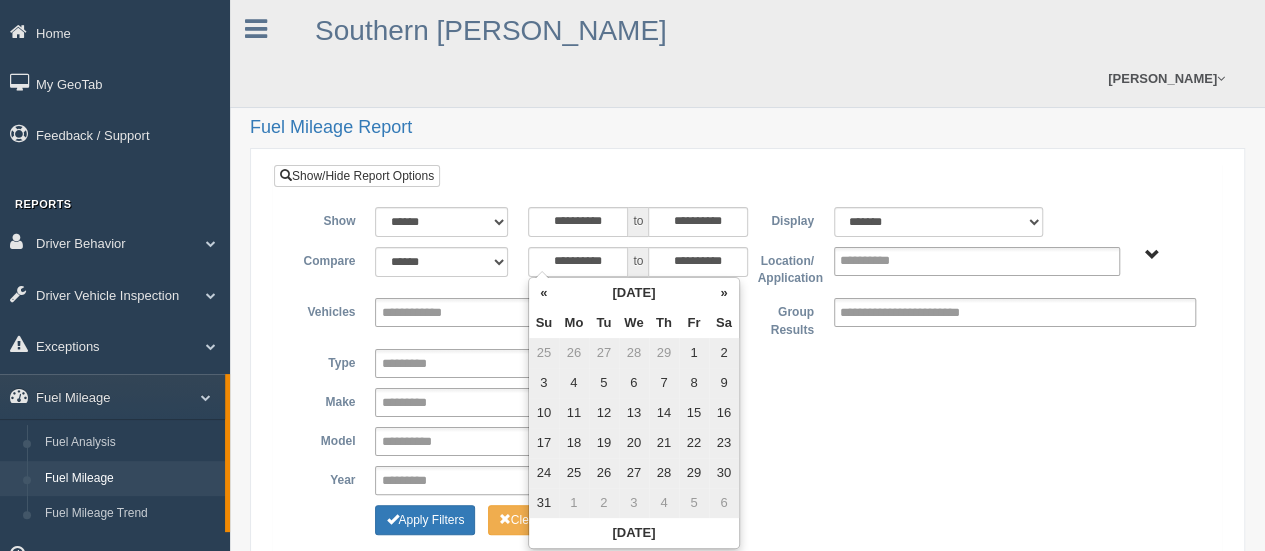 click on "»" at bounding box center [724, 293] 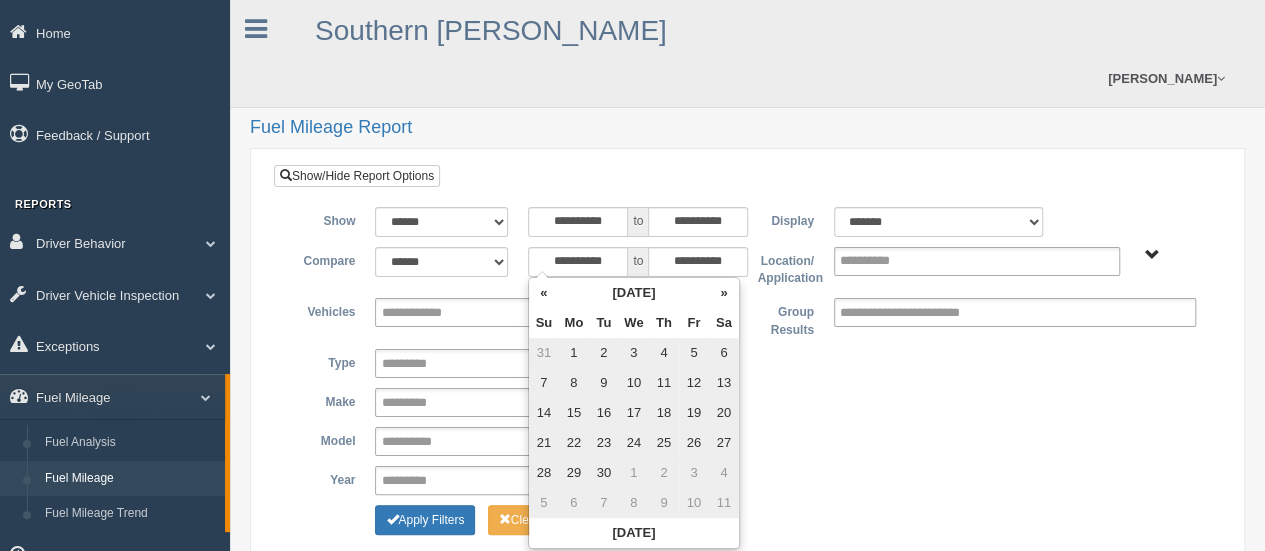 click on "»" at bounding box center [724, 293] 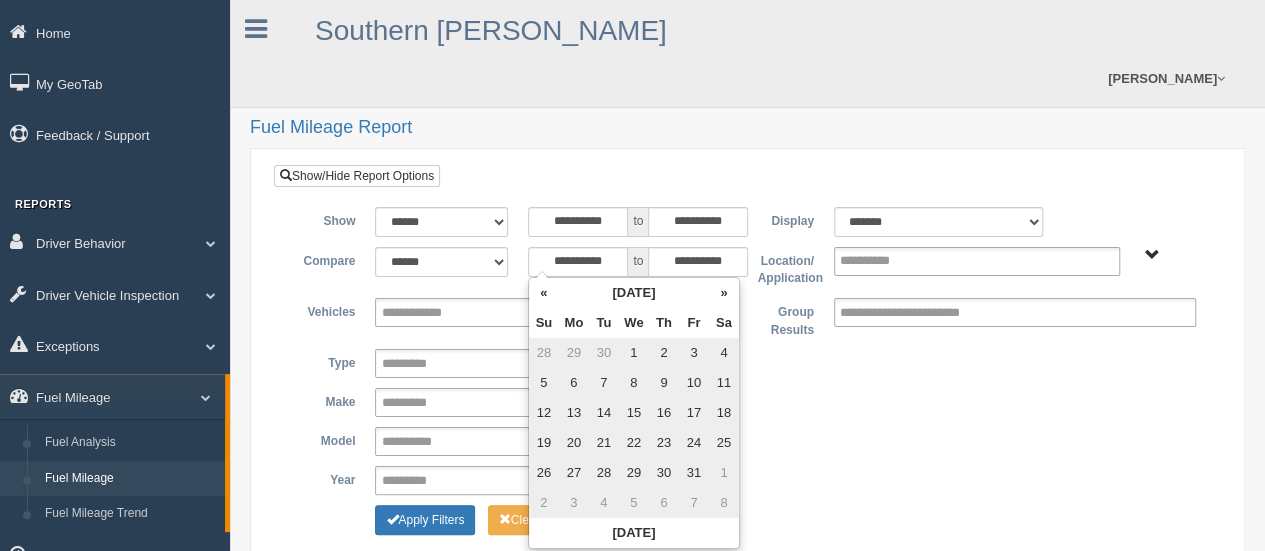 click on "»" at bounding box center (724, 293) 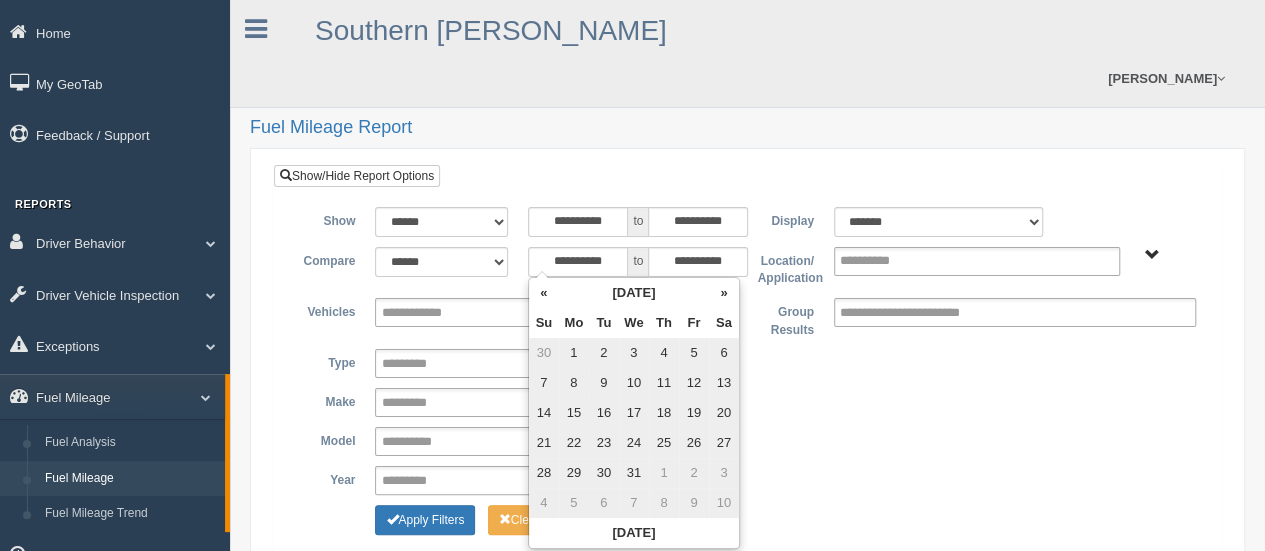 click on "»" at bounding box center [724, 293] 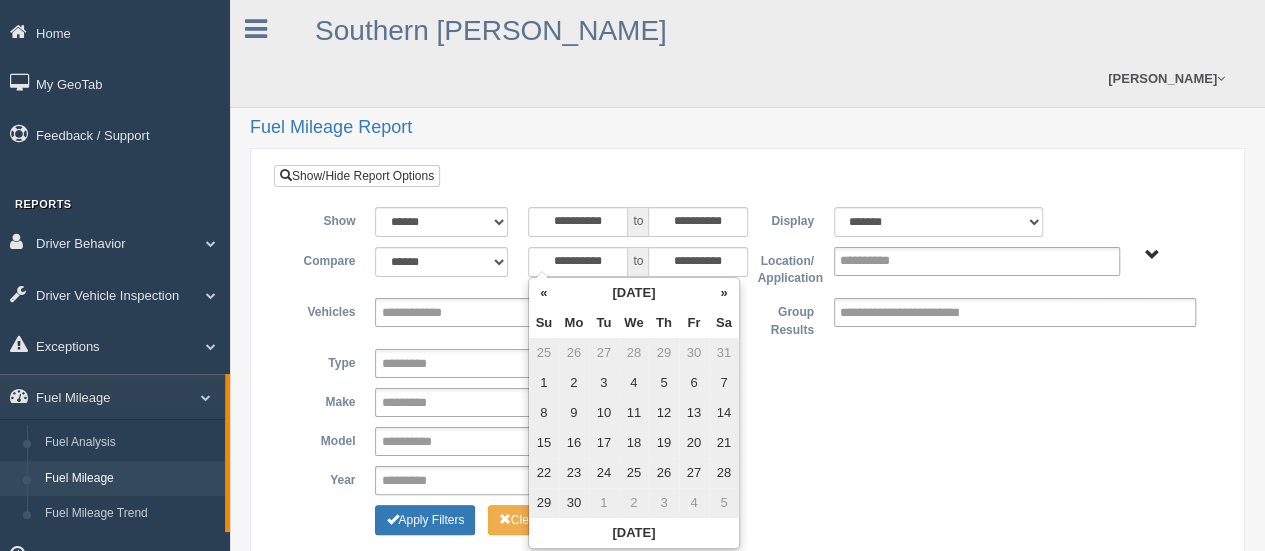 click on "»" at bounding box center [724, 293] 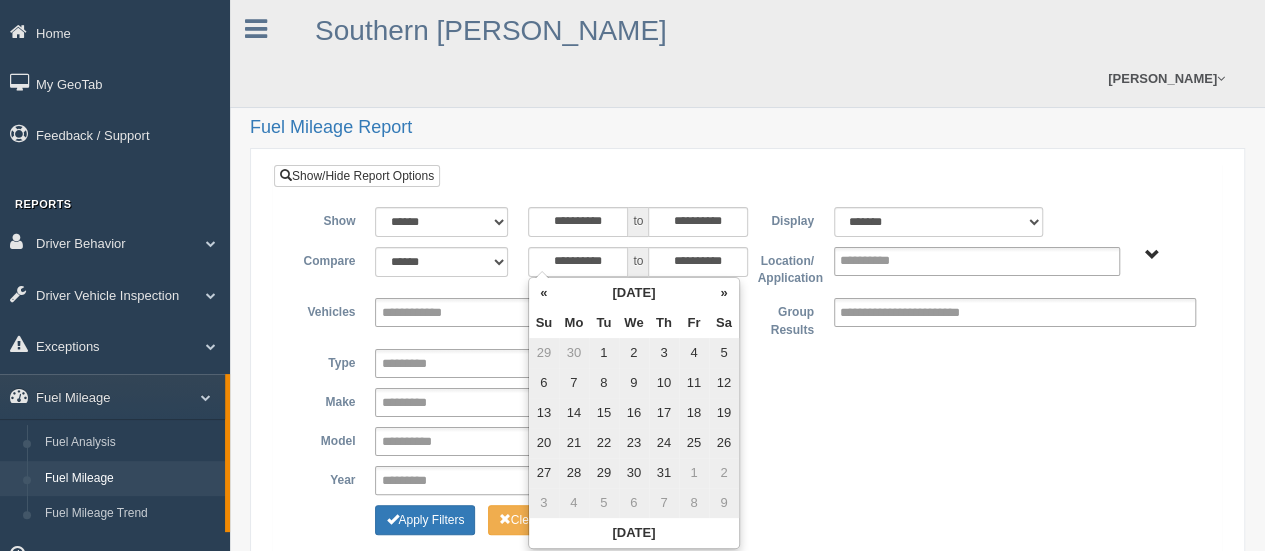 click on "»" at bounding box center (724, 293) 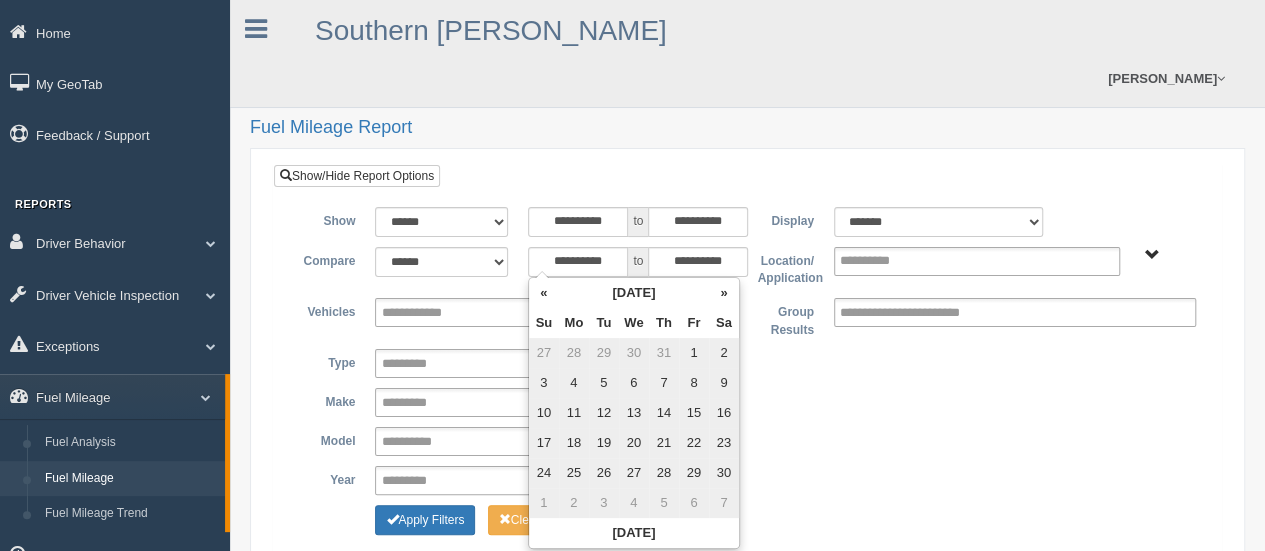 click on "»" at bounding box center [724, 293] 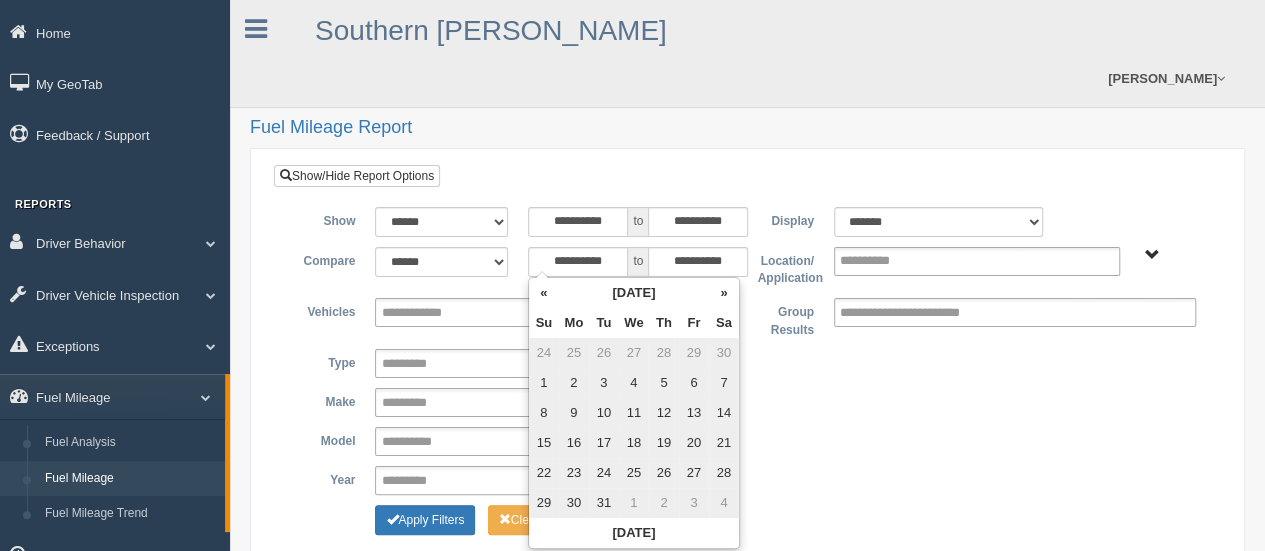 click on "»" at bounding box center (724, 293) 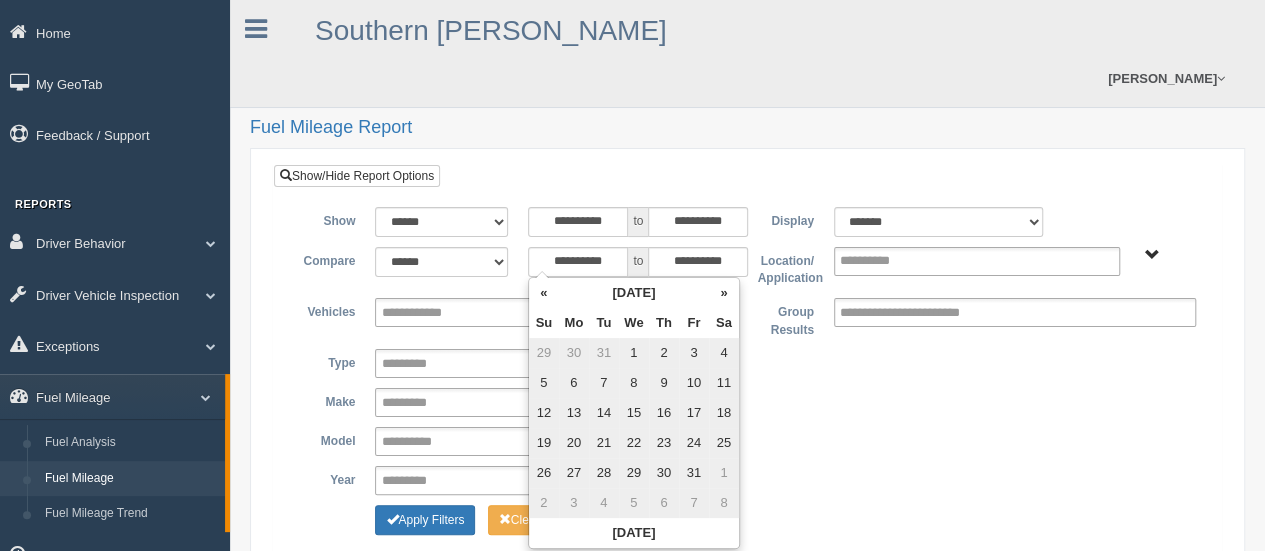 click on "1" at bounding box center (634, 353) 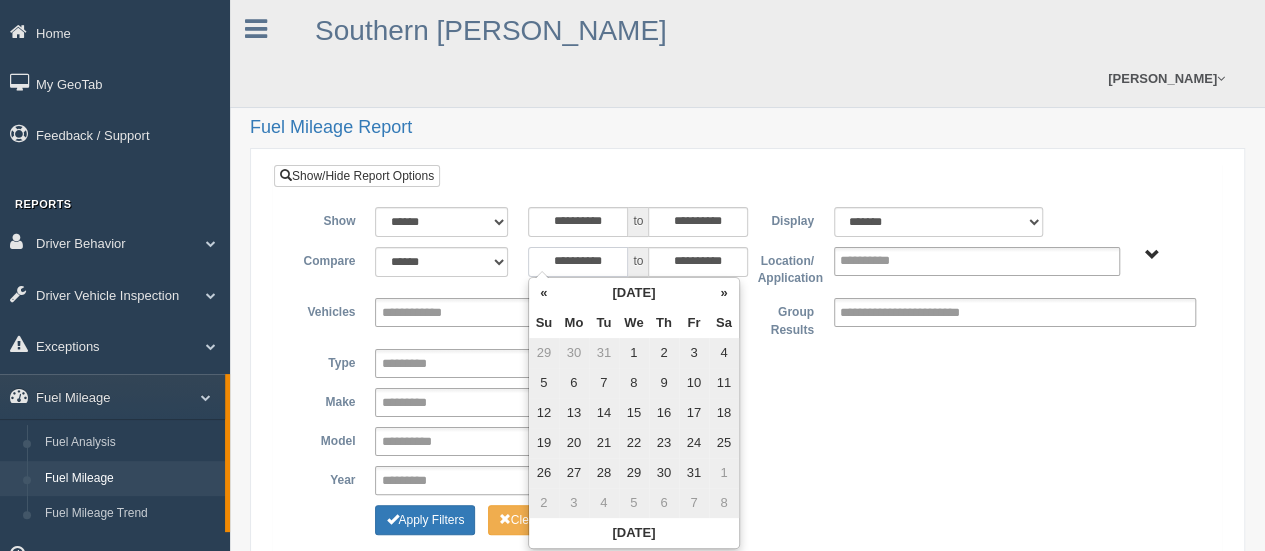 type on "**********" 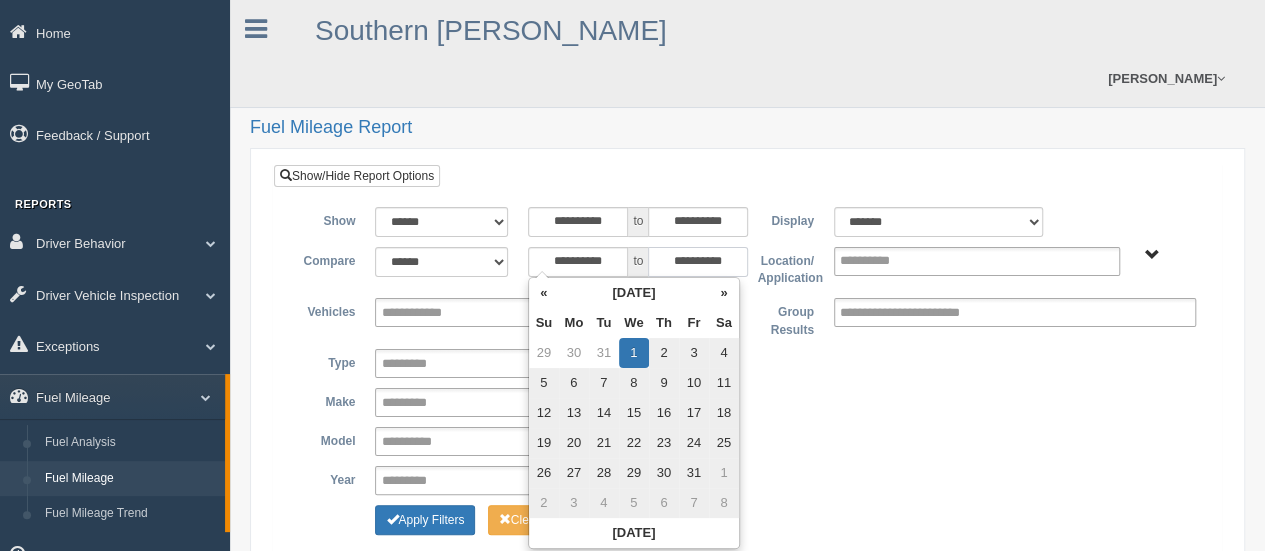 click on "**********" at bounding box center (698, 262) 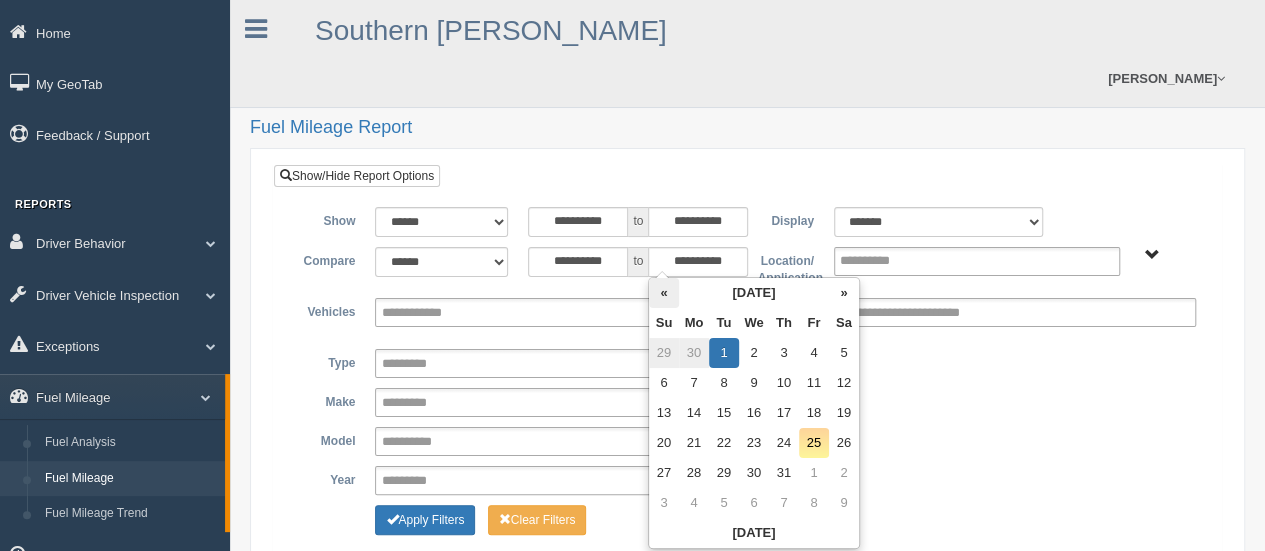 click on "«" at bounding box center (664, 293) 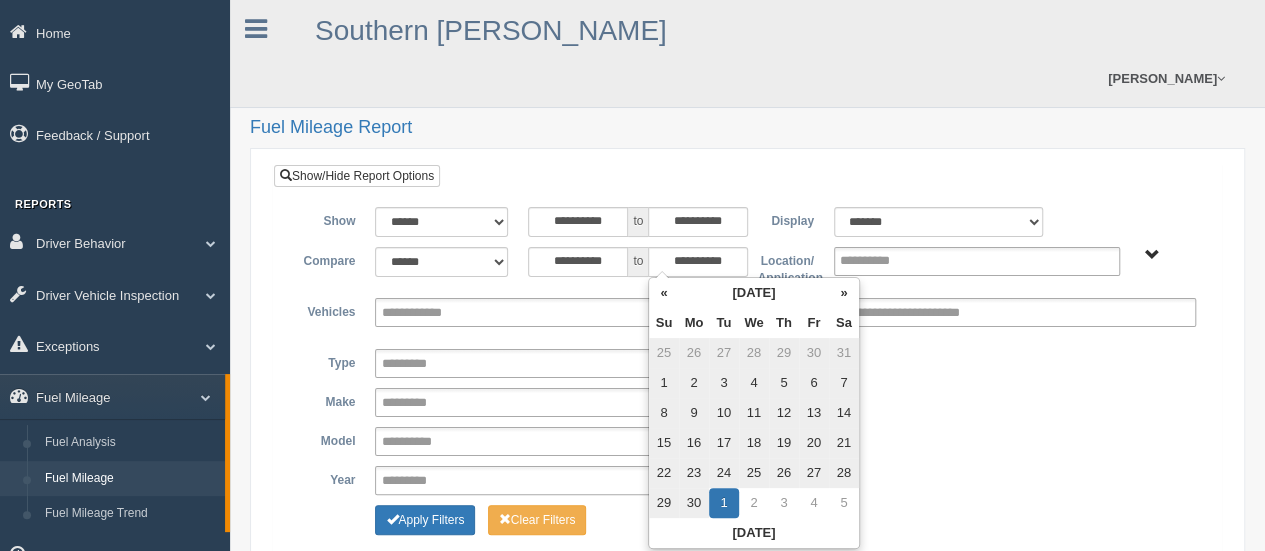 click on "30" at bounding box center (694, 503) 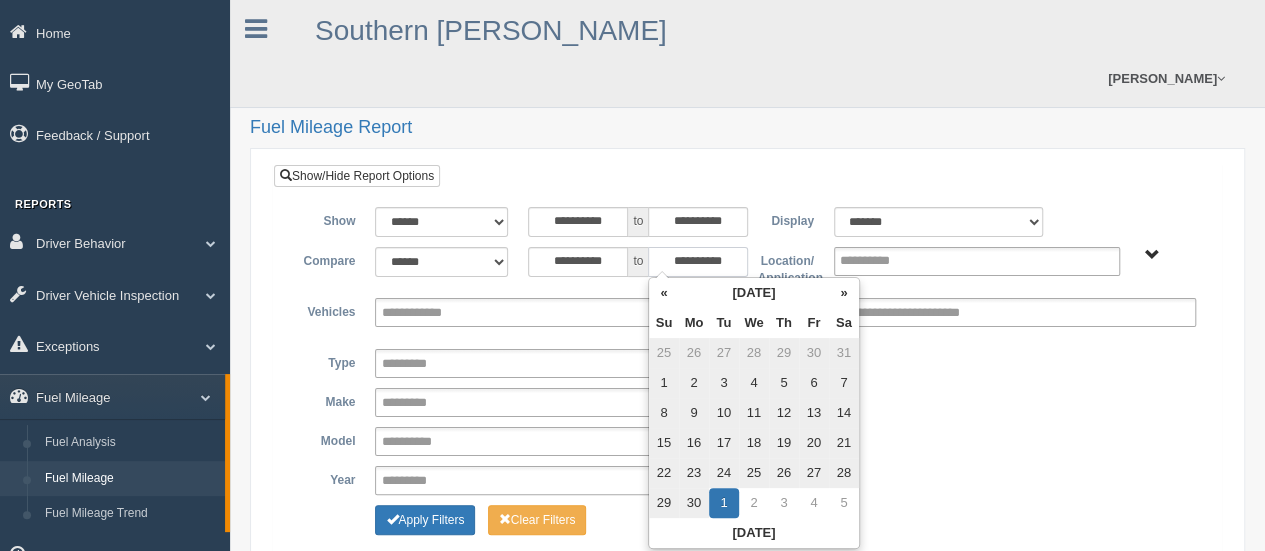 type on "**********" 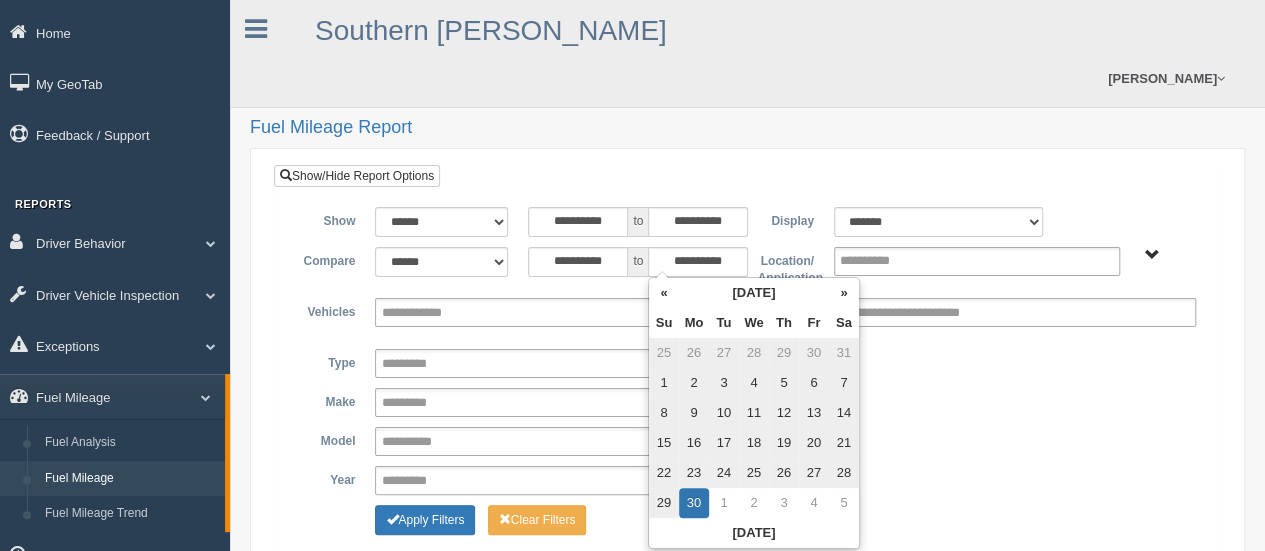 click on "Asset Types - N  SCM" at bounding box center [1152, 255] 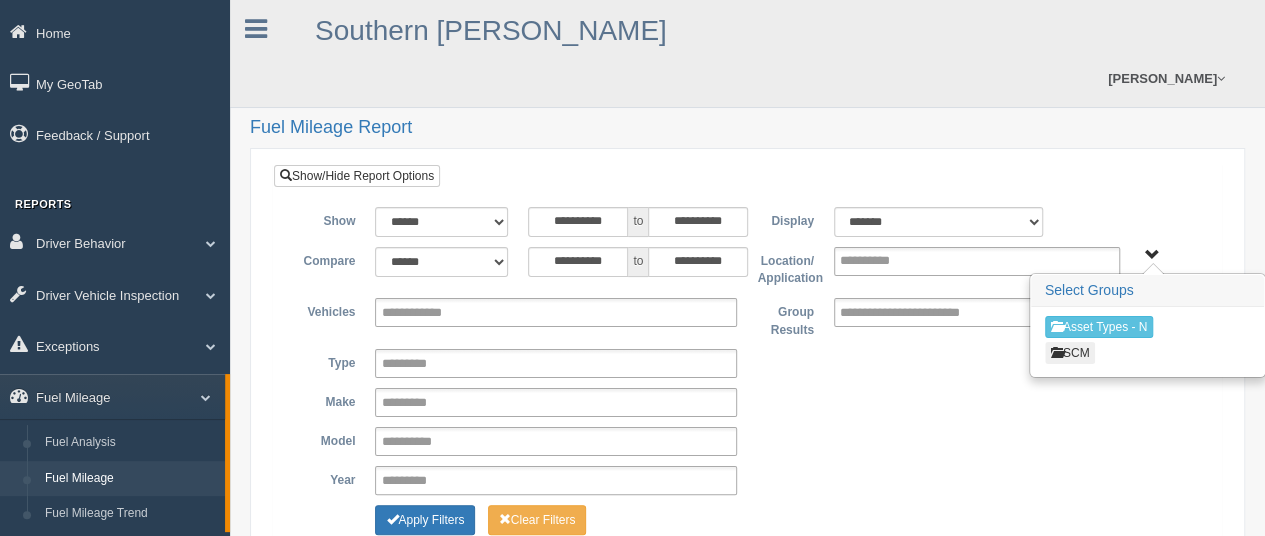 click on "SCM" at bounding box center [1070, 353] 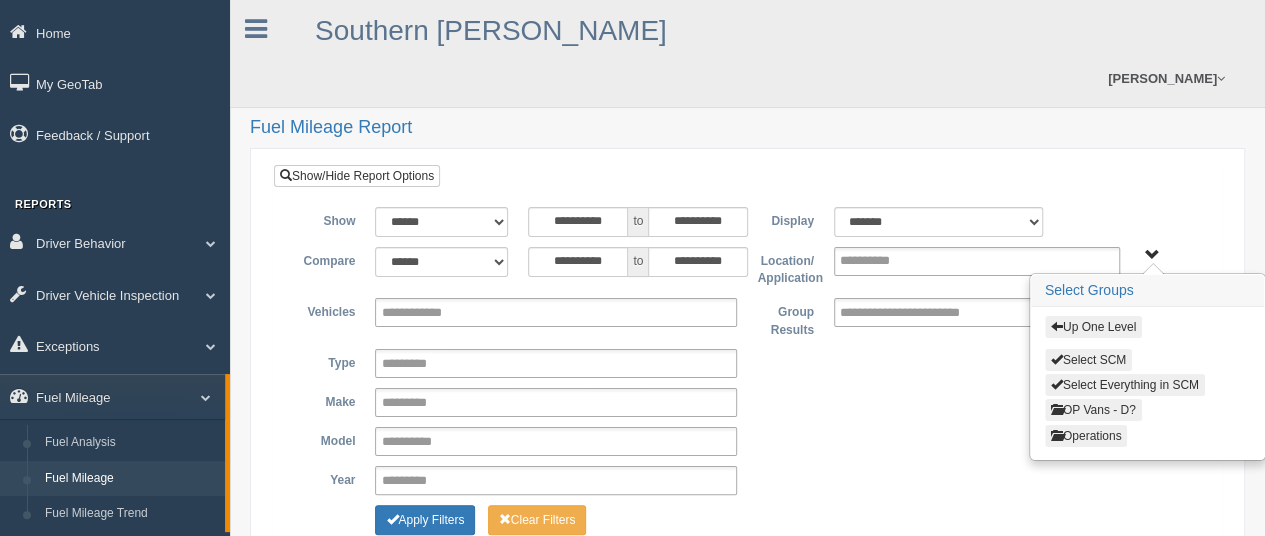 click on "Up One Level  Select SCM  Select Everything in SCM  OP Vans - D?  Operations" at bounding box center (1147, 382) 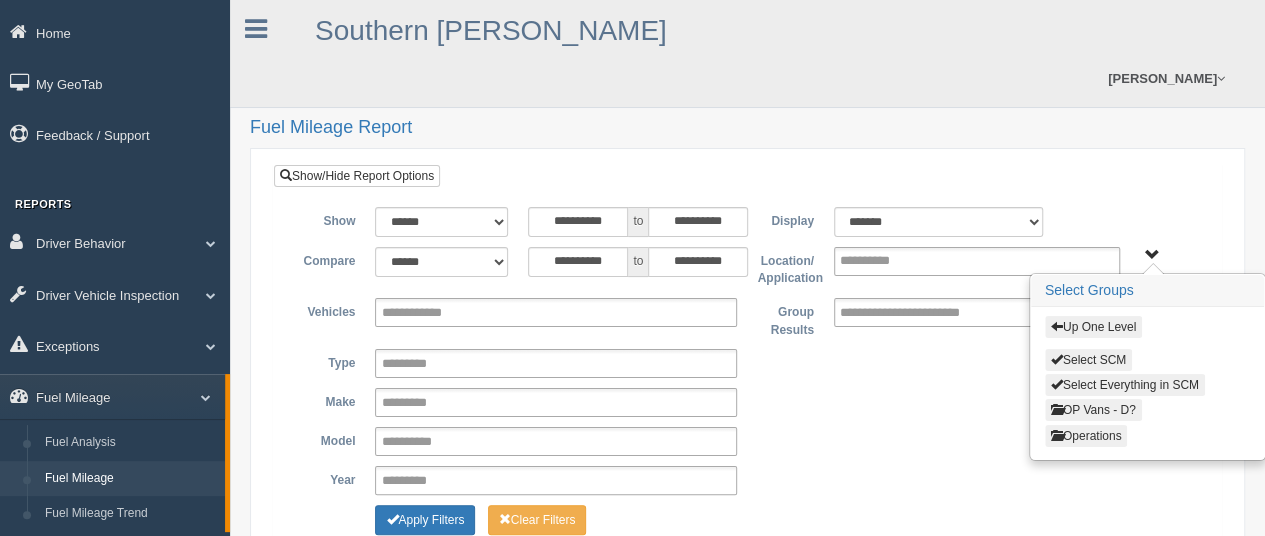click on "Operations" at bounding box center [1086, 436] 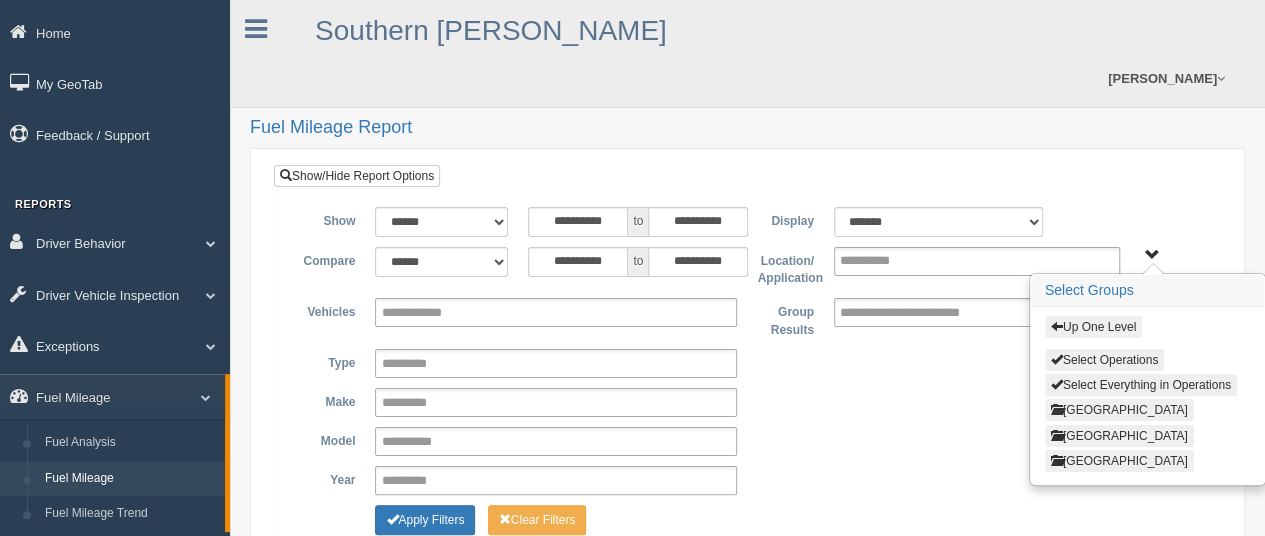 click on "[GEOGRAPHIC_DATA]" at bounding box center (1119, 410) 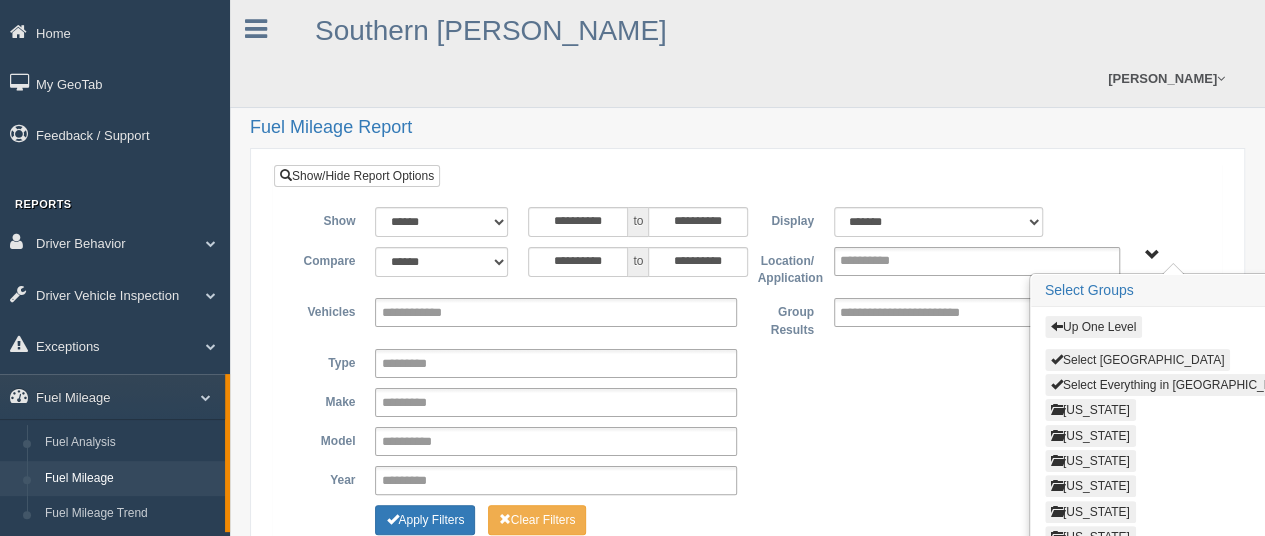 click on "Select [GEOGRAPHIC_DATA]" at bounding box center (1138, 360) 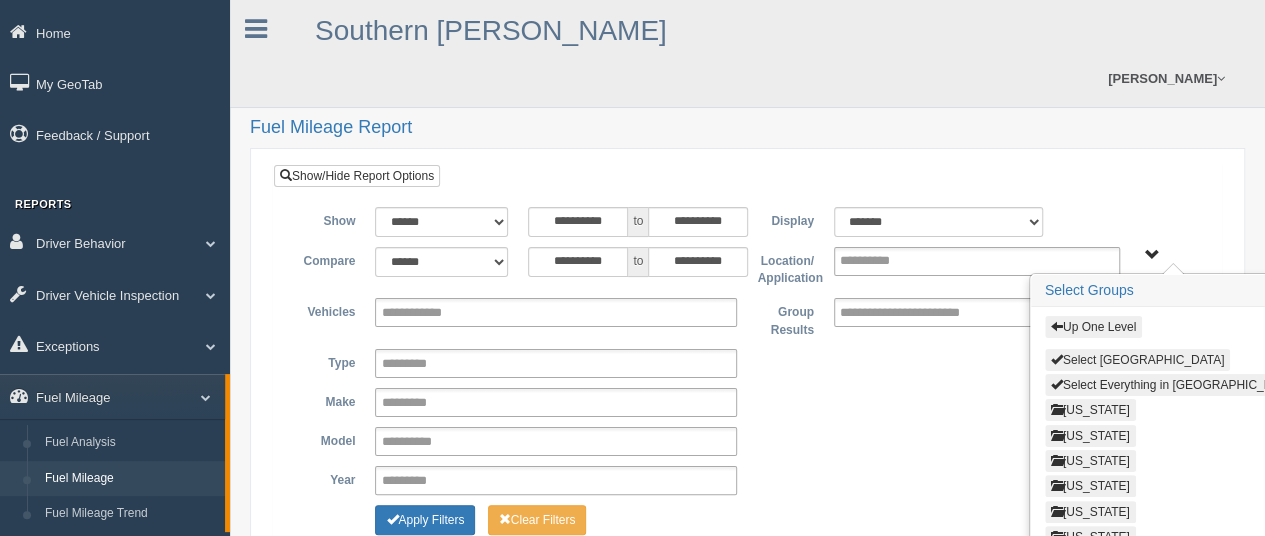type 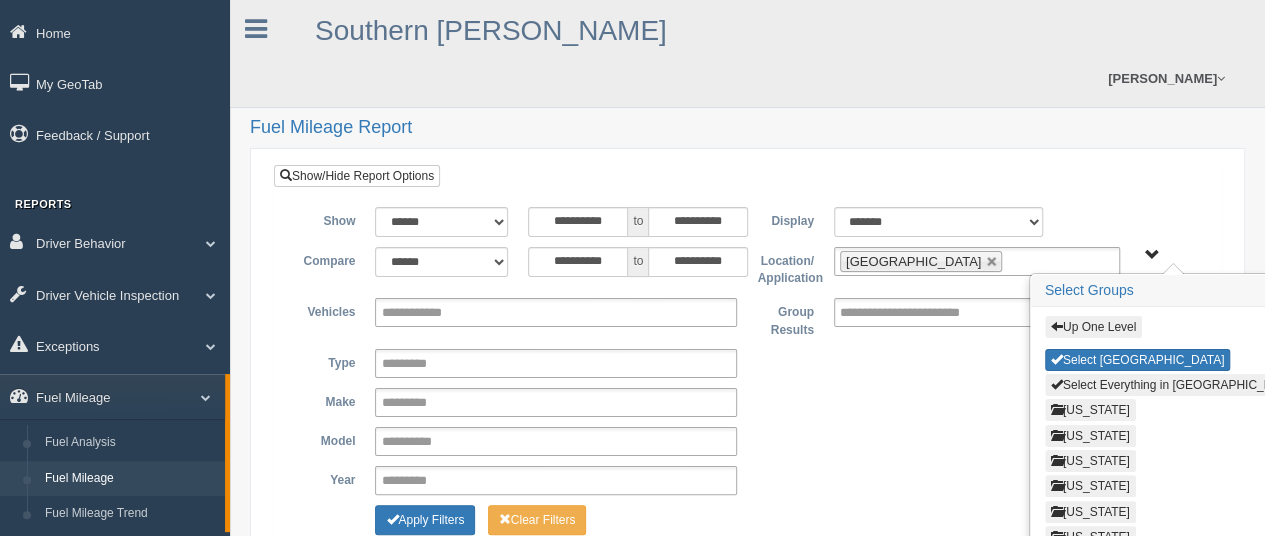 click on "**********" at bounding box center (927, 312) 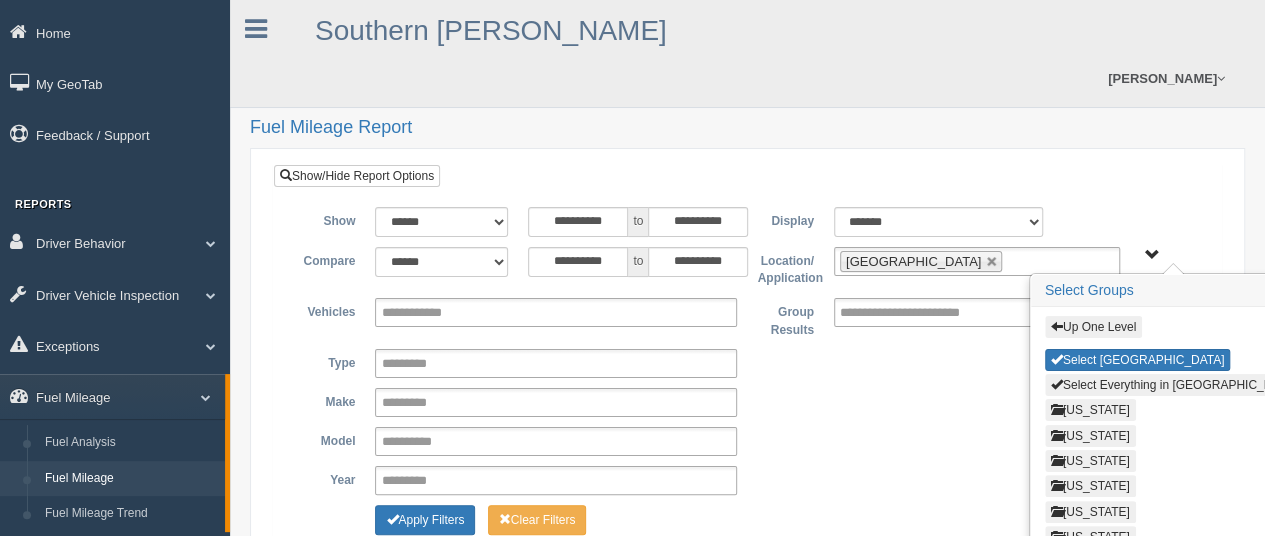 type 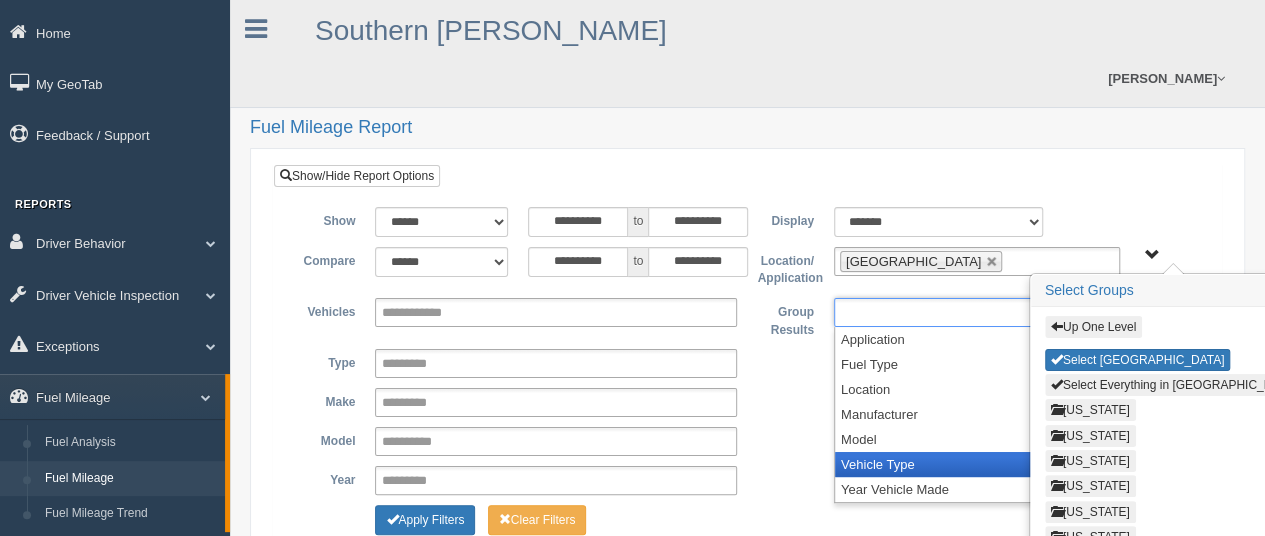 click on "Vehicle Type" at bounding box center (1015, 464) 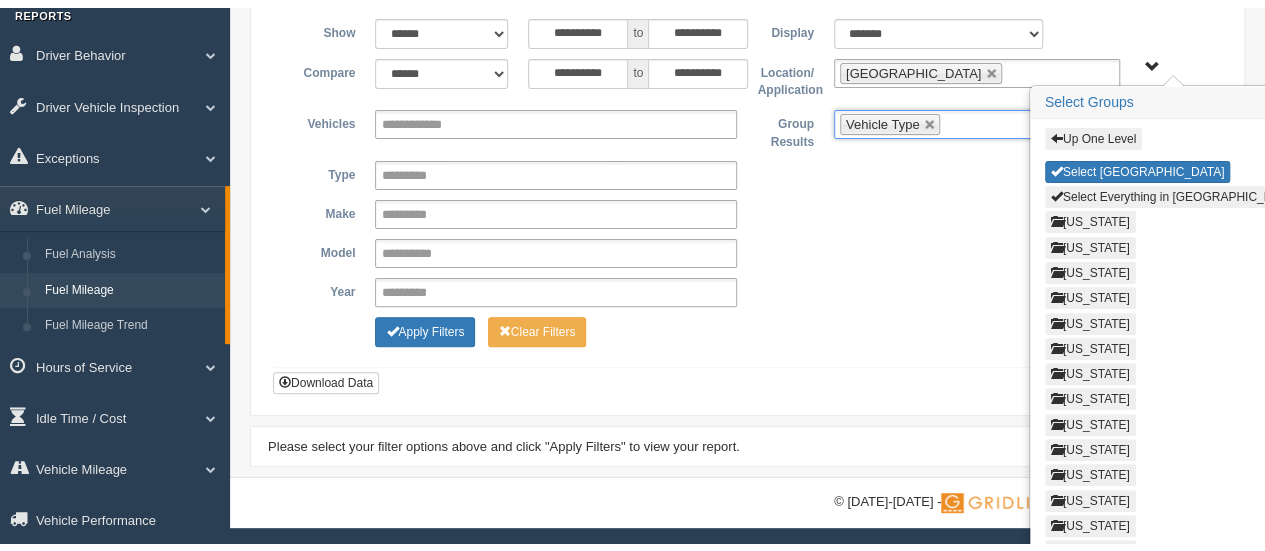 scroll, scrollTop: 200, scrollLeft: 0, axis: vertical 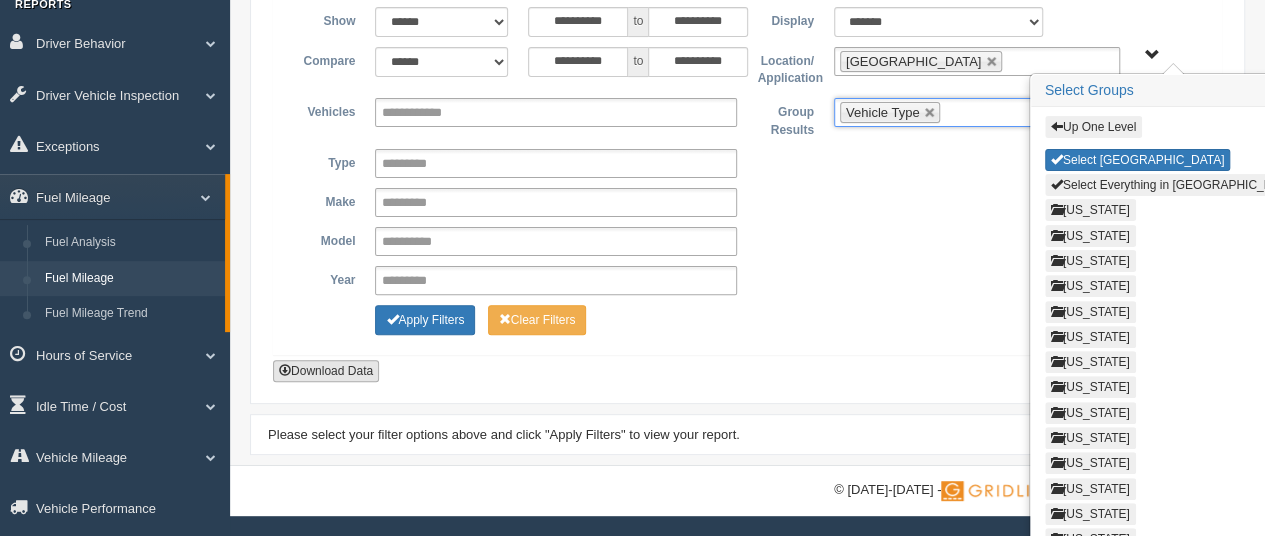 click on "Download Data" at bounding box center [326, 371] 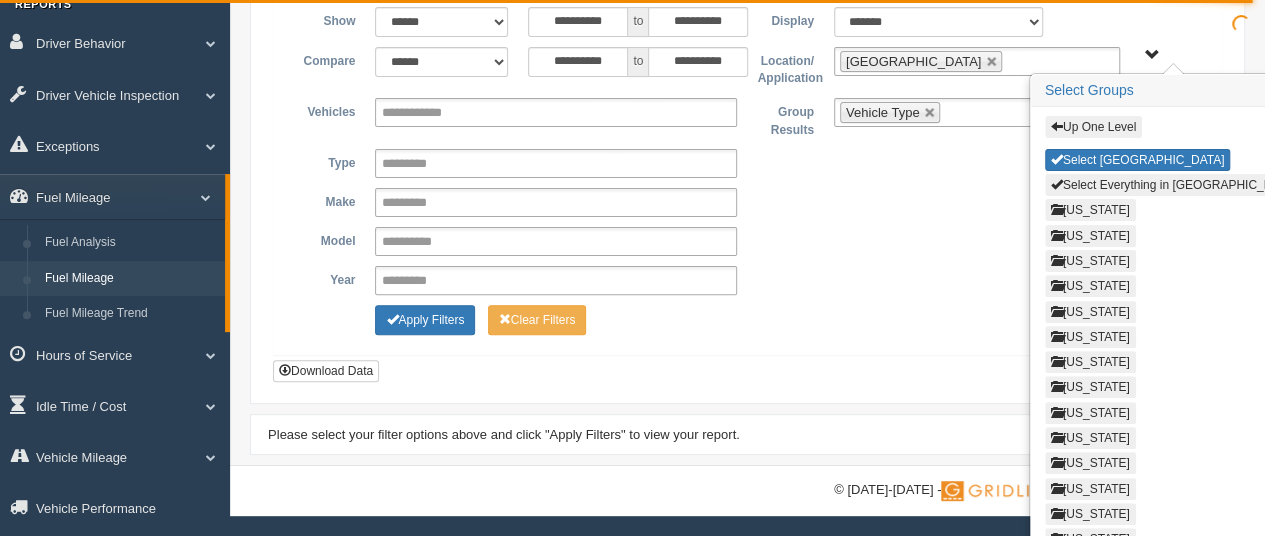 drag, startPoint x: 1155, startPoint y: 44, endPoint x: 1150, endPoint y: 53, distance: 10.29563 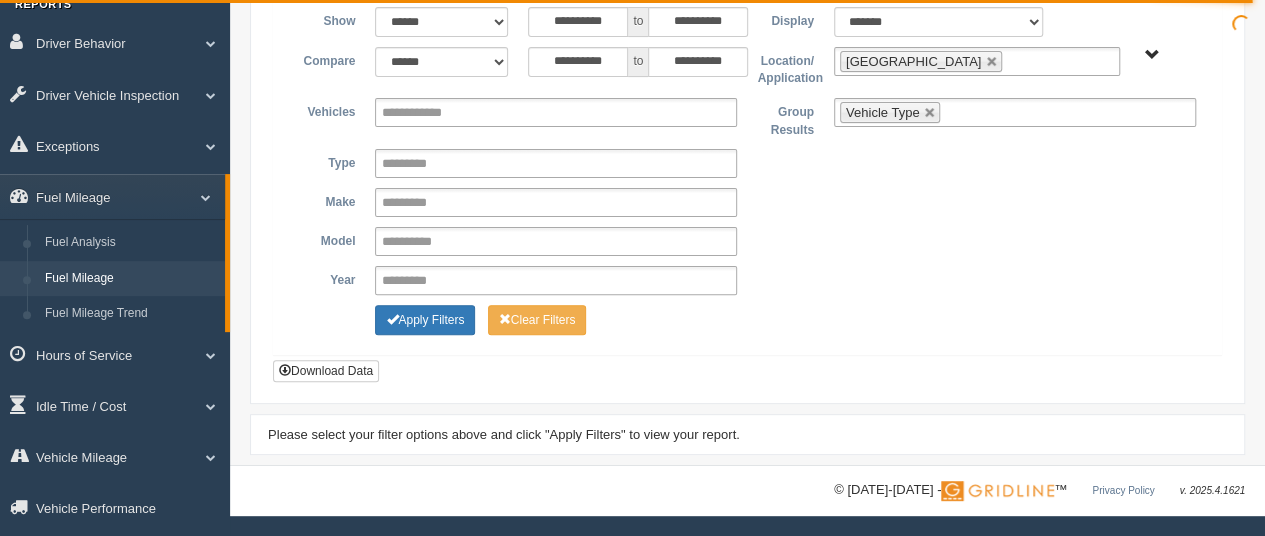 click on "Up One Level  Select Central Region  Select Everything in Central Region  [US_STATE]  [US_STATE]  [US_STATE]  [US_STATE]  [US_STATE]  [US_STATE]  [US_STATE]  [US_STATE]  [US_STATE]  [US_STATE]  [US_STATE]  [US_STATE]  [US_STATE]  [US_STATE]" at bounding box center (1152, 55) 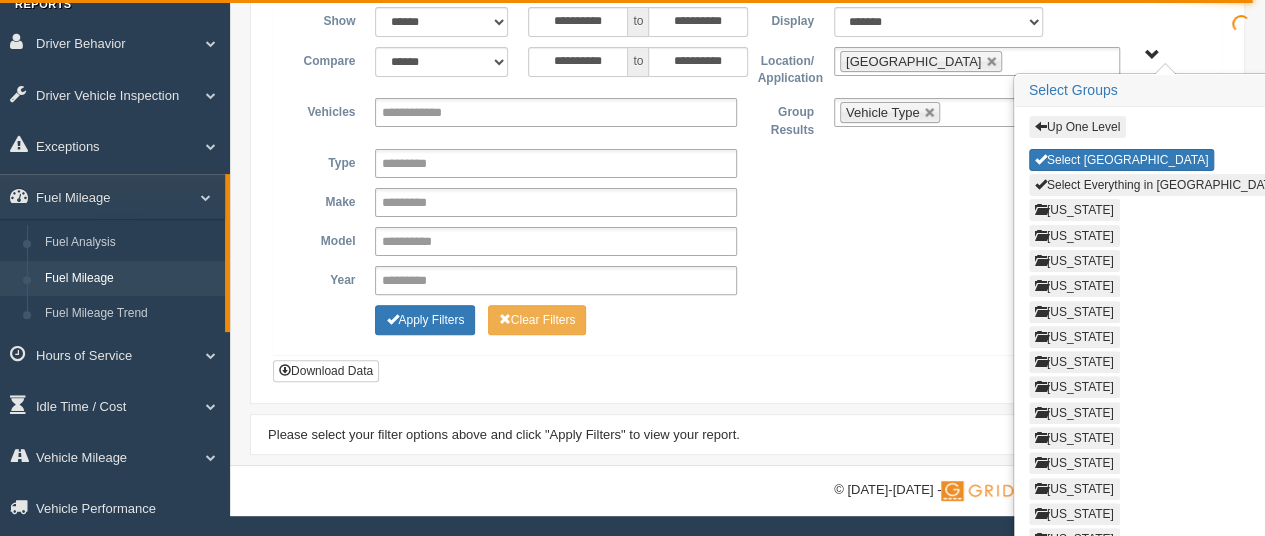 click on "Up One Level  Select Central Region  Select Everything in Central Region  [US_STATE]  [US_STATE]  [US_STATE]  [US_STATE]  [US_STATE]  [US_STATE]  [US_STATE]  [US_STATE]  [US_STATE]  [US_STATE]  [US_STATE]  [US_STATE]  [US_STATE]  [US_STATE]" at bounding box center [1152, 55] 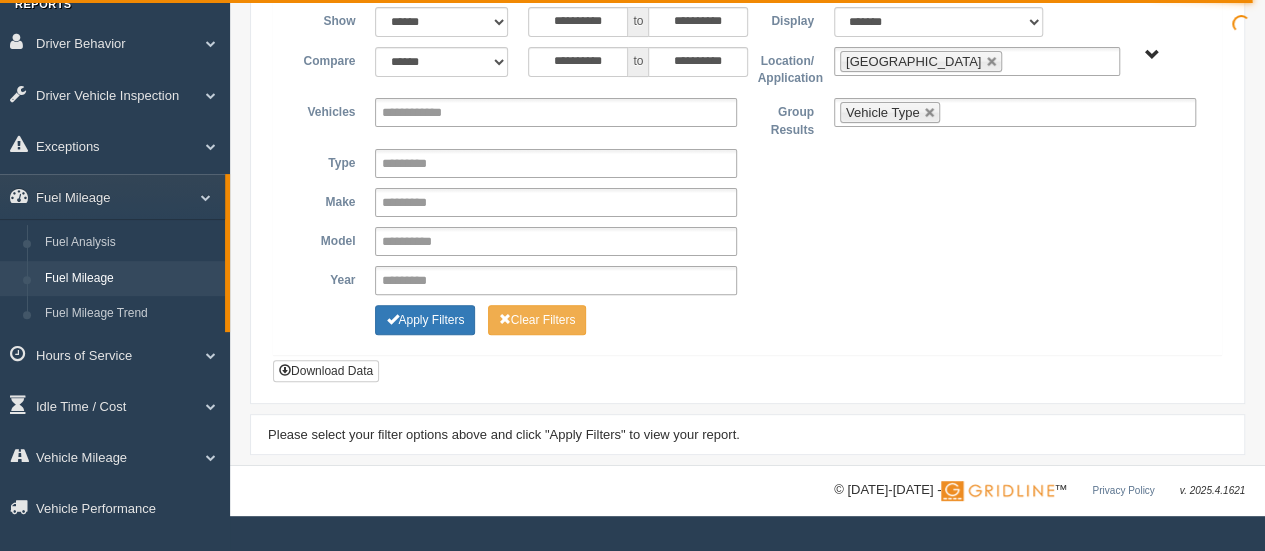 click on "Up One Level  Select Central Region  Select Everything in Central Region  [US_STATE]  [US_STATE]  [US_STATE]  [US_STATE]  [US_STATE]  [US_STATE]  [US_STATE]  [US_STATE]  [US_STATE]  [US_STATE]  [US_STATE]  [US_STATE]  [US_STATE]  [US_STATE]" at bounding box center (1152, 55) 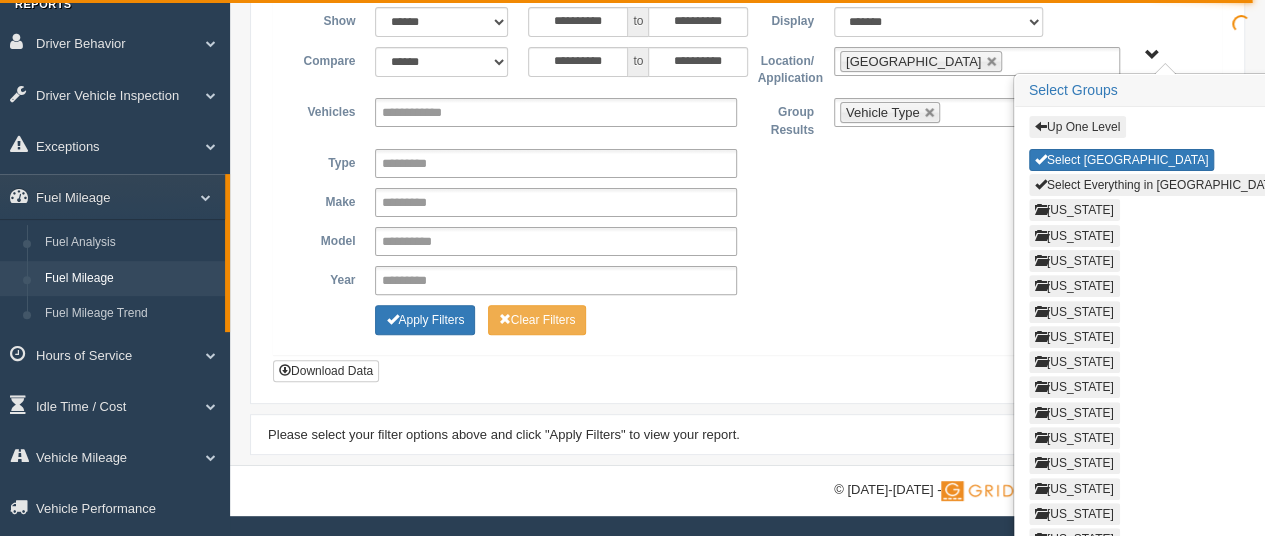 click on "Up One Level" at bounding box center (1077, 127) 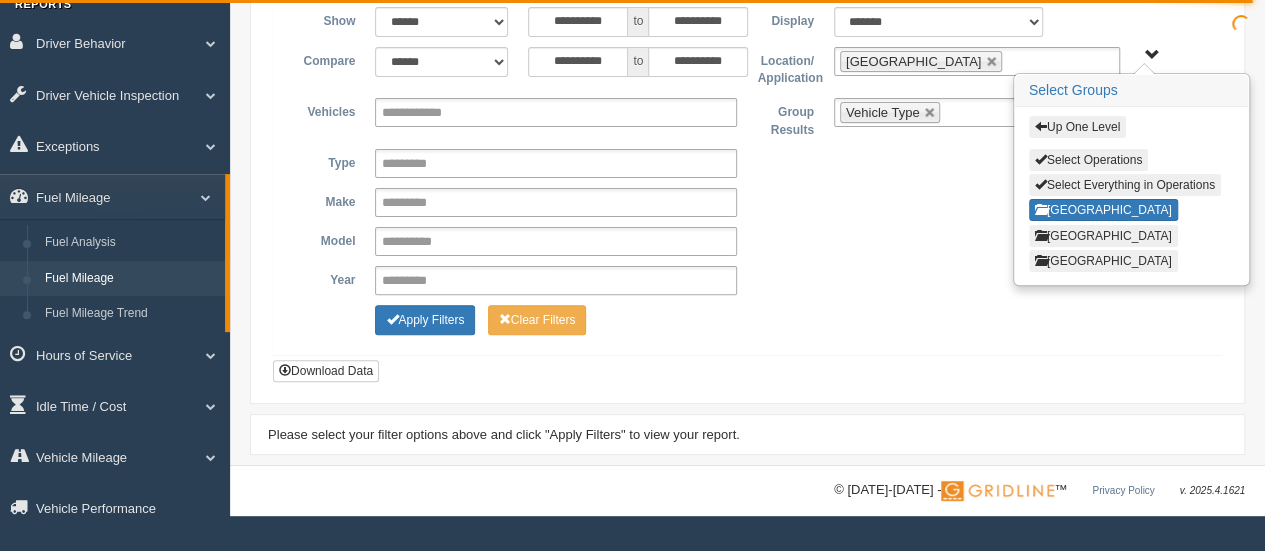 click on "[GEOGRAPHIC_DATA]" at bounding box center (1103, 236) 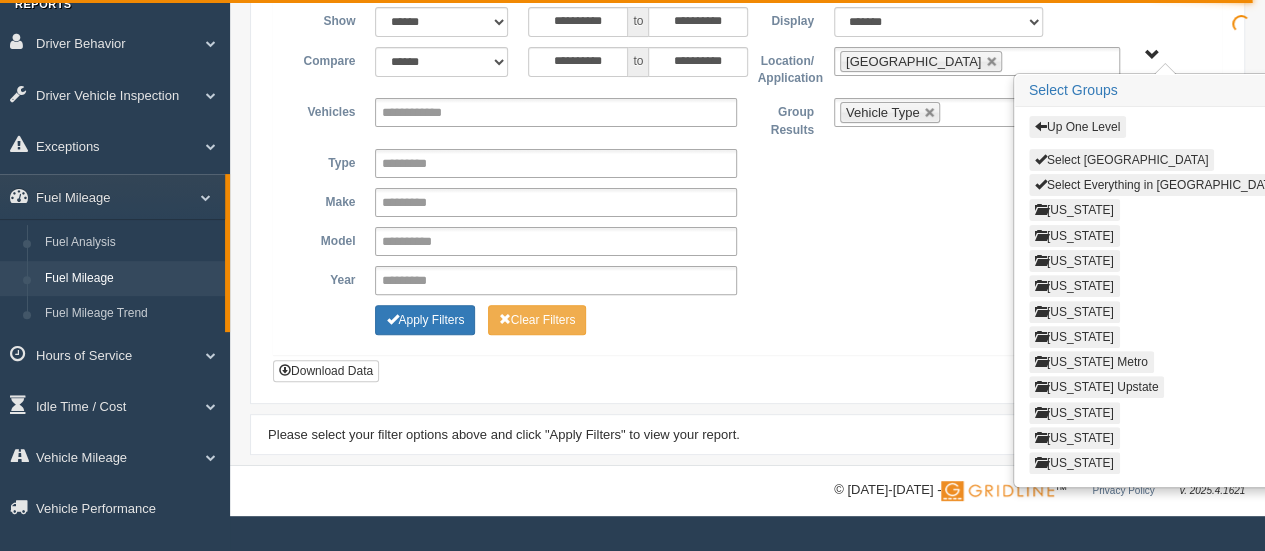 click on "Select [GEOGRAPHIC_DATA]" at bounding box center [1122, 160] 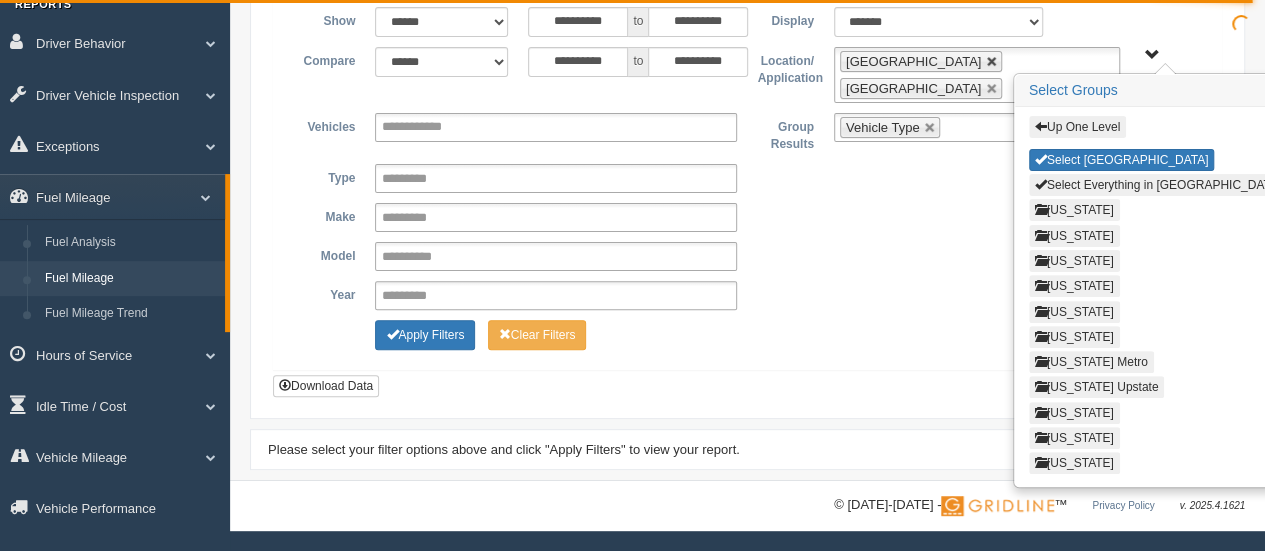 click at bounding box center [992, 62] 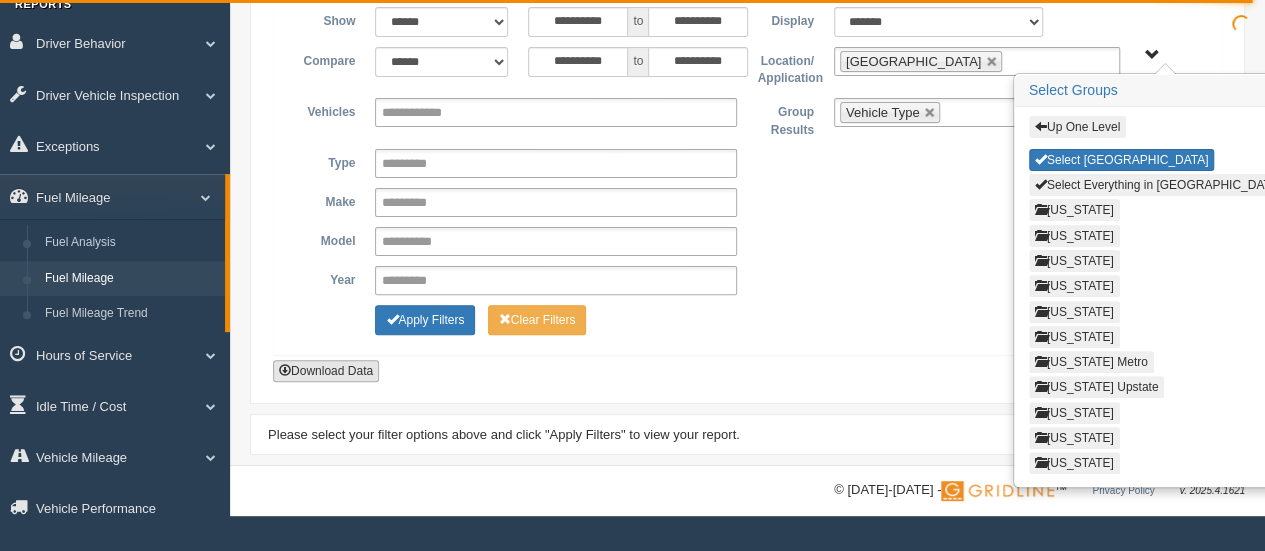 click on "Download Data" at bounding box center [326, 371] 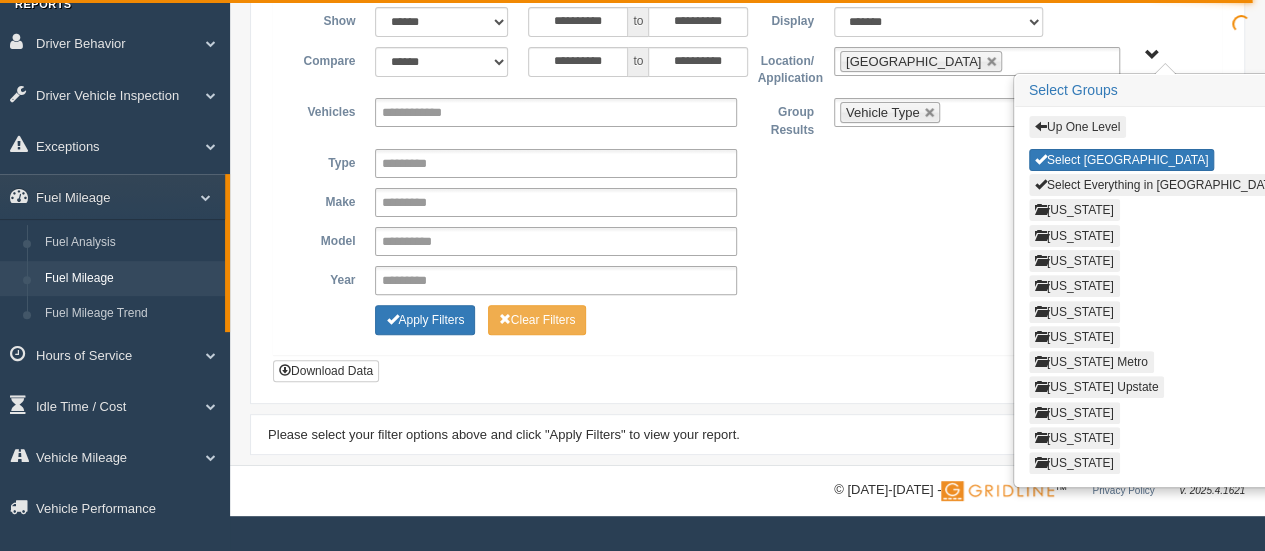 click on "Up One Level" at bounding box center (1077, 127) 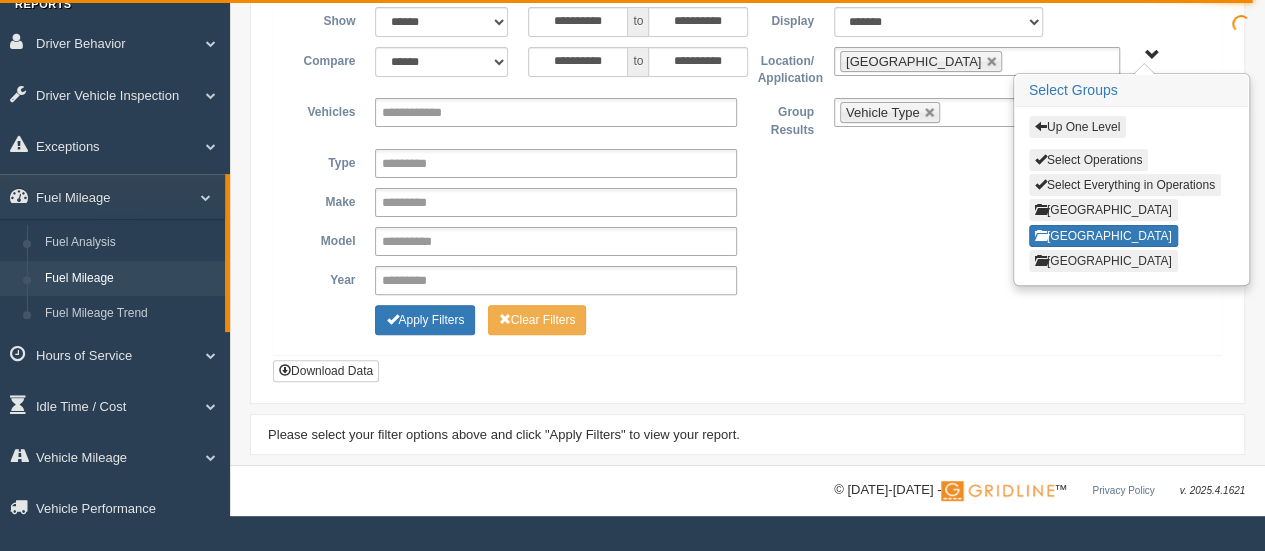 click on "[GEOGRAPHIC_DATA]" at bounding box center (1103, 261) 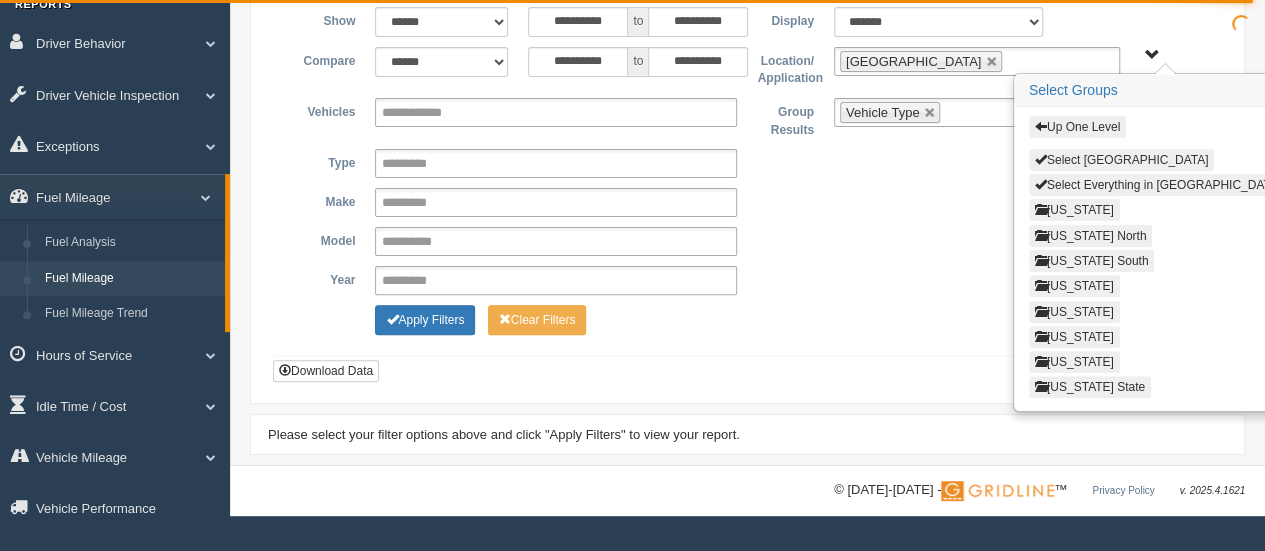 click on "Select [GEOGRAPHIC_DATA]" at bounding box center [1122, 160] 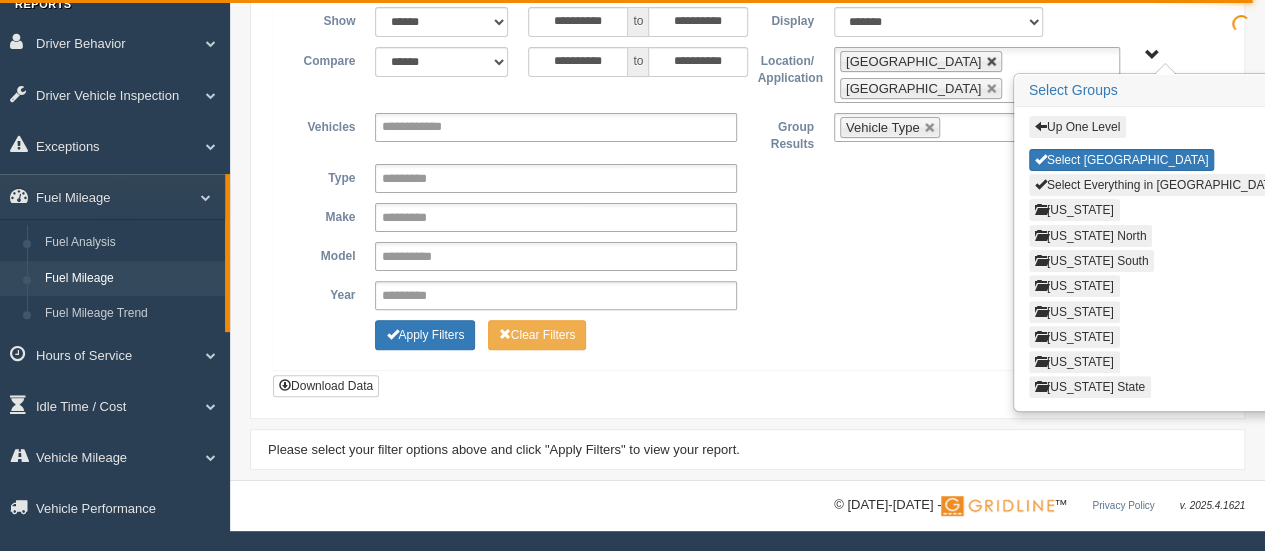 click at bounding box center (992, 62) 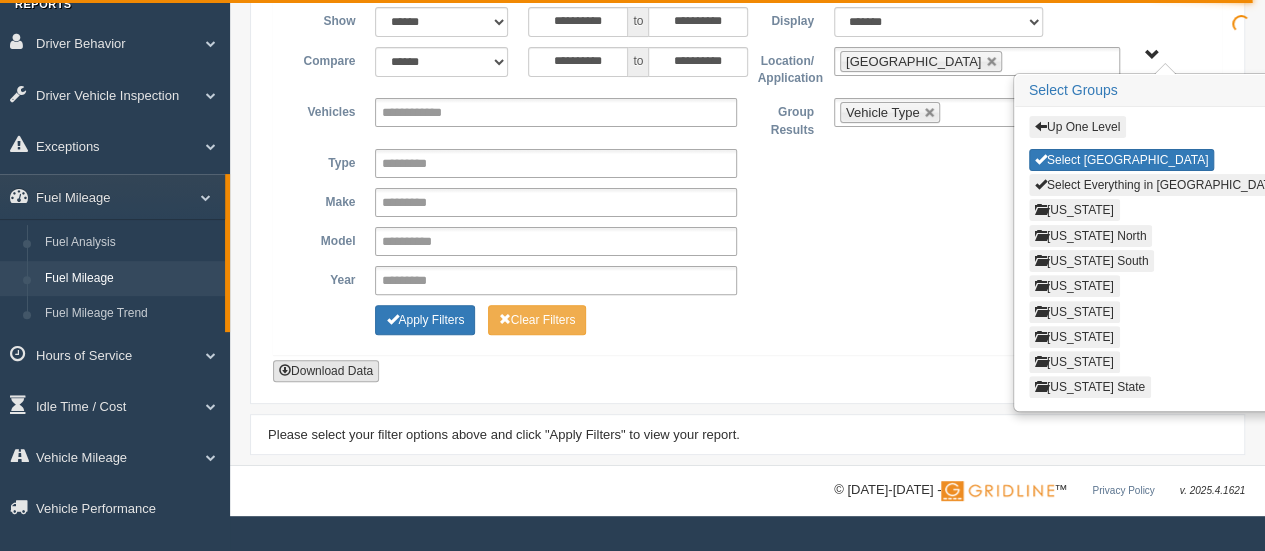 click on "Download Data" at bounding box center [326, 371] 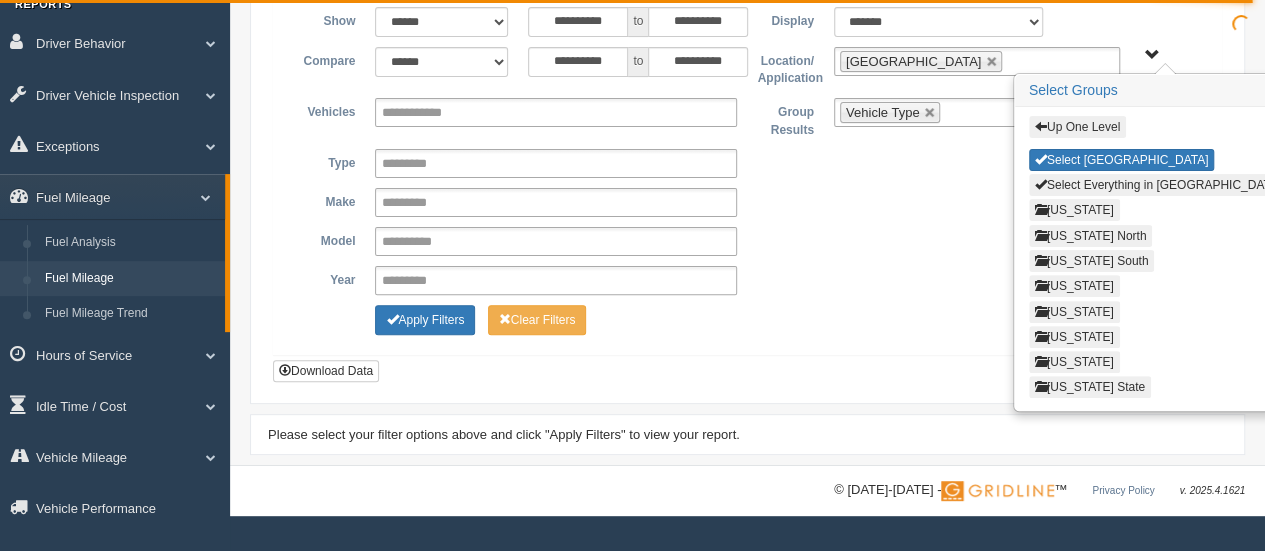 click on "Up One Level" at bounding box center [1077, 127] 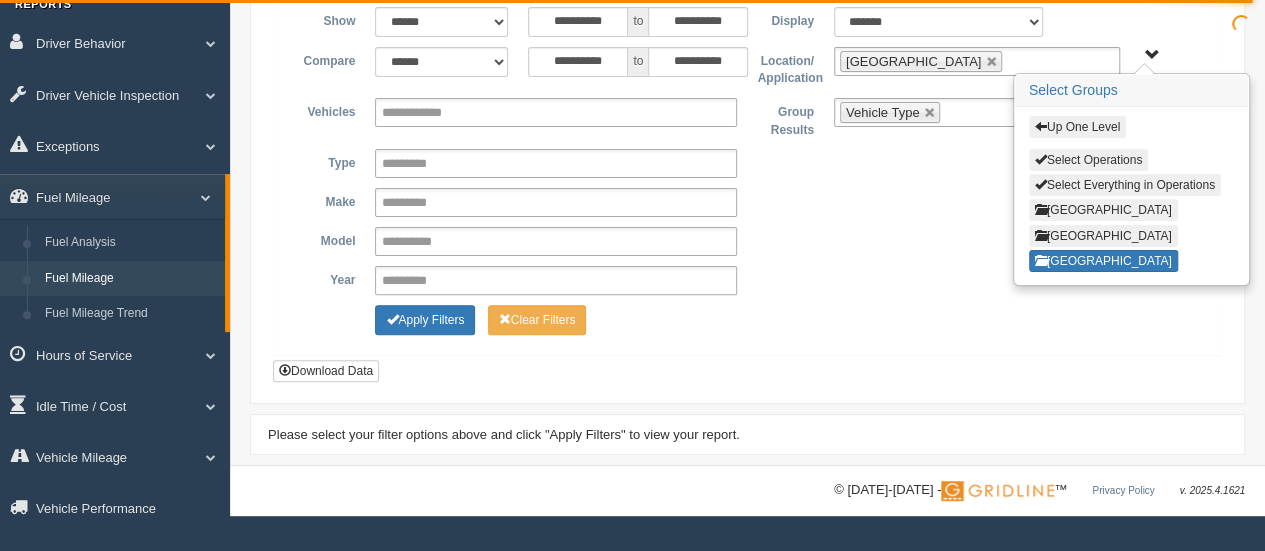click on "Select Operations" at bounding box center (1088, 160) 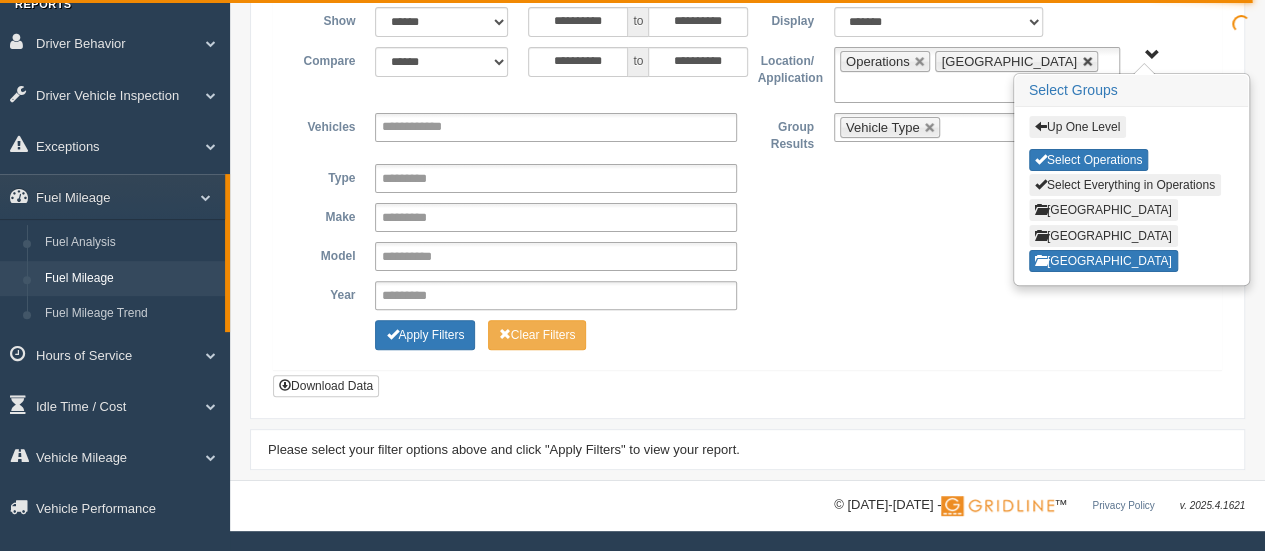 click at bounding box center (1088, 62) 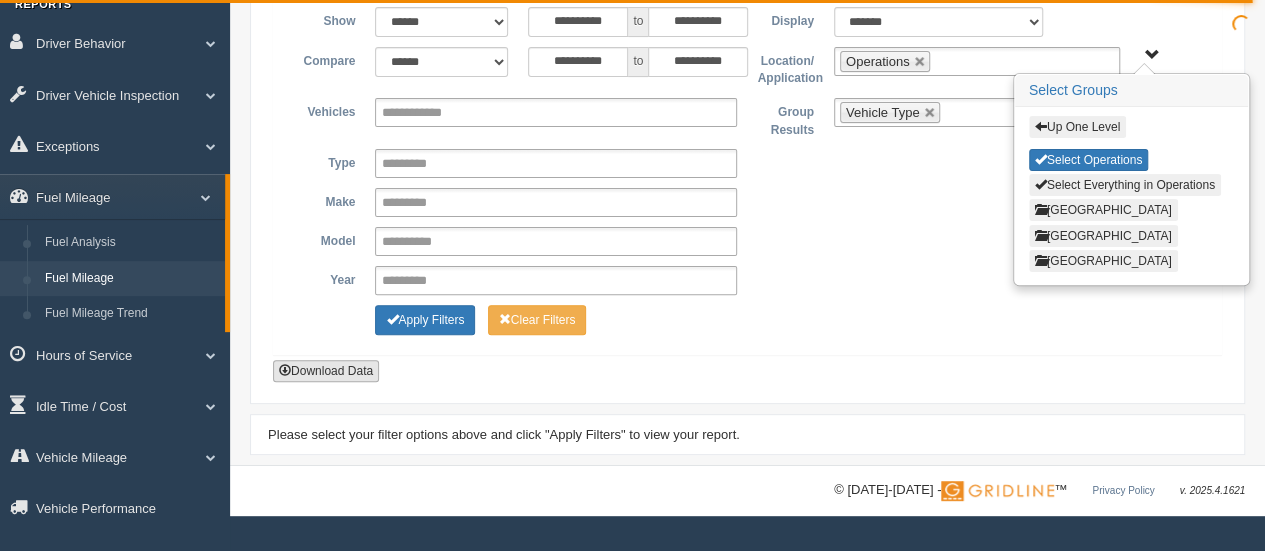 click on "Download Data" at bounding box center [326, 371] 